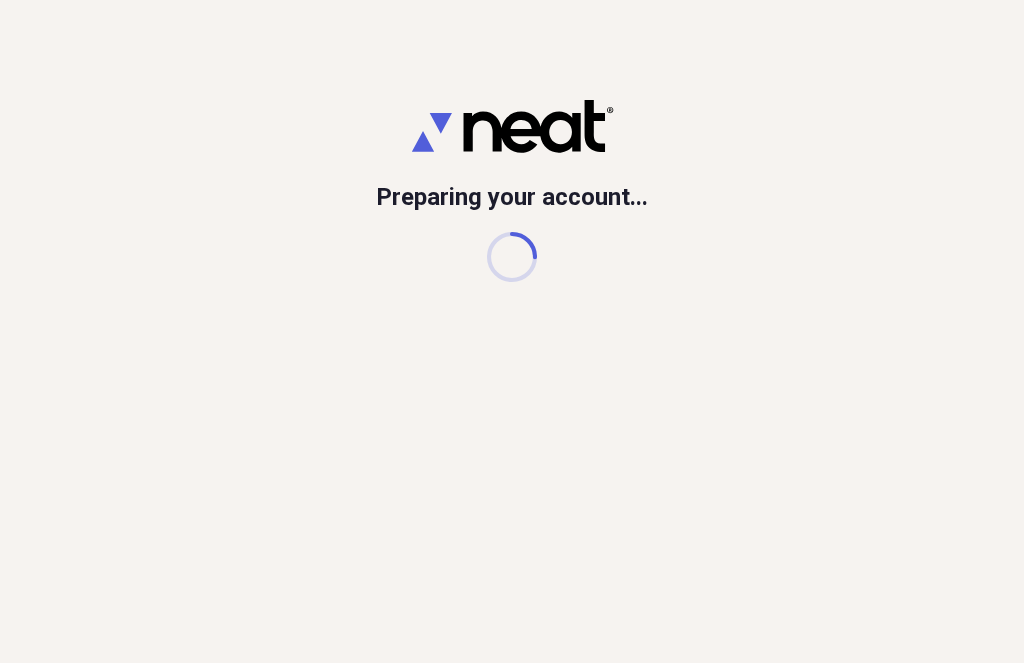 scroll, scrollTop: 0, scrollLeft: 0, axis: both 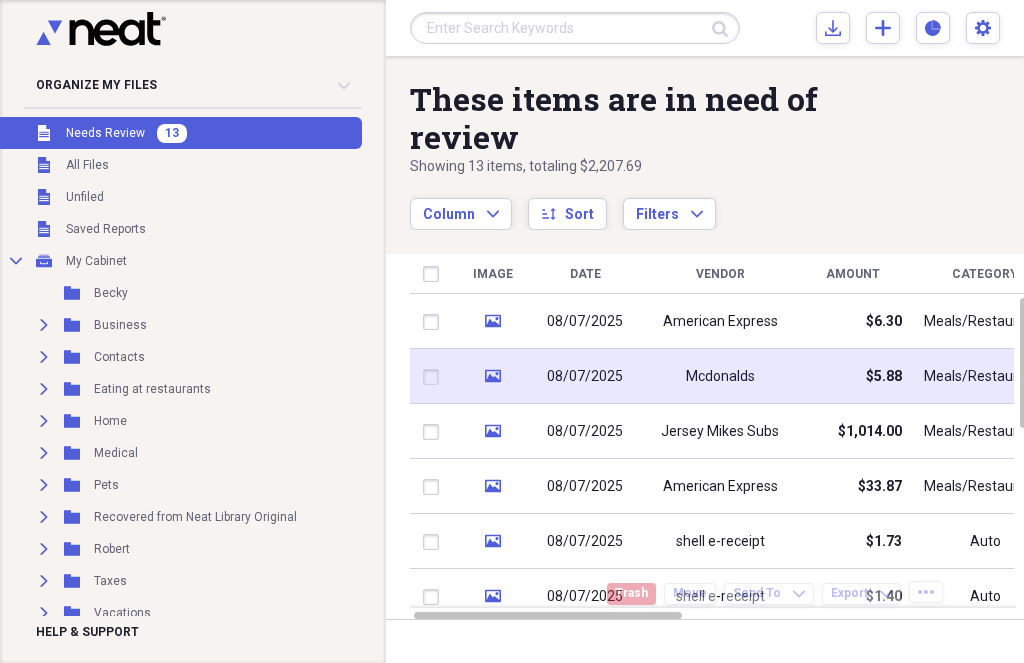 drag, startPoint x: 824, startPoint y: 473, endPoint x: 824, endPoint y: 402, distance: 71 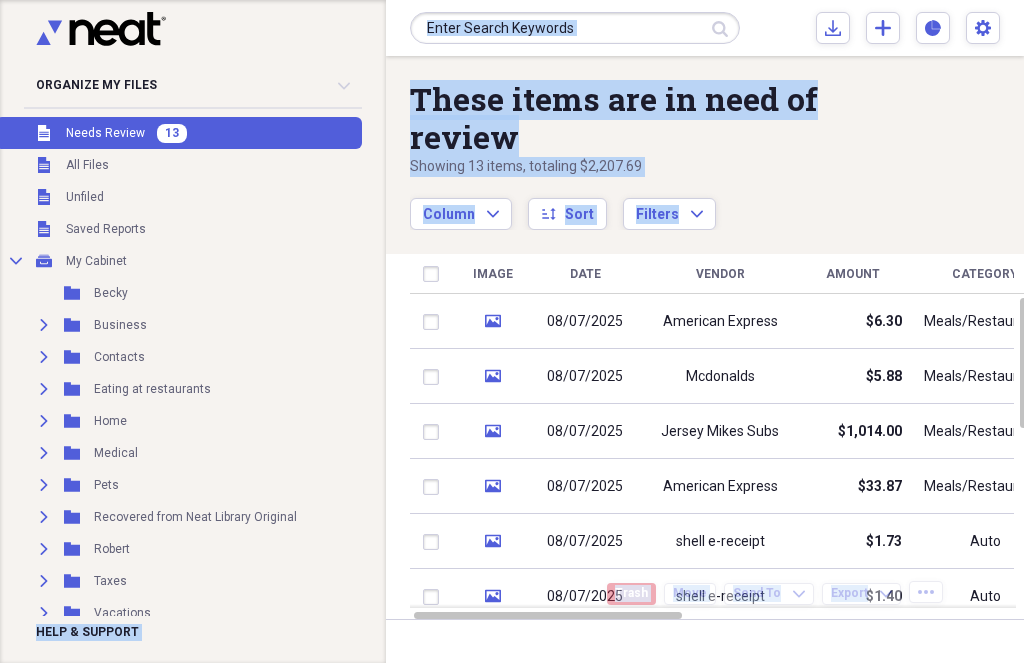 scroll, scrollTop: 20, scrollLeft: 0, axis: vertical 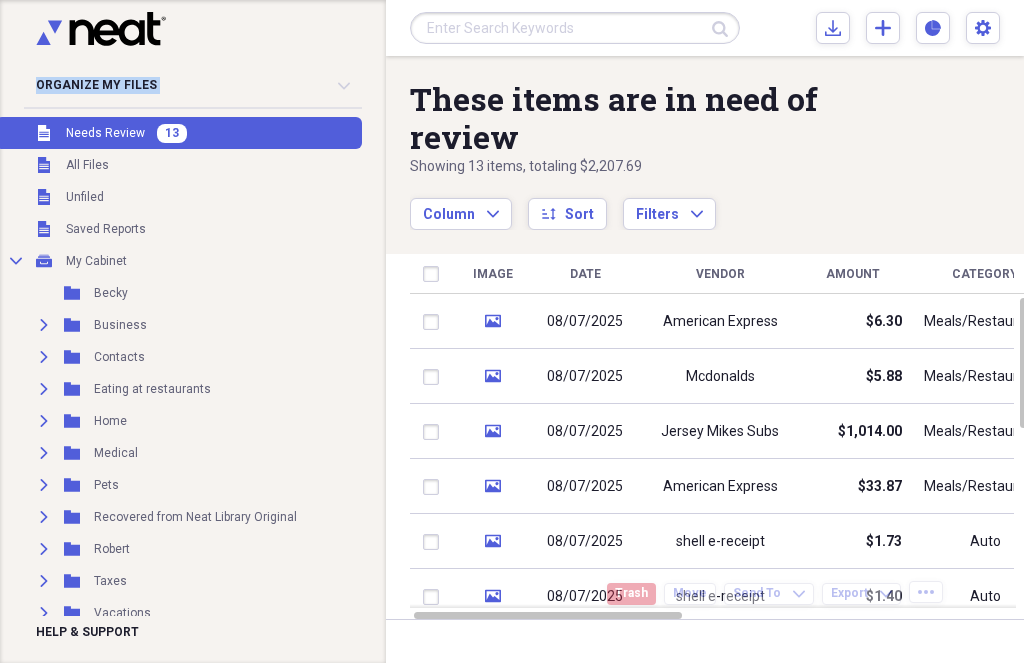 drag, startPoint x: 231, startPoint y: 267, endPoint x: 282, endPoint y: 48, distance: 224.85995 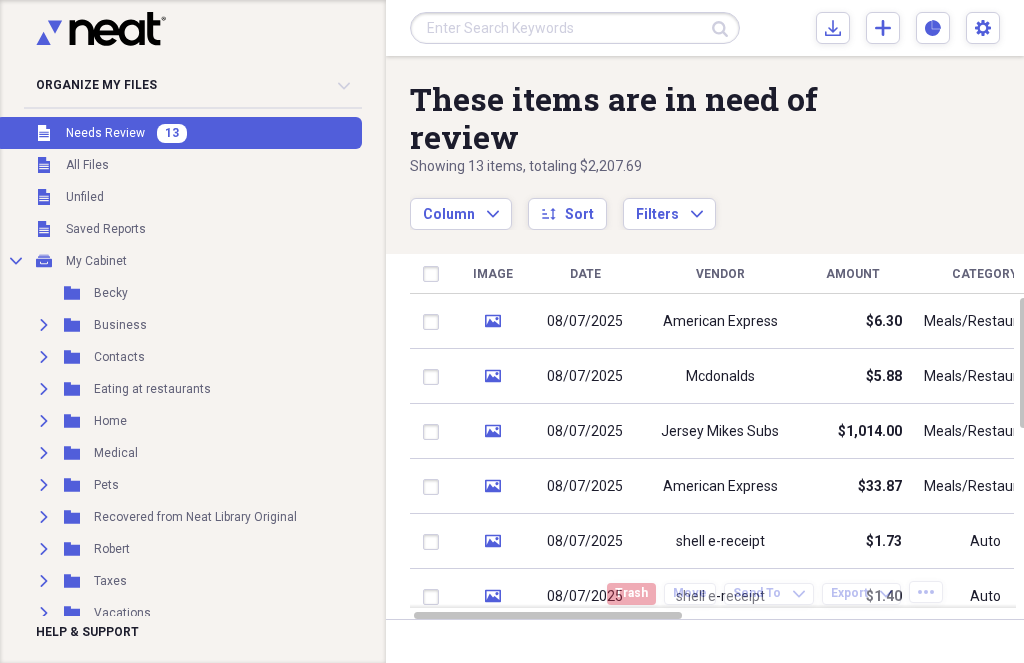 click at bounding box center (187, 32) 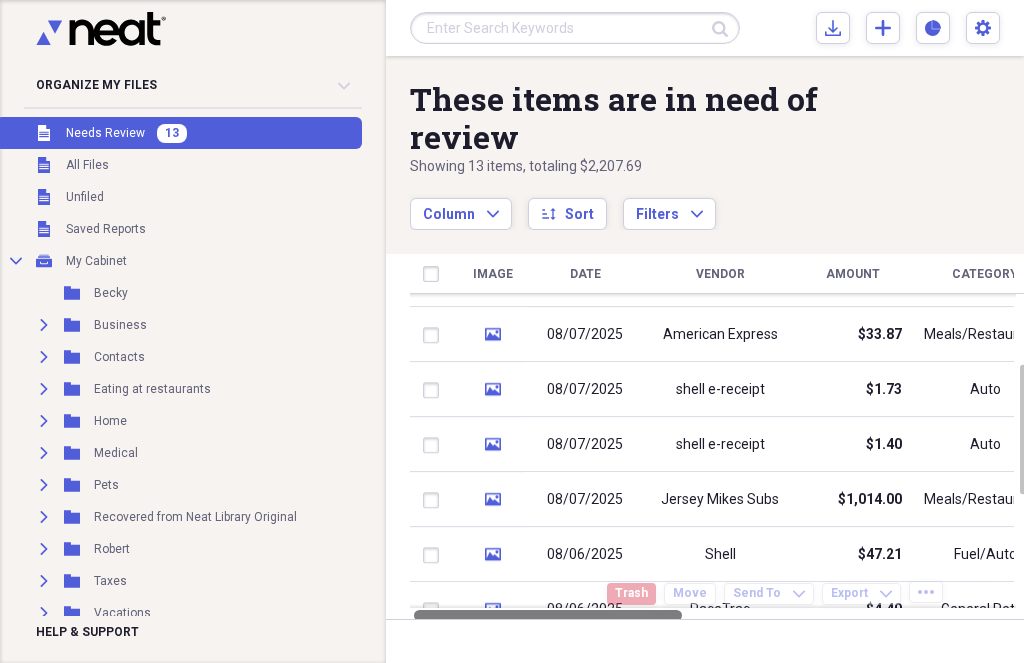 scroll, scrollTop: 3, scrollLeft: 0, axis: vertical 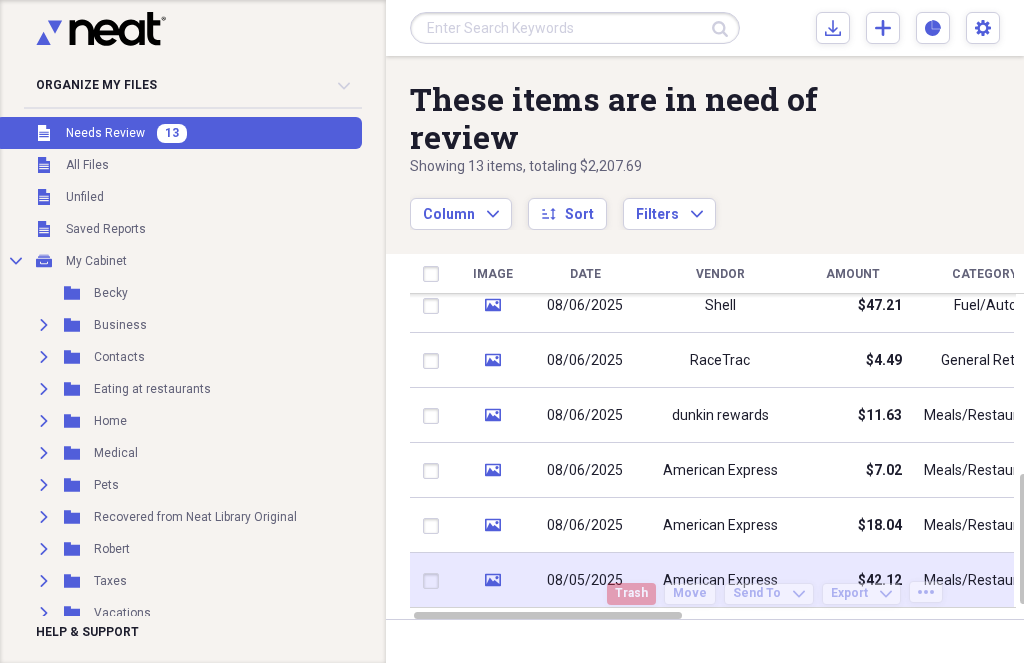 click on "Meals/Restaurants" at bounding box center [985, 580] 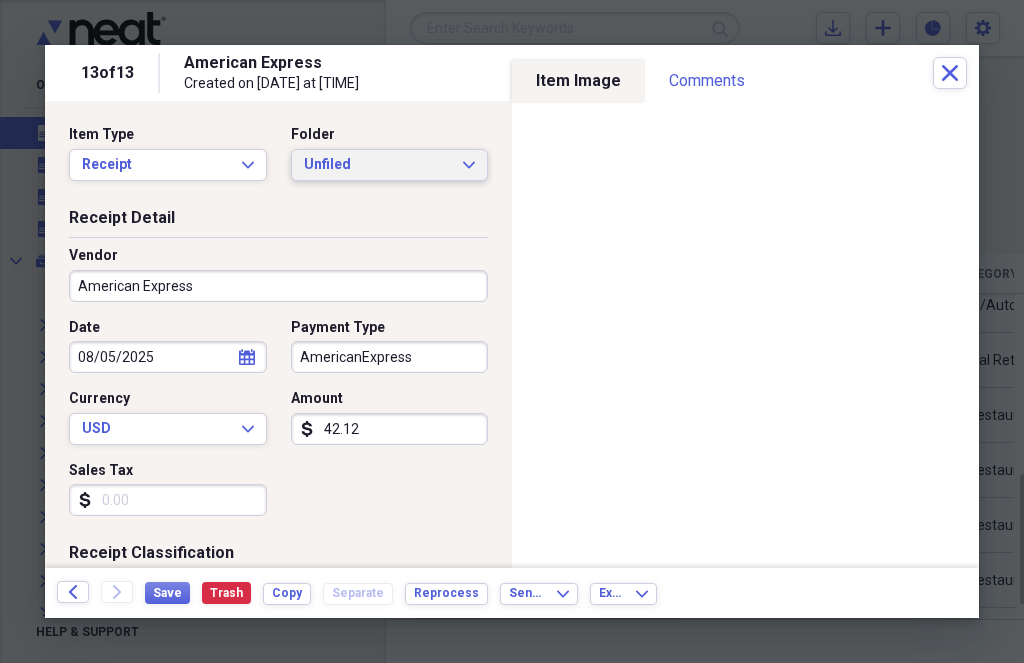 click on "Expand" 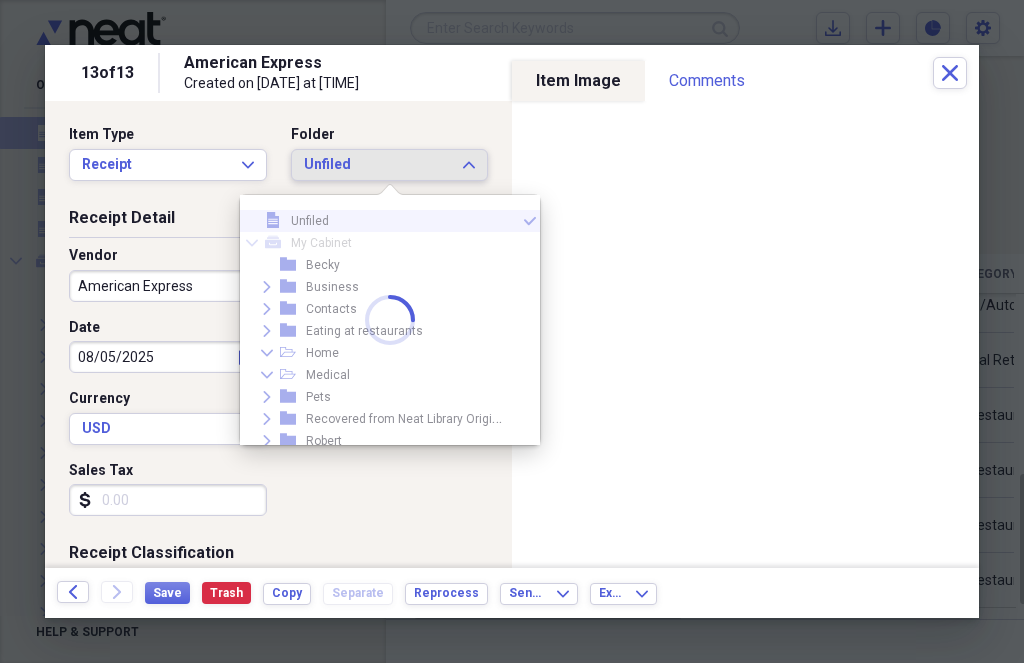 scroll, scrollTop: 0, scrollLeft: 0, axis: both 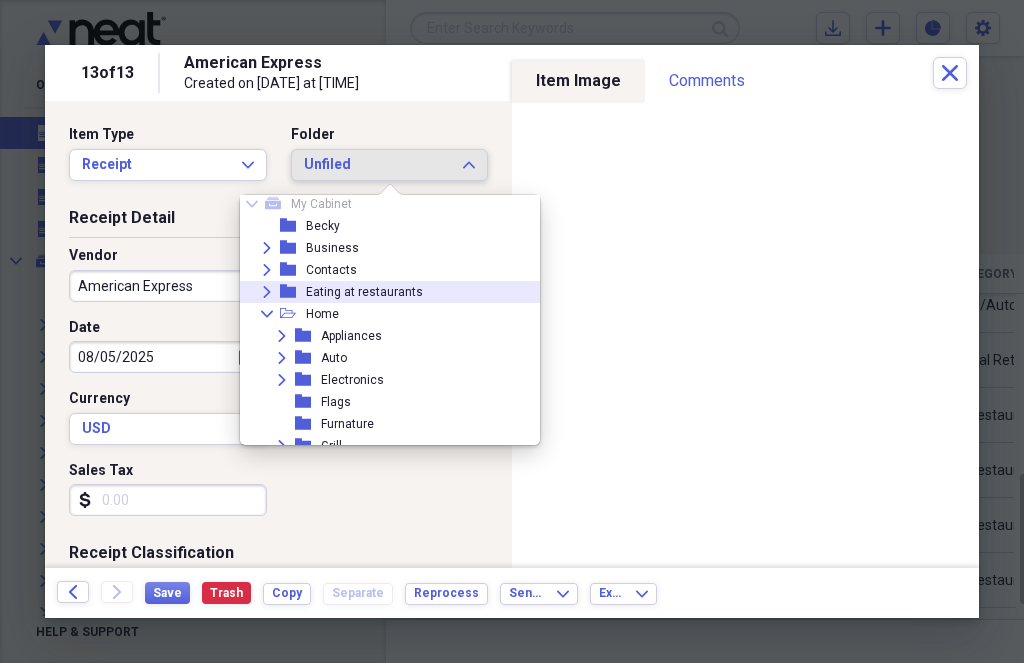 click 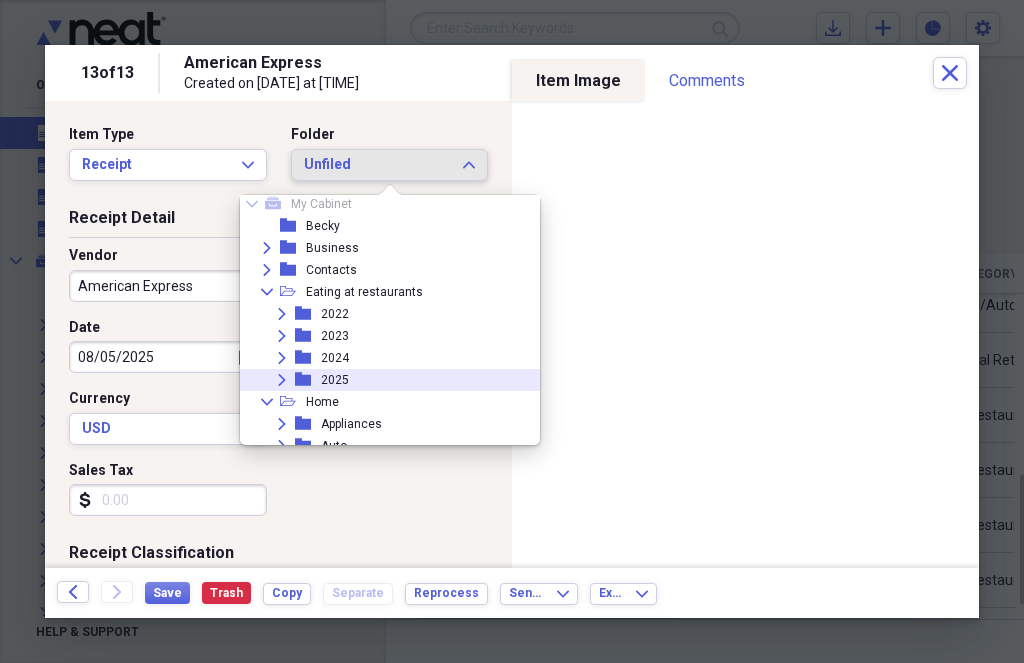 click on "Expand" 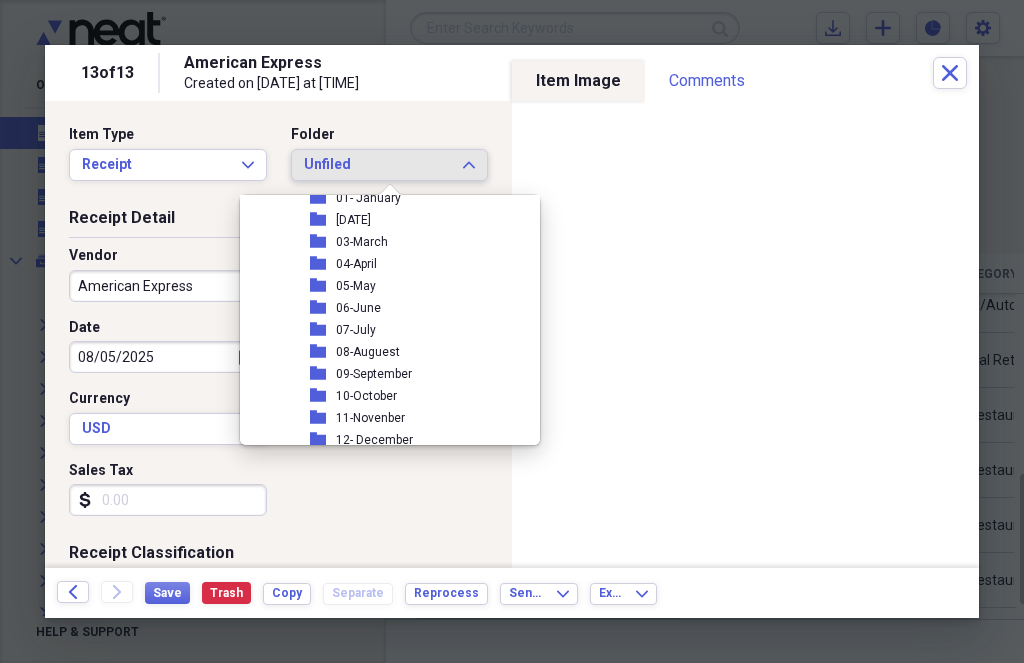 scroll, scrollTop: 249, scrollLeft: 0, axis: vertical 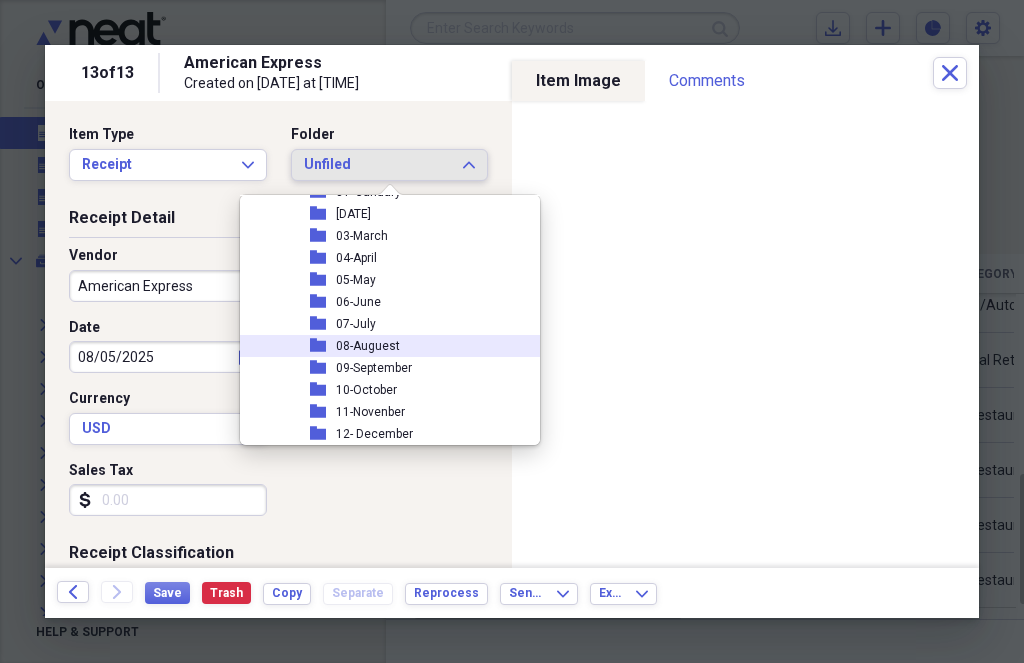 click on "08-Auguest" at bounding box center (368, 346) 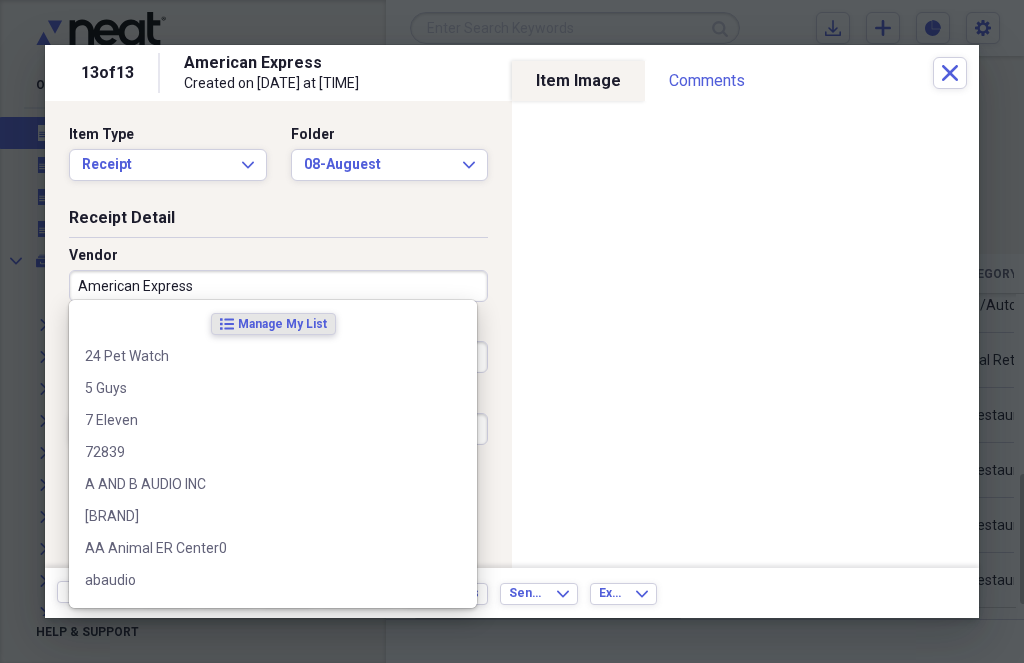 drag, startPoint x: 215, startPoint y: 295, endPoint x: 215, endPoint y: 312, distance: 17 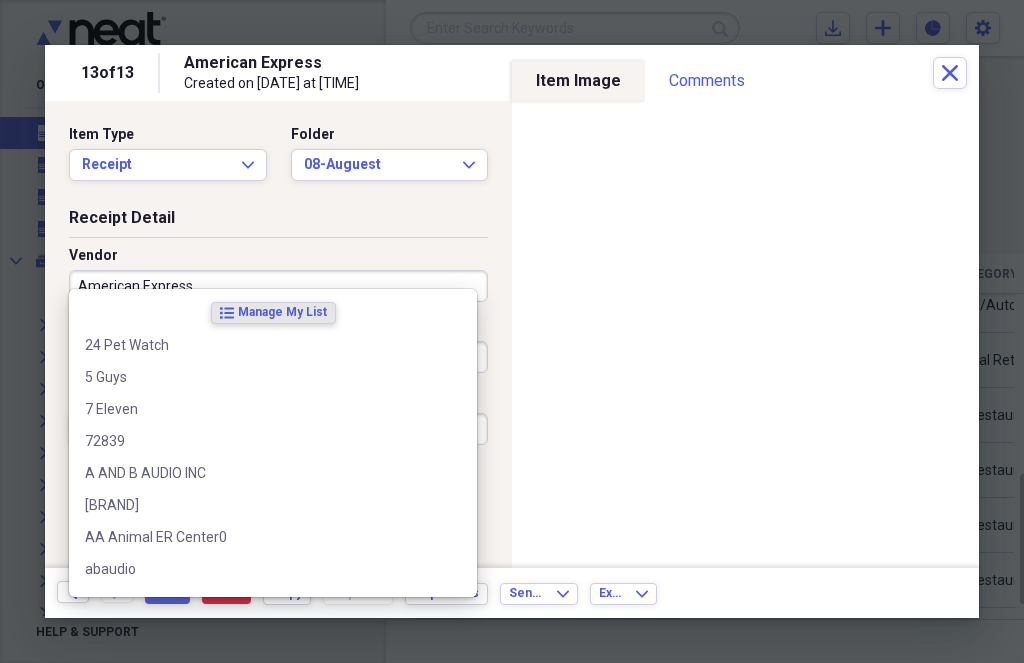 click on "American Express" at bounding box center (278, 286) 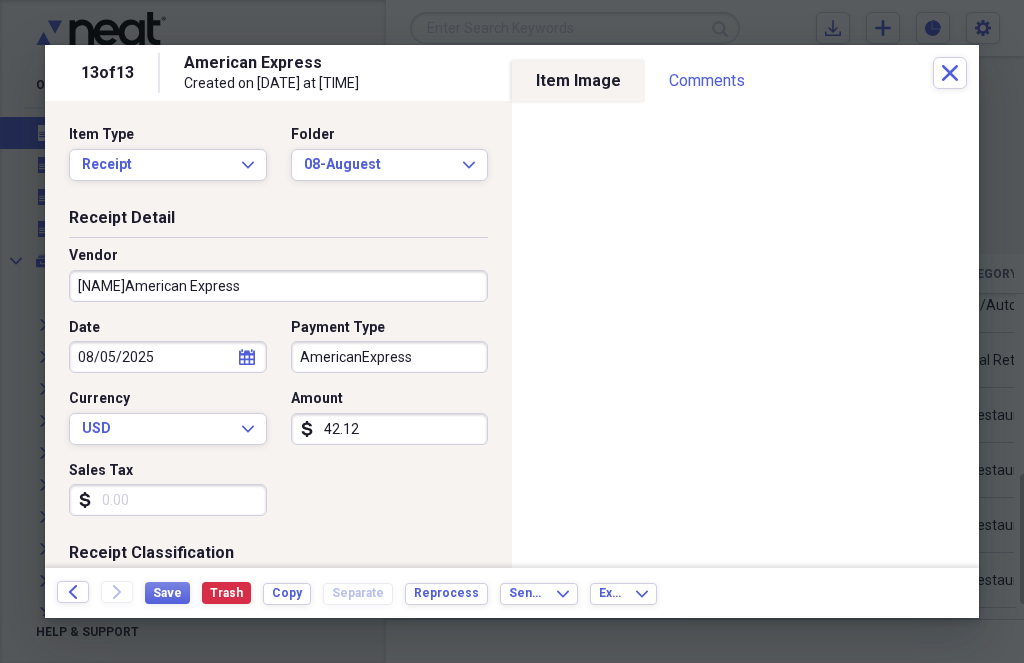 click on "[NAME]American Express" at bounding box center (278, 286) 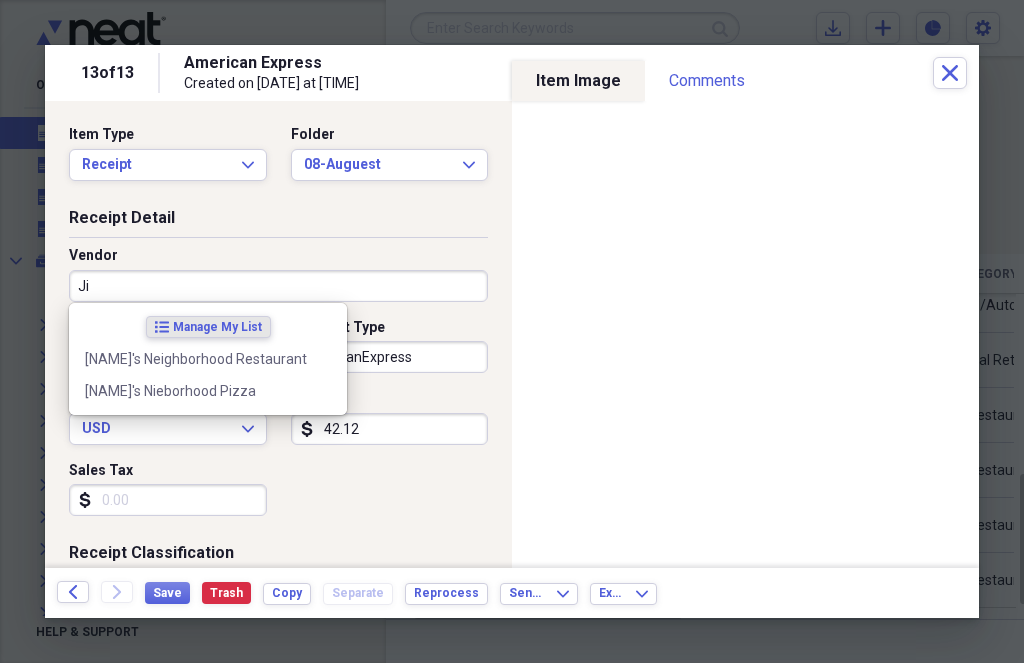 type on "J" 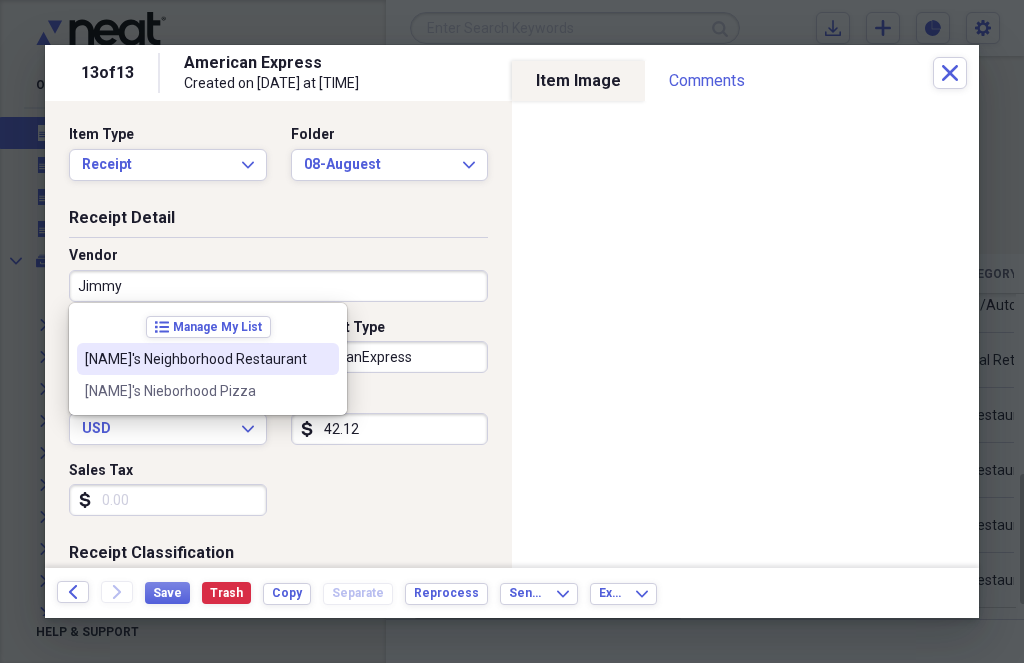 click on "[NAME]'s Neighborhood Restaurant" at bounding box center [196, 359] 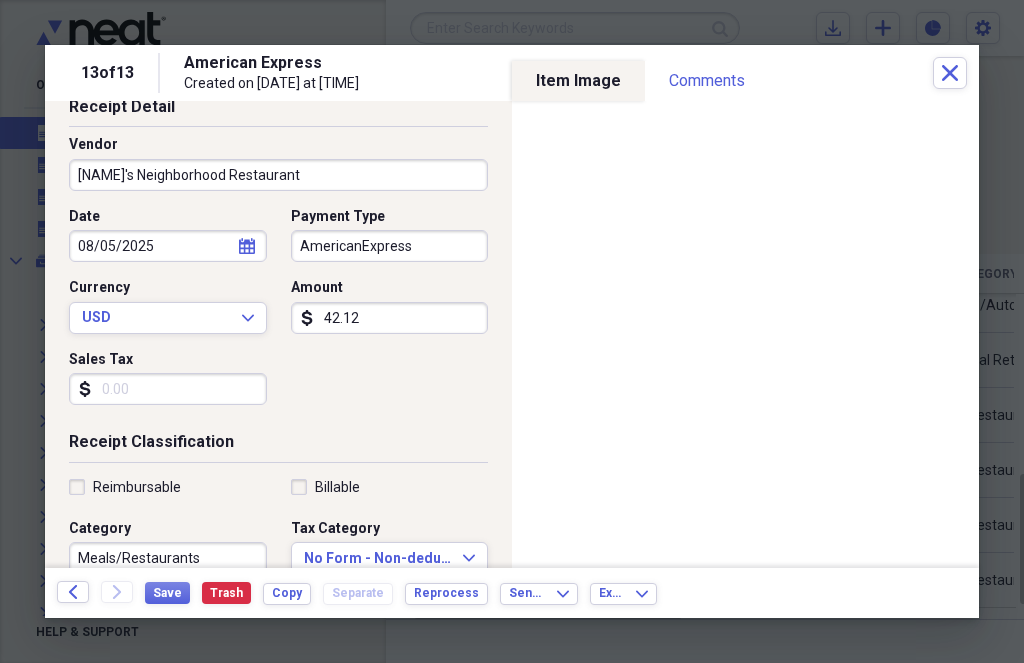 scroll, scrollTop: 119, scrollLeft: 0, axis: vertical 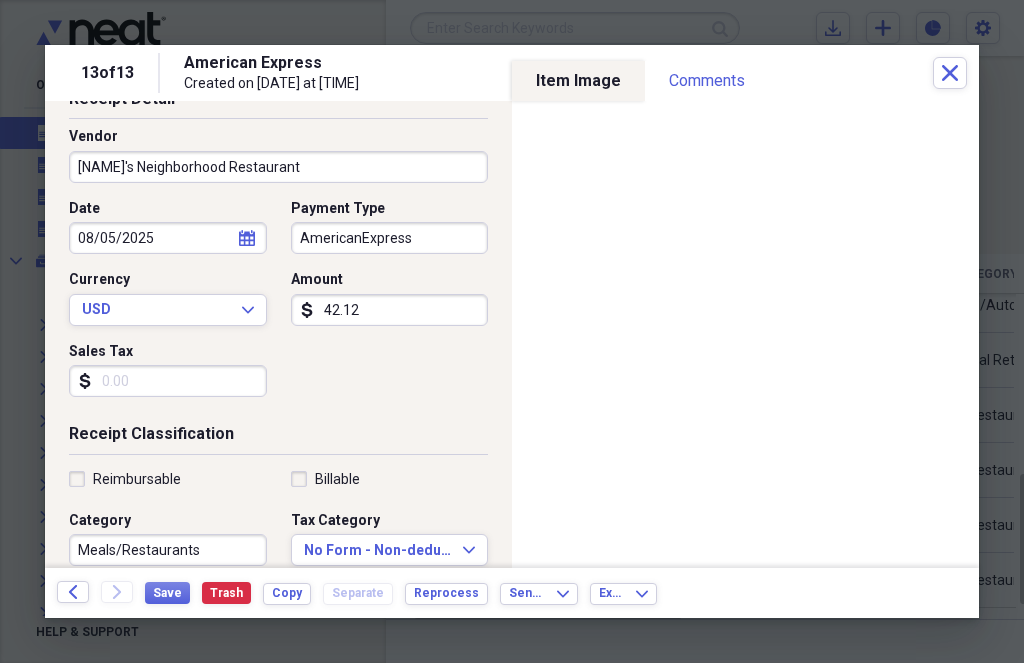 click on "Sales Tax" at bounding box center (168, 381) 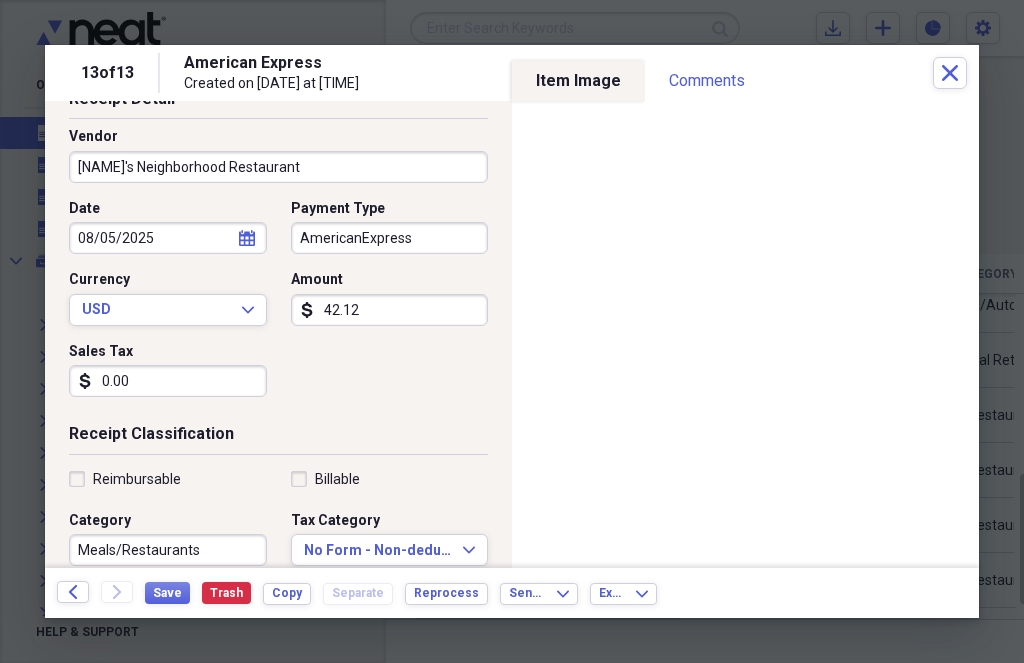 type on "0.00" 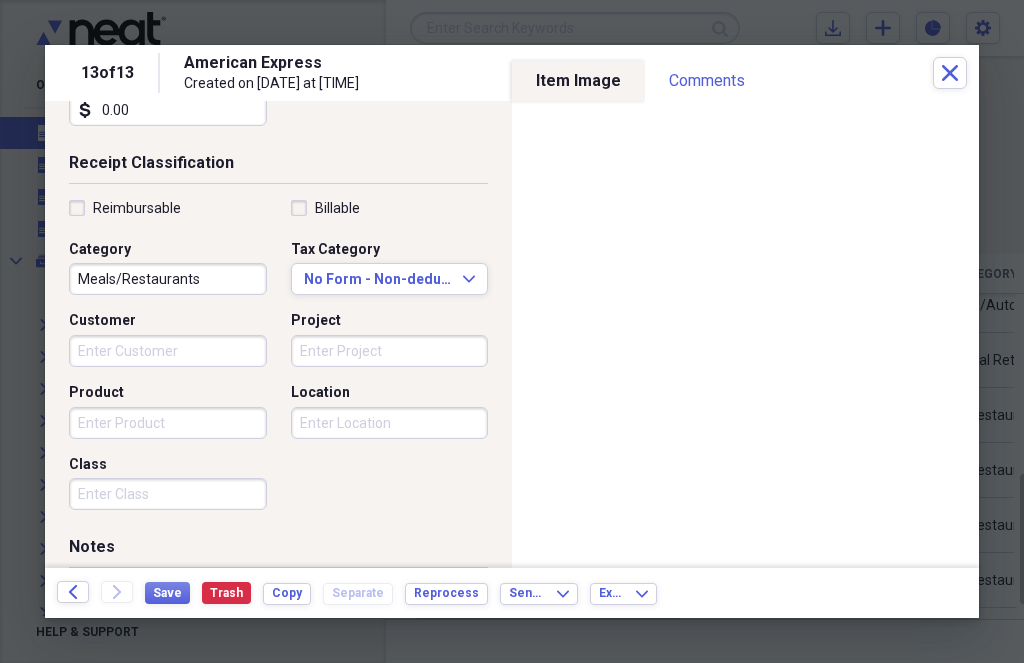 scroll, scrollTop: 374, scrollLeft: 0, axis: vertical 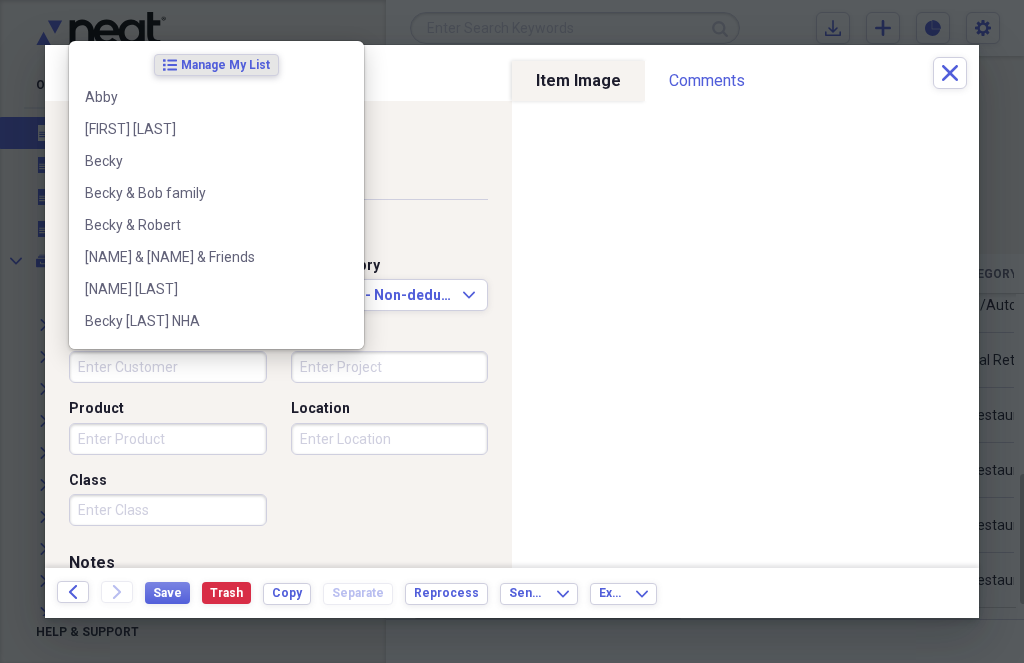 click on "Customer" at bounding box center (168, 367) 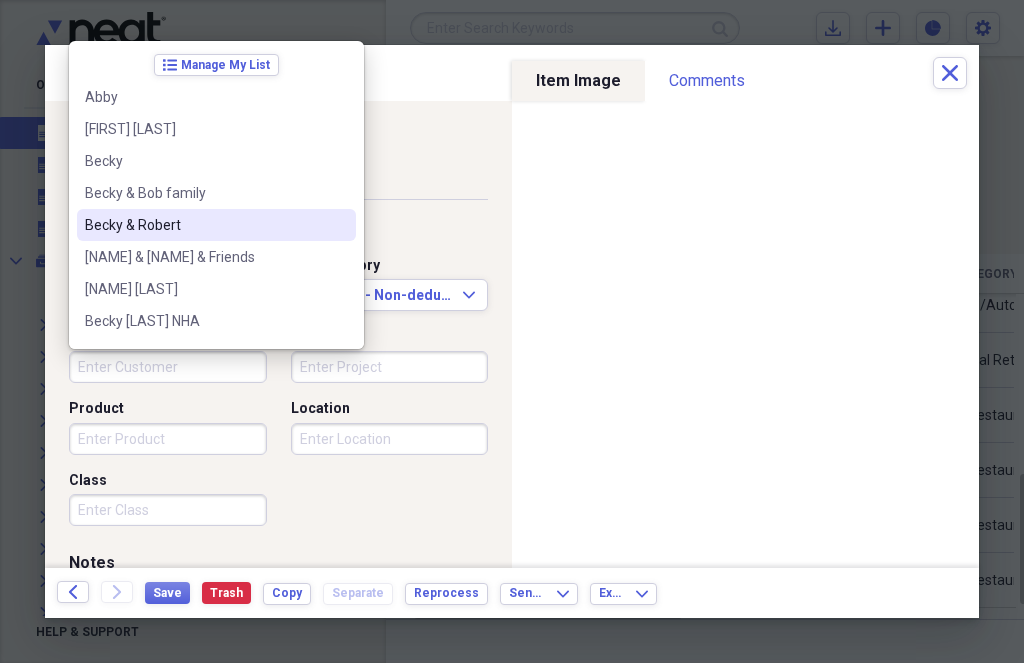 click on "Becky & Robert" at bounding box center [204, 225] 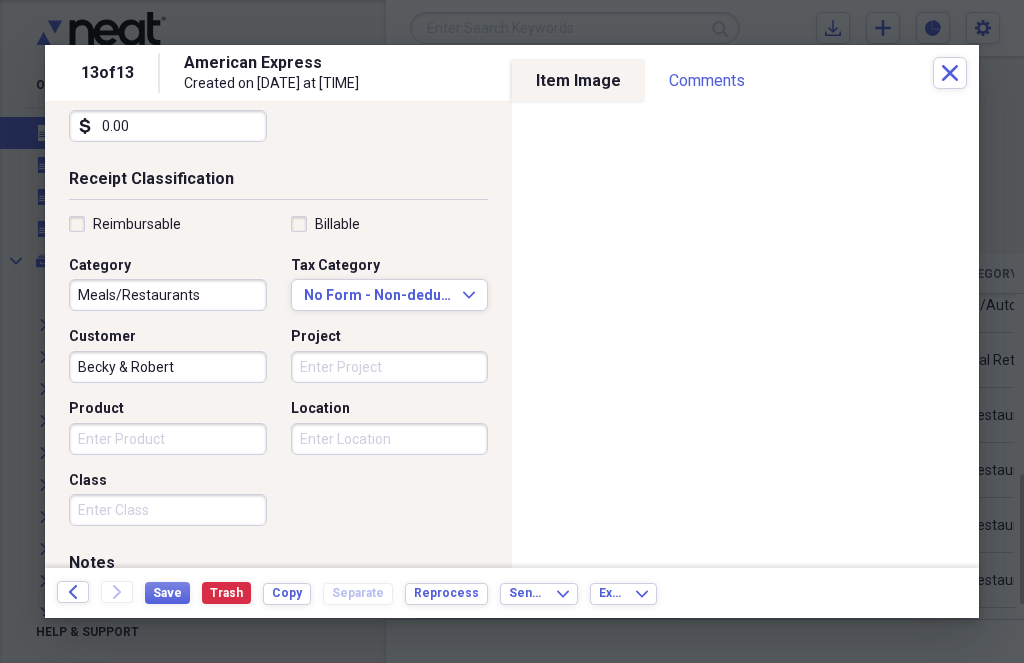click on "Project" at bounding box center (390, 367) 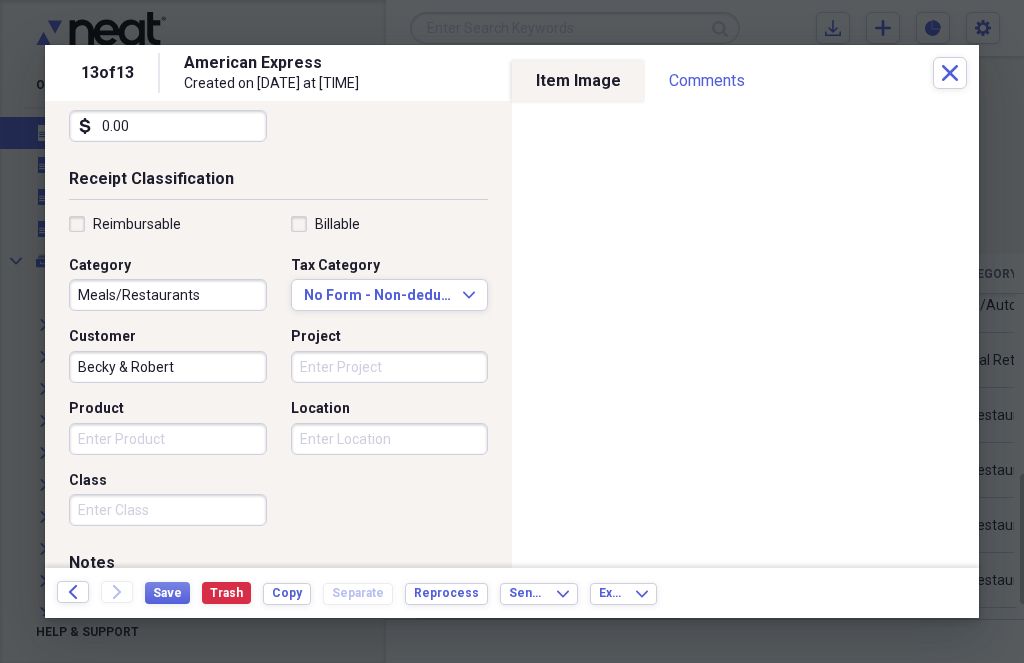 click on "Reimbursable Billable Category Meals/Restaurants Tax Category No Form - Non-deductible Expand Customer [NAME] & [NAME] Project Product Location Class" at bounding box center (278, 360) 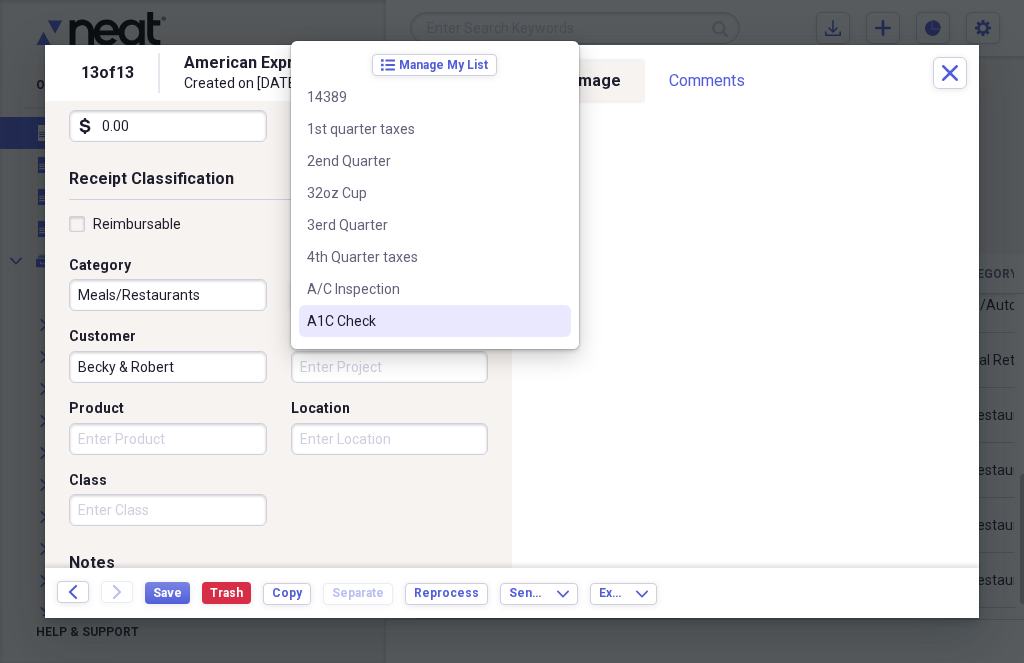 click on "Project" at bounding box center (390, 367) 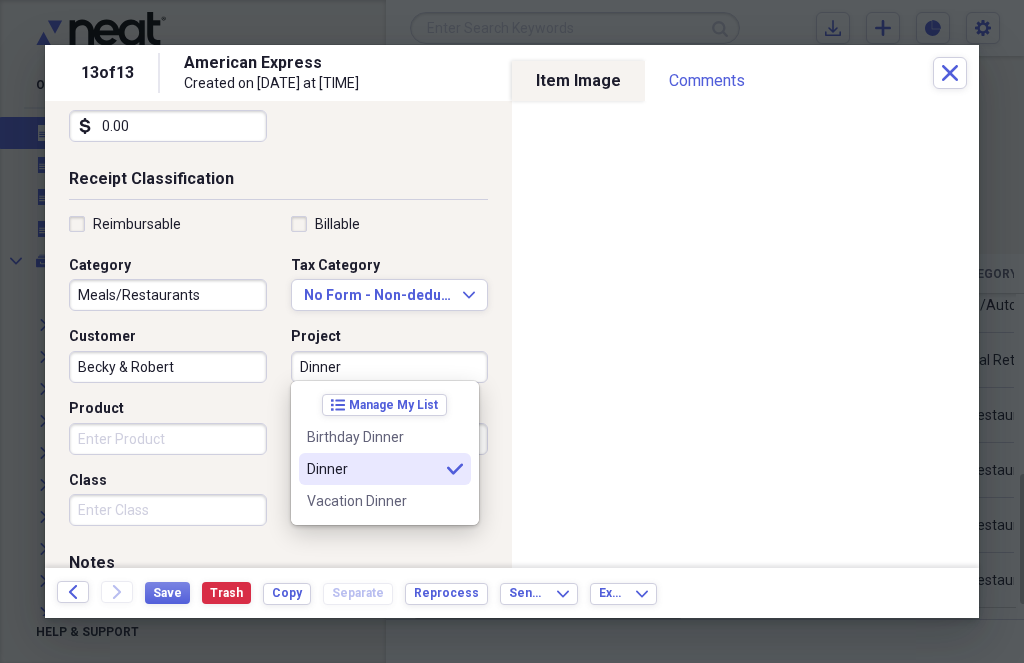 type on "Dinner" 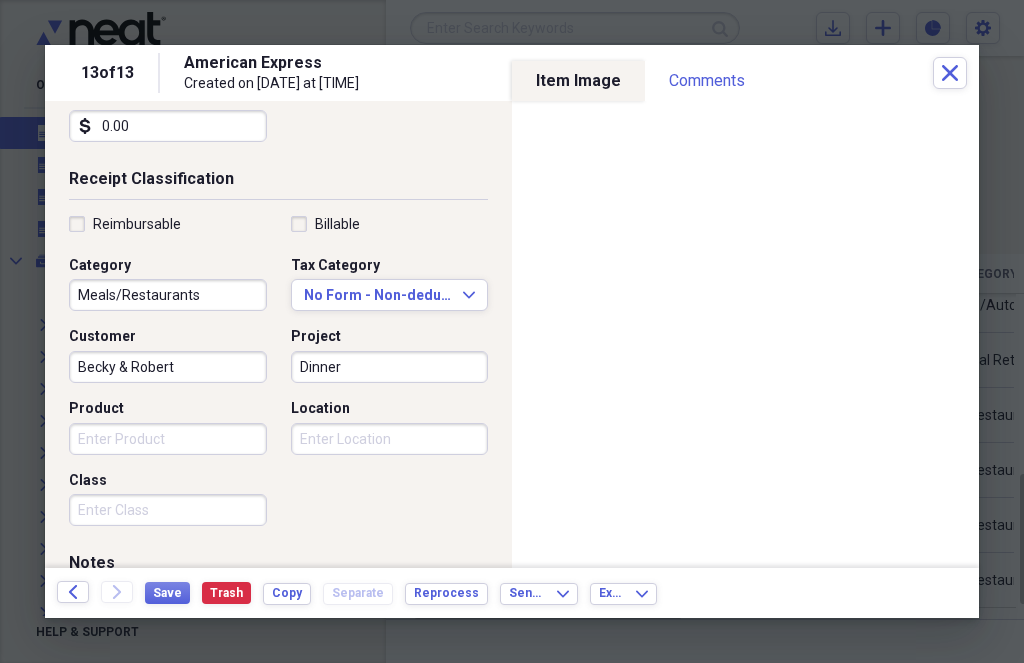 click on "Product" at bounding box center (168, 439) 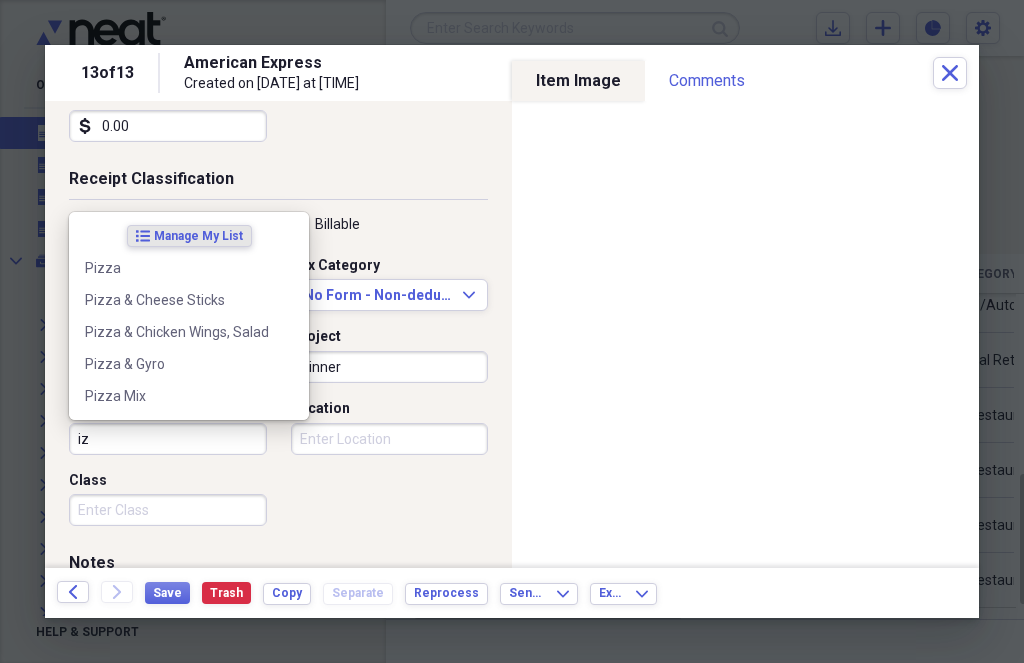 type on "i" 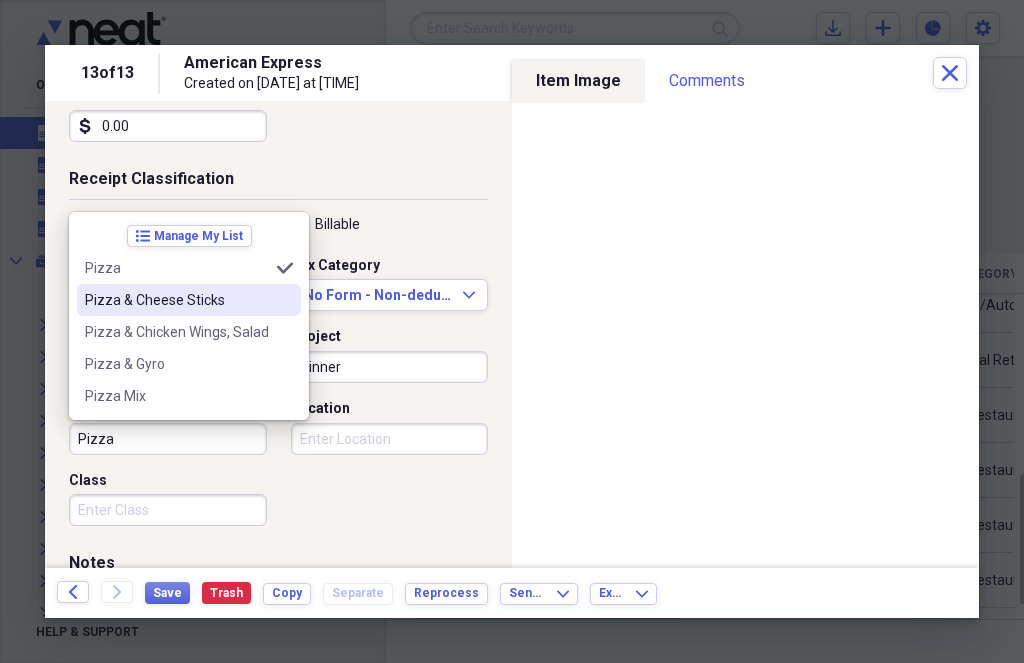 click on "Pizza & Cheese Sticks" at bounding box center [177, 300] 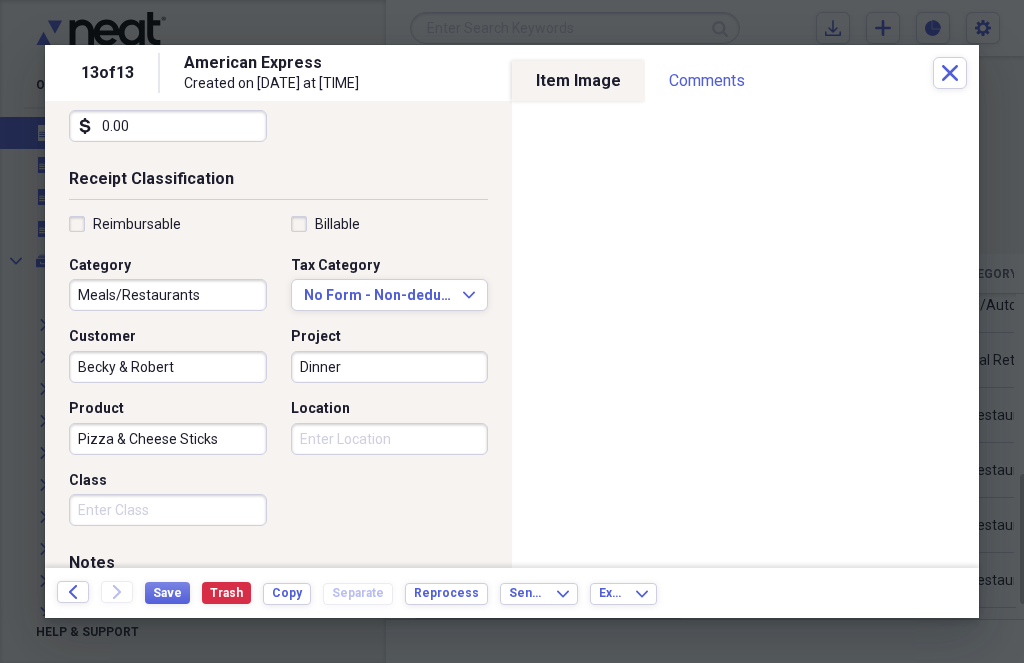 click on "Location" at bounding box center [390, 439] 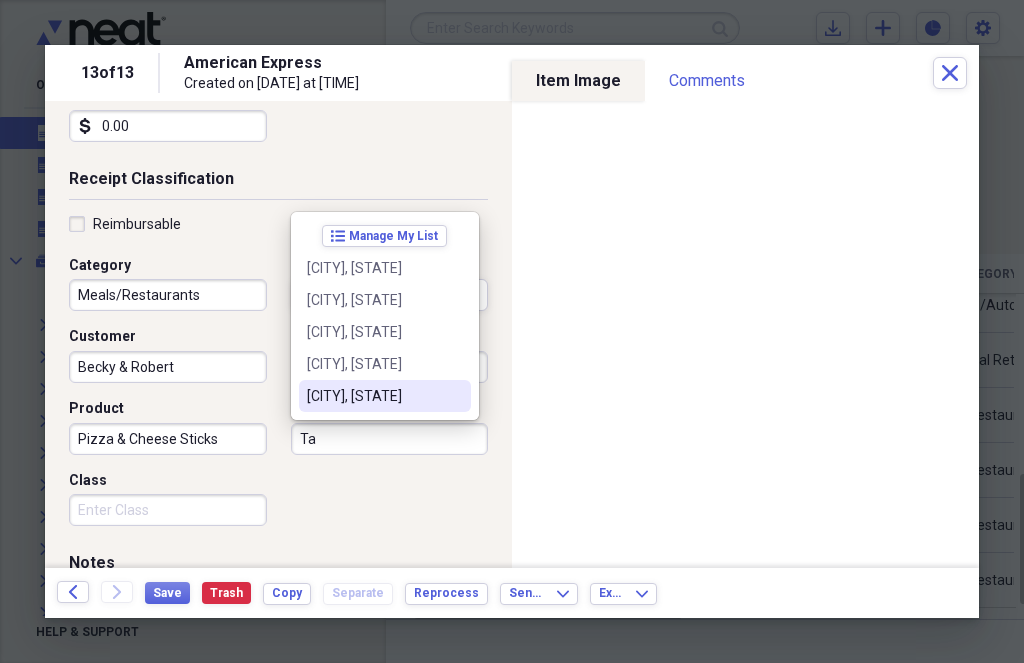 click on "[CITY], [STATE]" at bounding box center [385, 396] 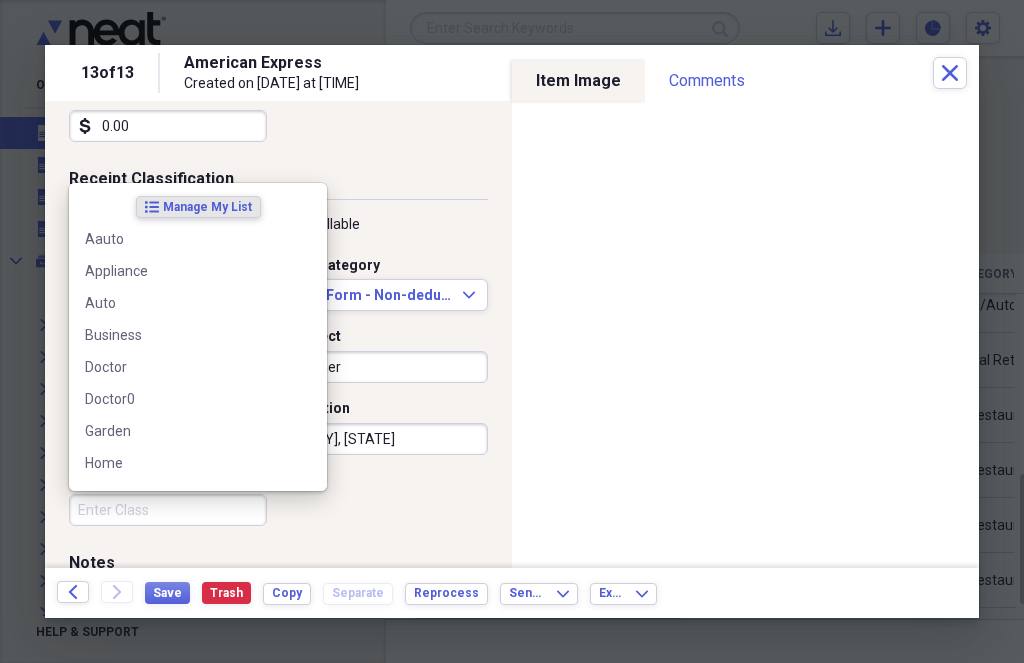 click on "Class" at bounding box center [168, 510] 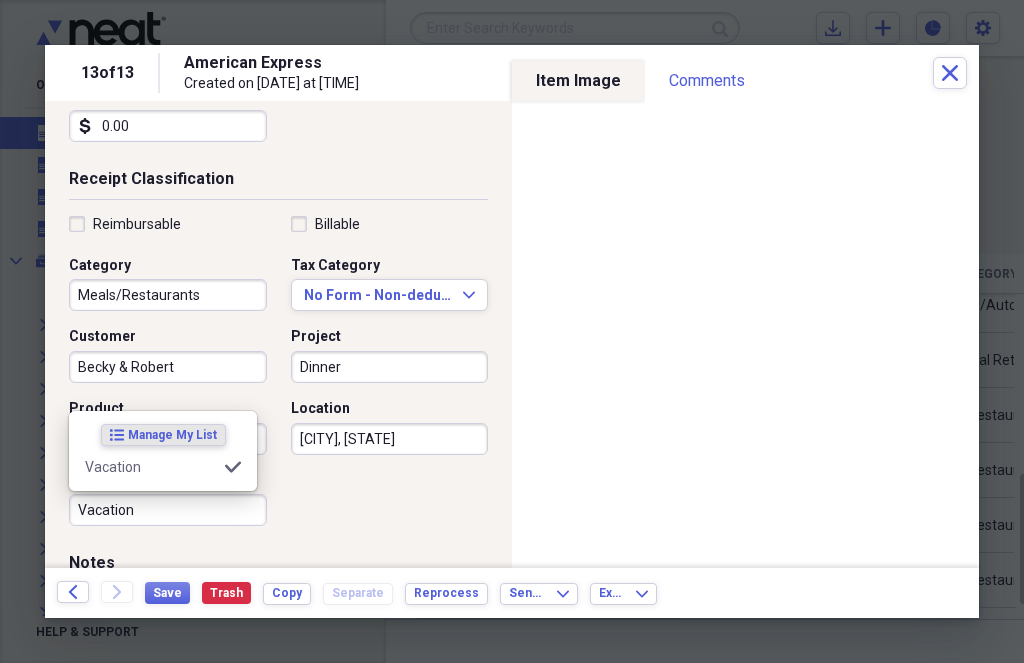 type on "Vacation" 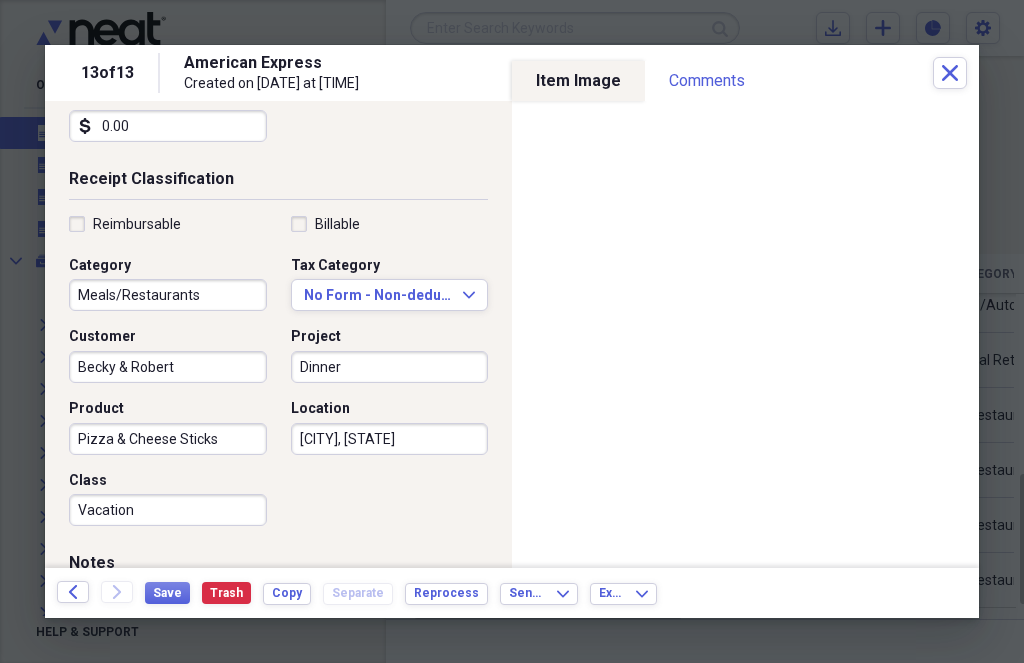 click on "Expand Customer Becky & Robert Project Dinner Product Pizza & Cheese Sticks Location [CITY], [STATE] Class Vacation" at bounding box center (278, 375) 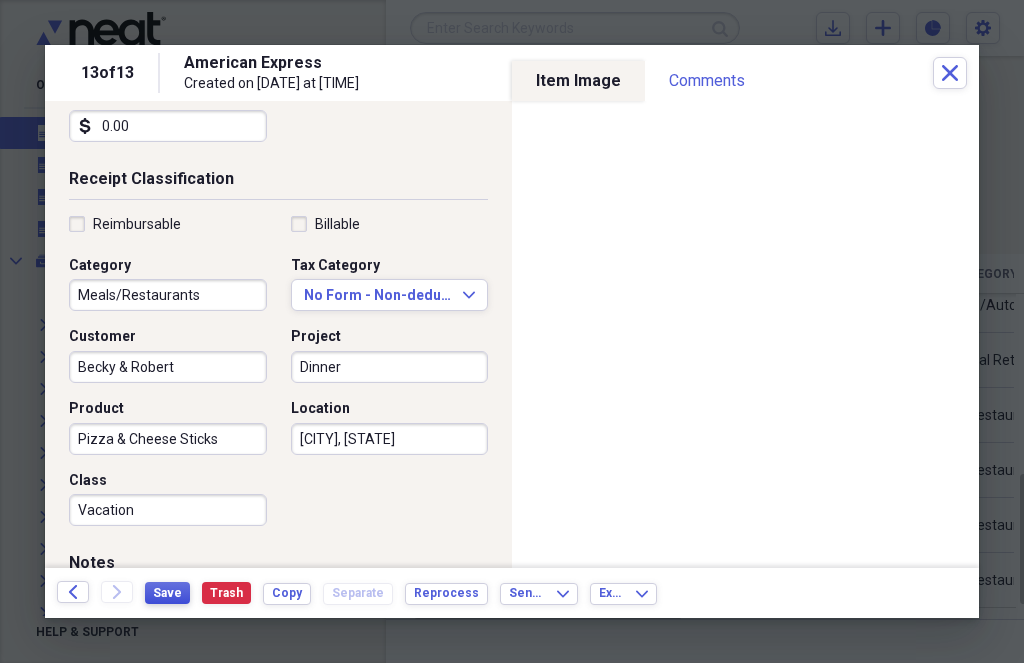 click on "Save" at bounding box center (167, 593) 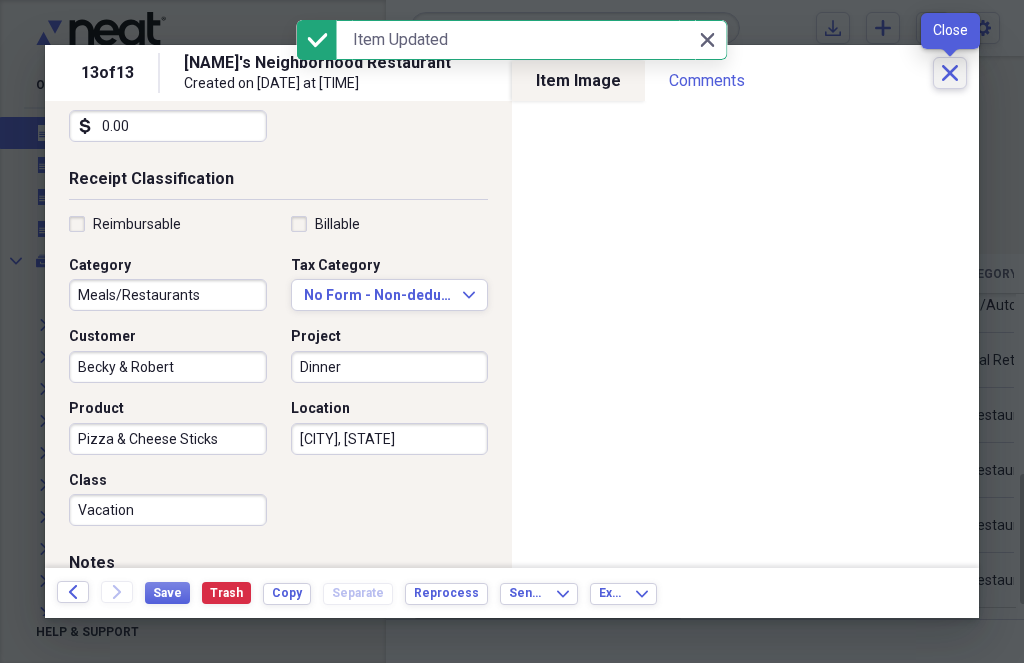 click 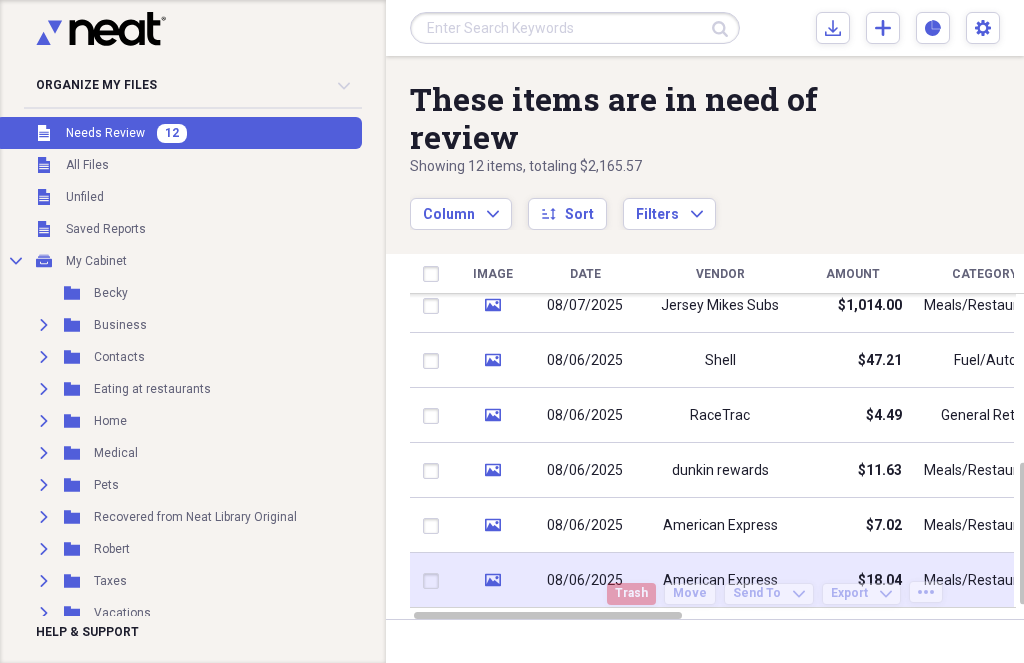 click on "$18.04" at bounding box center [852, 580] 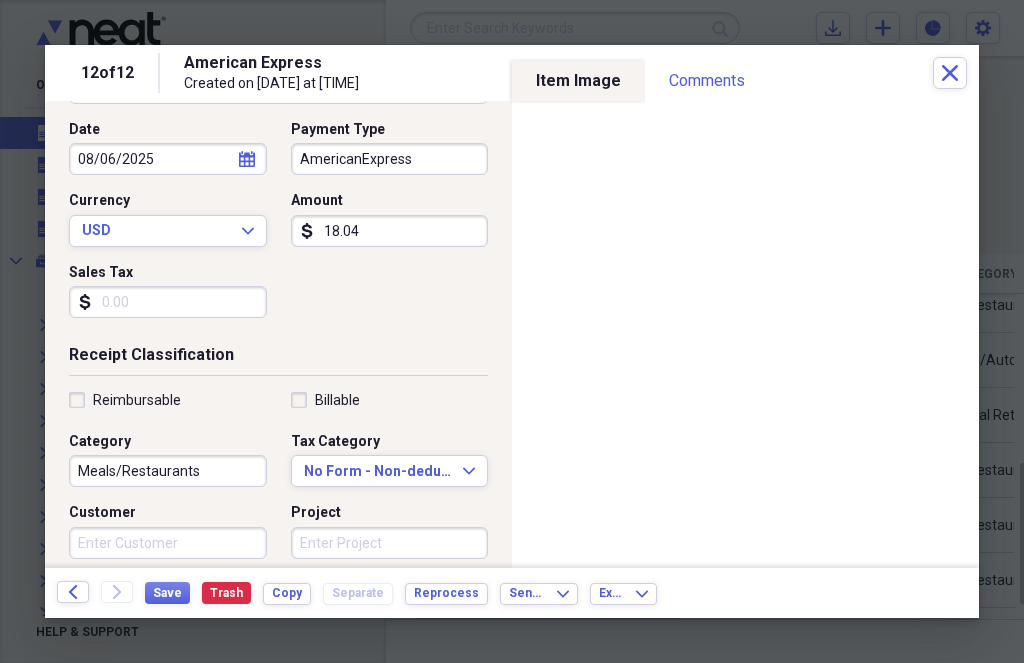 scroll, scrollTop: 200, scrollLeft: 0, axis: vertical 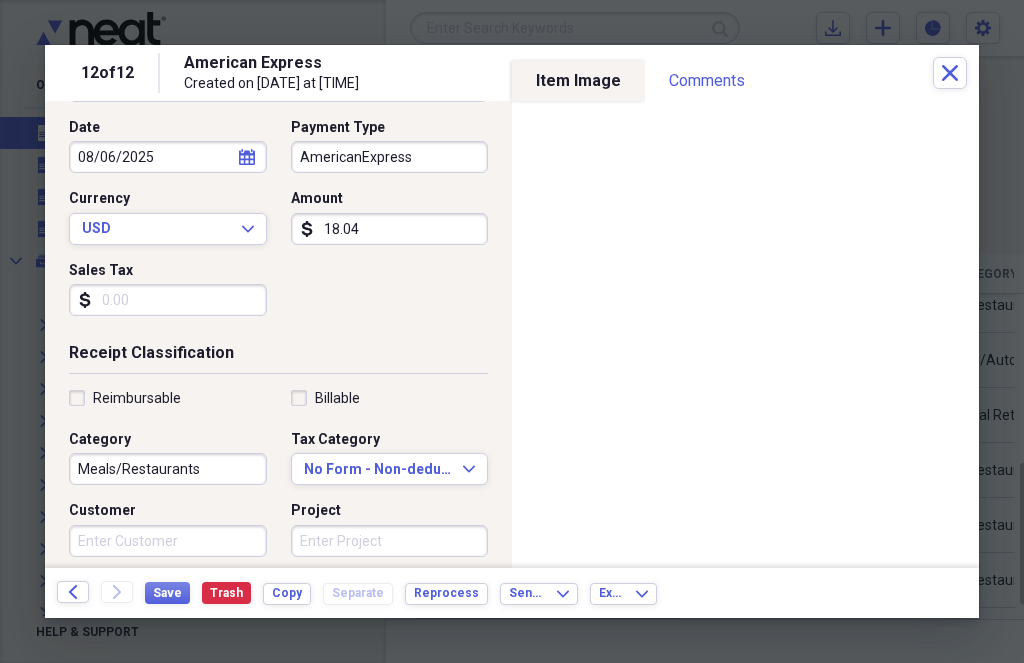 click on "Sales Tax" at bounding box center [168, 300] 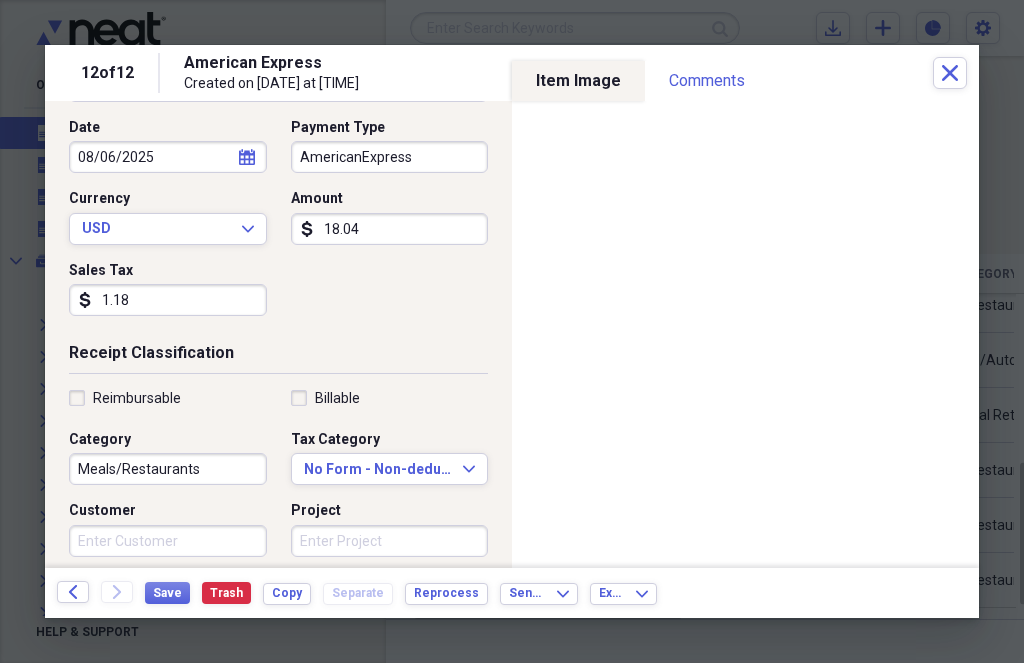 type on "1.18" 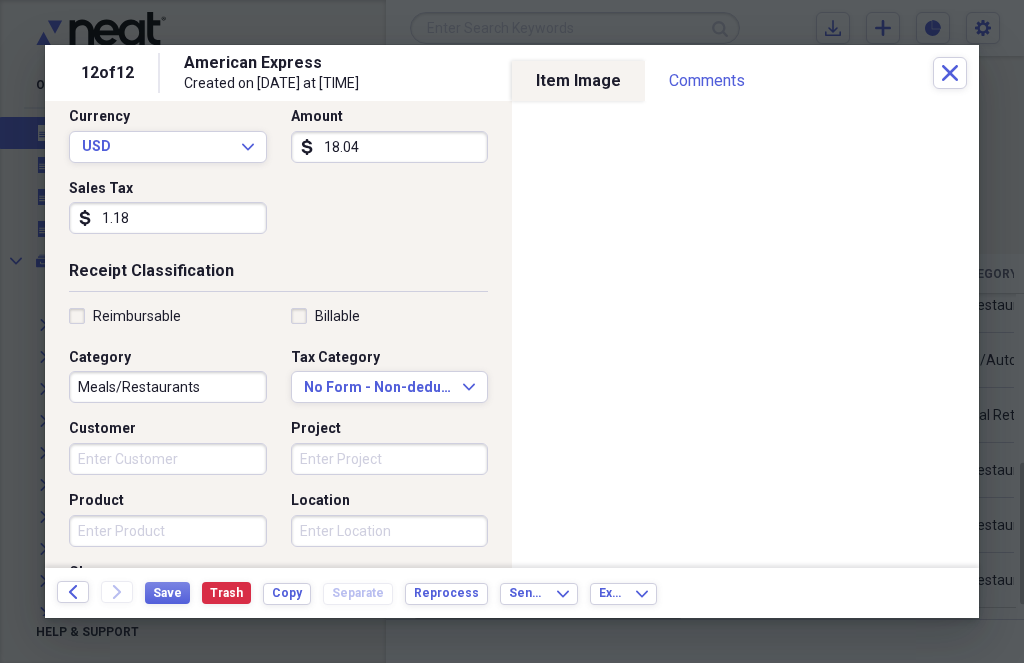 scroll, scrollTop: 310, scrollLeft: 0, axis: vertical 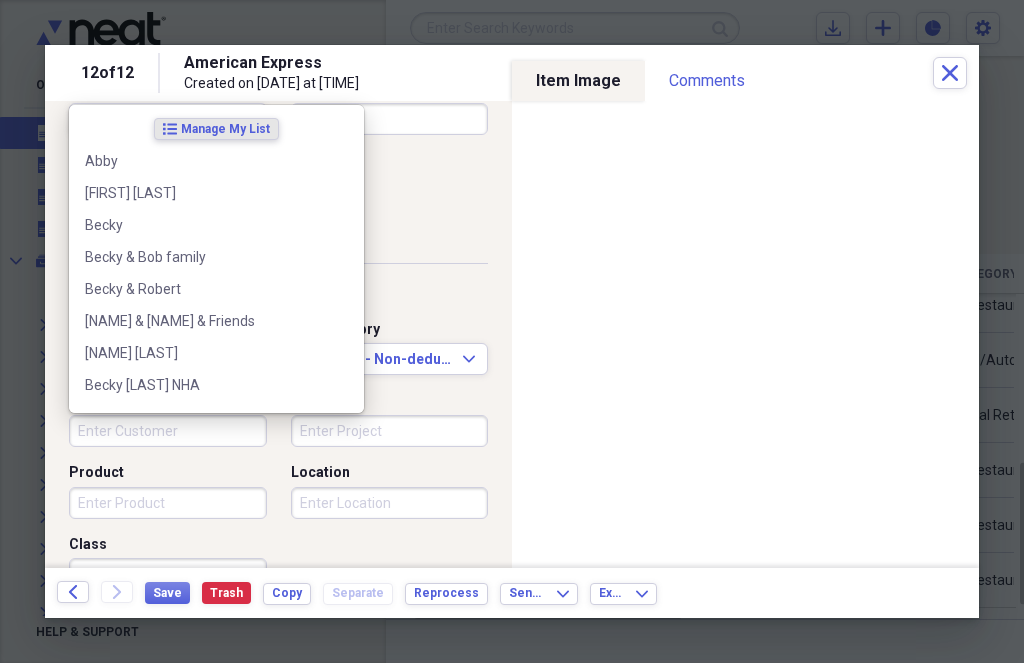 click on "Customer" at bounding box center (168, 431) 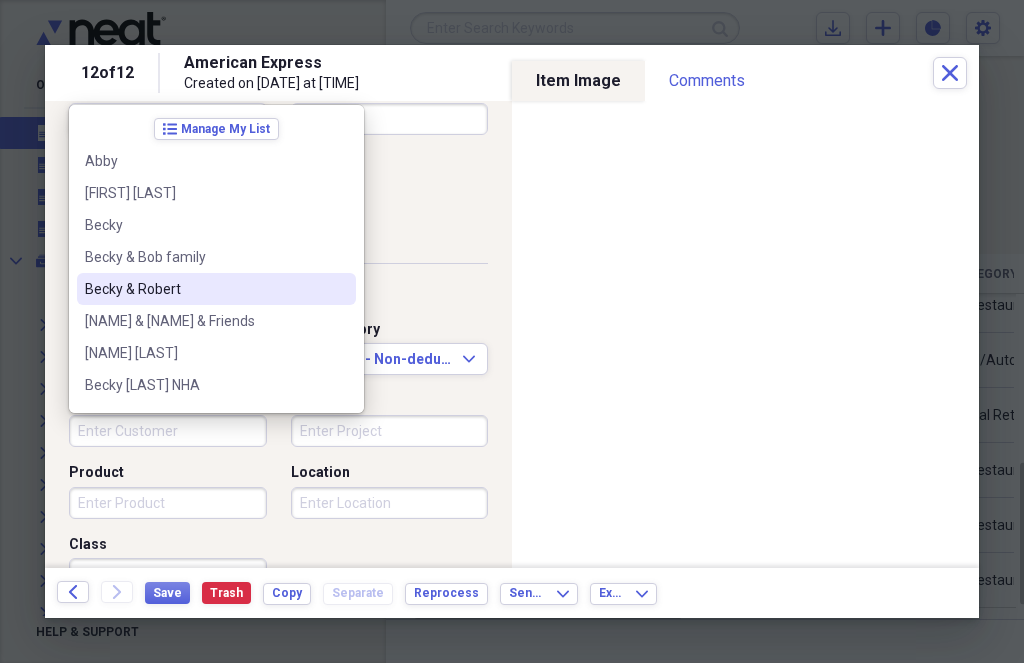 click on "Becky & Robert" at bounding box center [204, 289] 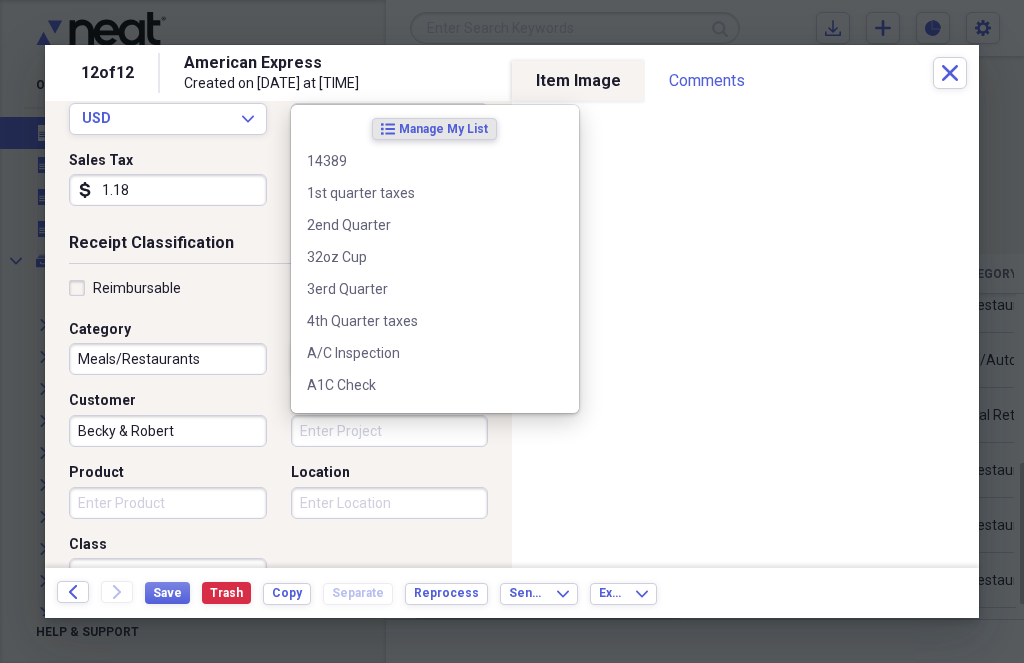 click on "Project" at bounding box center (390, 431) 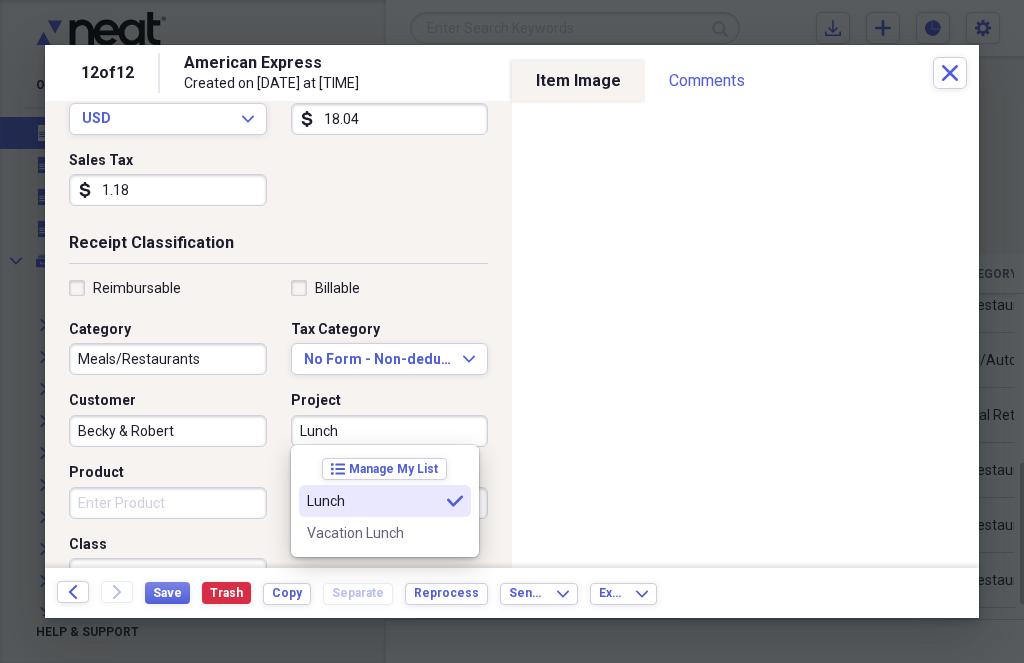 type on "Lunch" 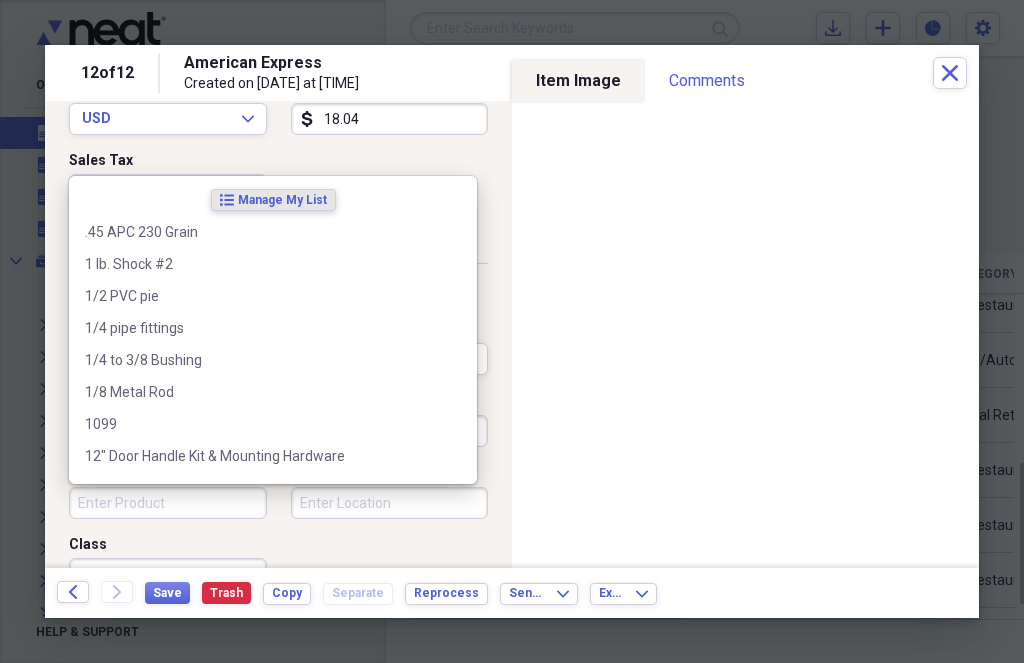 click on "Product" at bounding box center [168, 503] 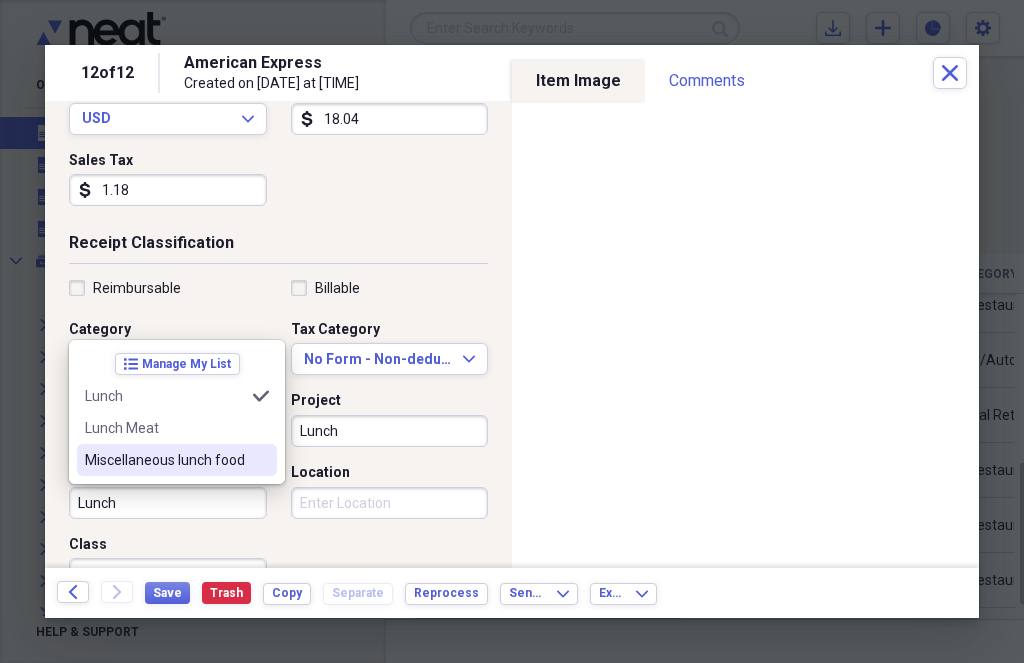 click on "Miscellaneous lunch food" at bounding box center [165, 460] 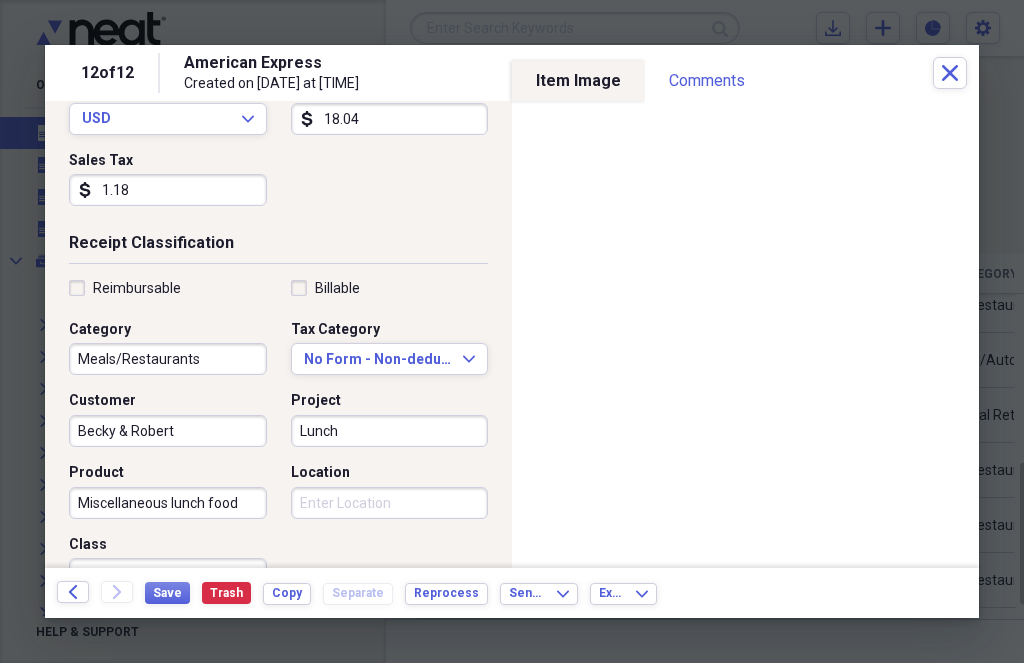 click on "Location" at bounding box center (390, 503) 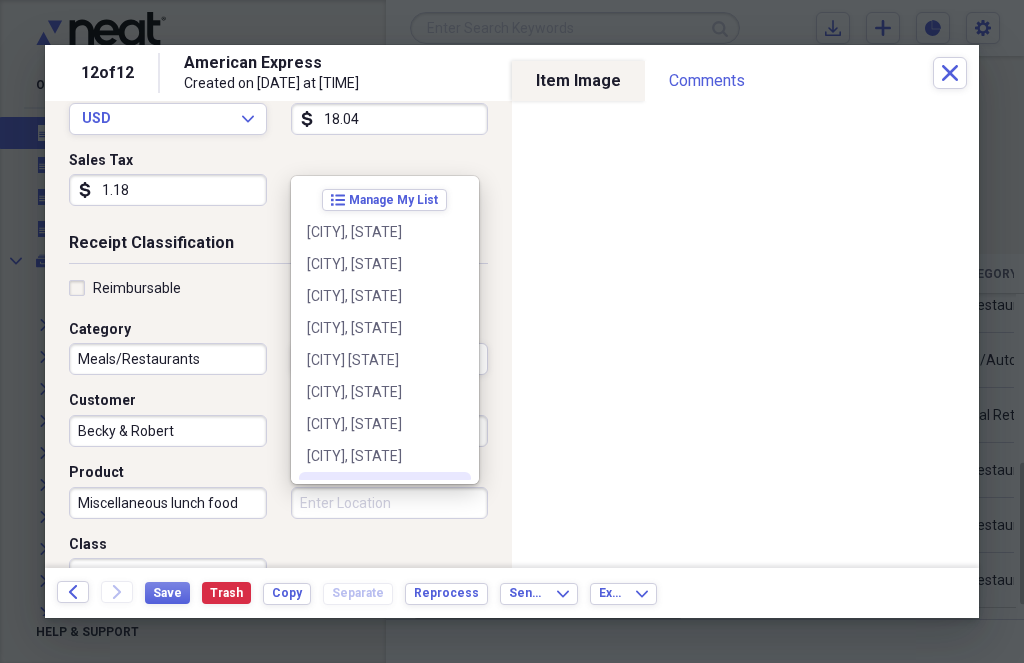 click on "Location" at bounding box center (390, 503) 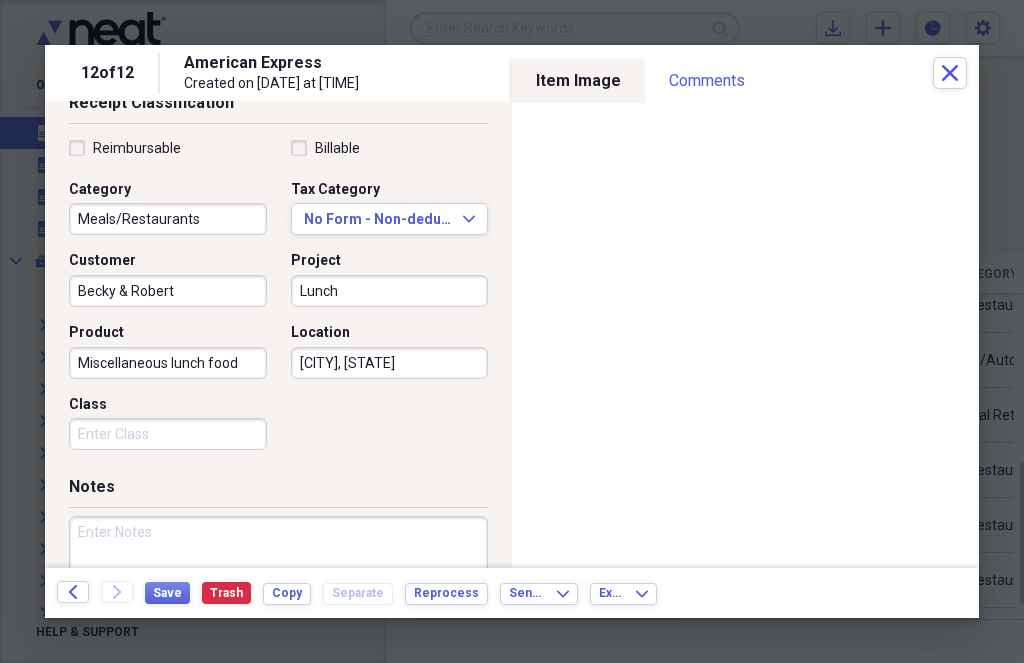 scroll, scrollTop: 454, scrollLeft: 0, axis: vertical 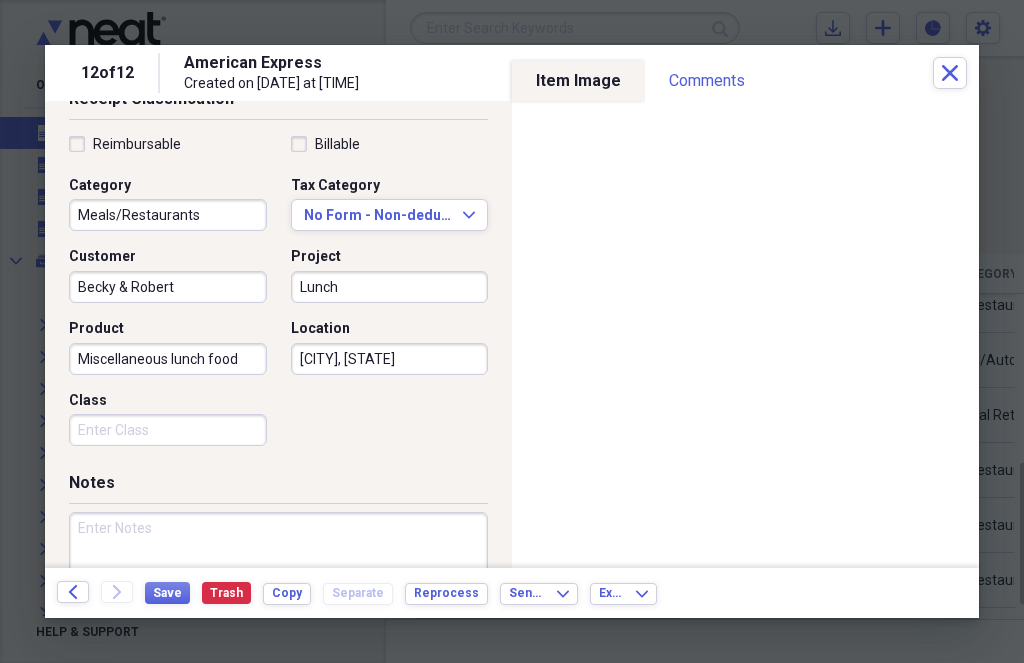 type on "[CITY], [STATE]" 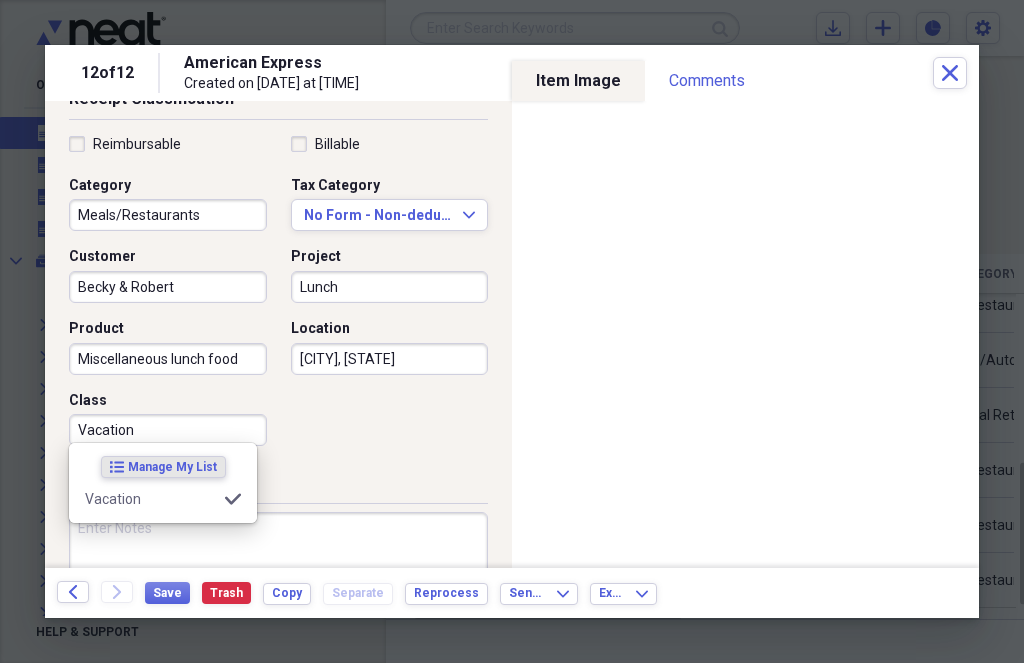 type on "Vacation" 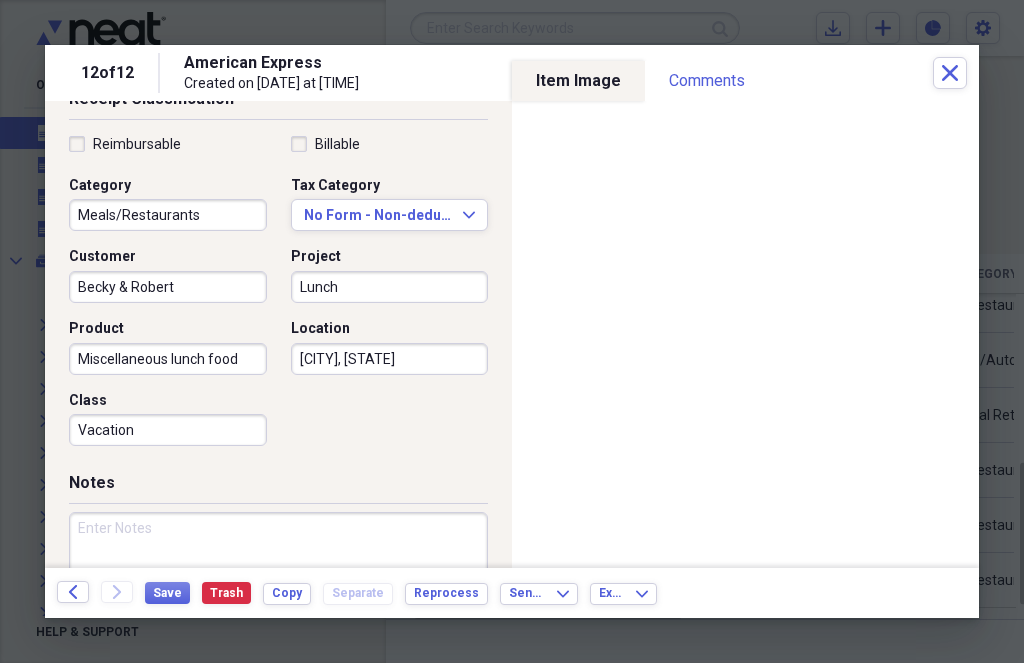 click on "Reimbursable Billable Category Meals/Restaurants Tax Category No Form - Non-deductible Expand Customer [NAME] & [NAME] Project Lunch Product Miscellaneous lunch food Location [CITY] [STATE] Class Vacation" at bounding box center (278, 295) 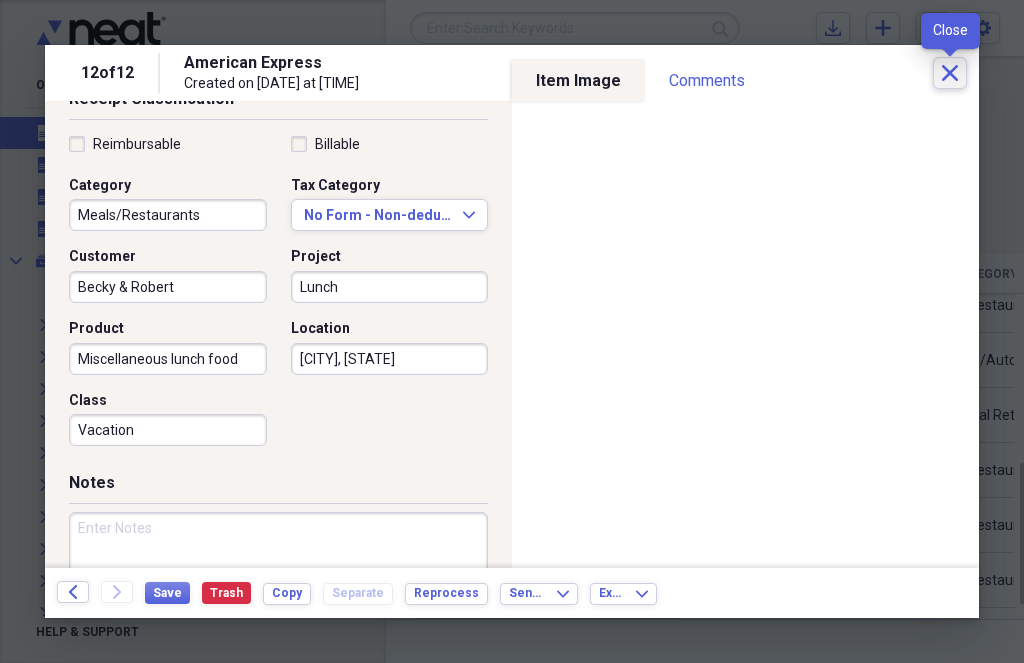 click on "Close" 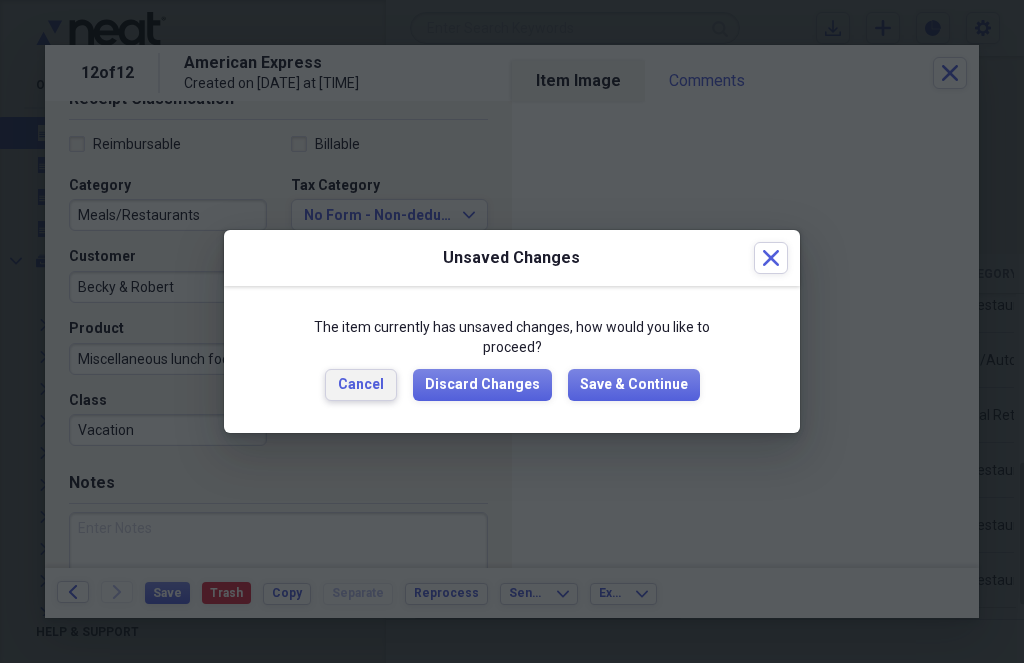 click on "Cancel" at bounding box center [361, 385] 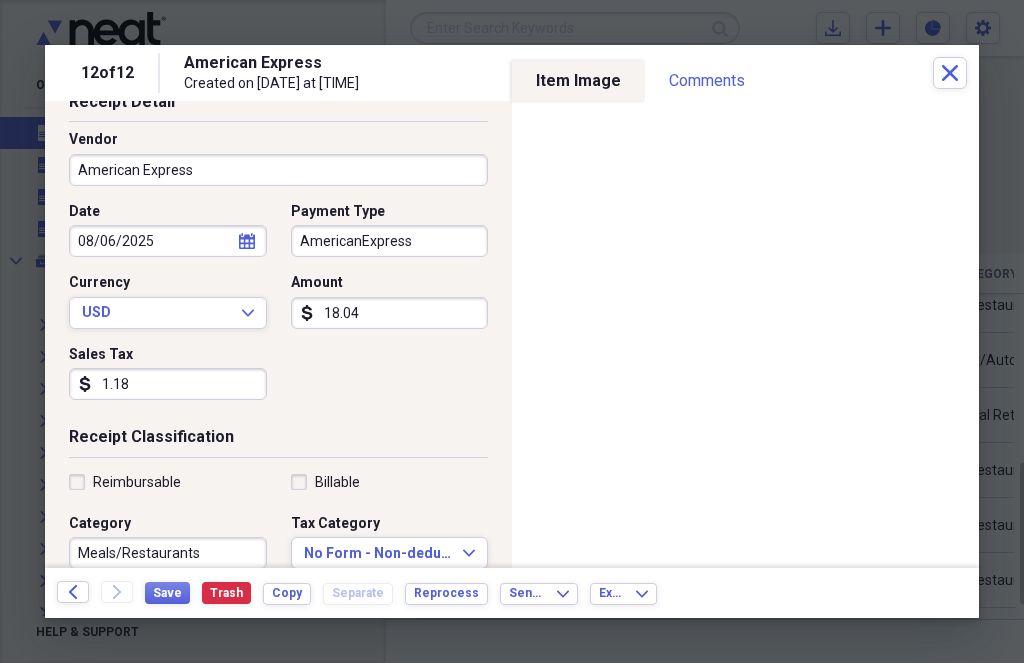 scroll, scrollTop: 111, scrollLeft: 0, axis: vertical 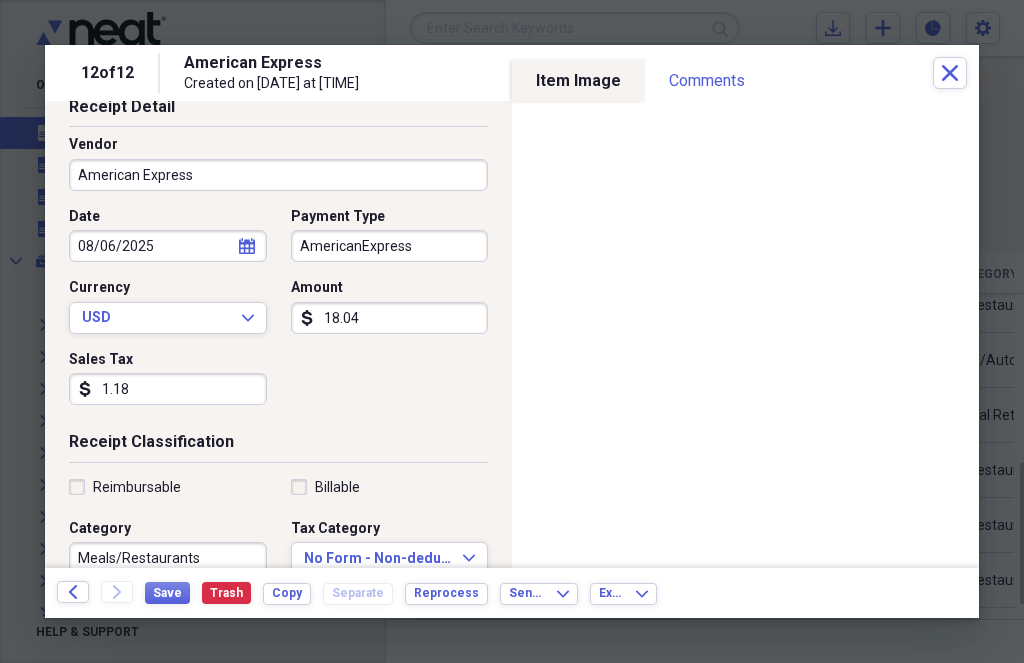 click on "American Express" at bounding box center (278, 175) 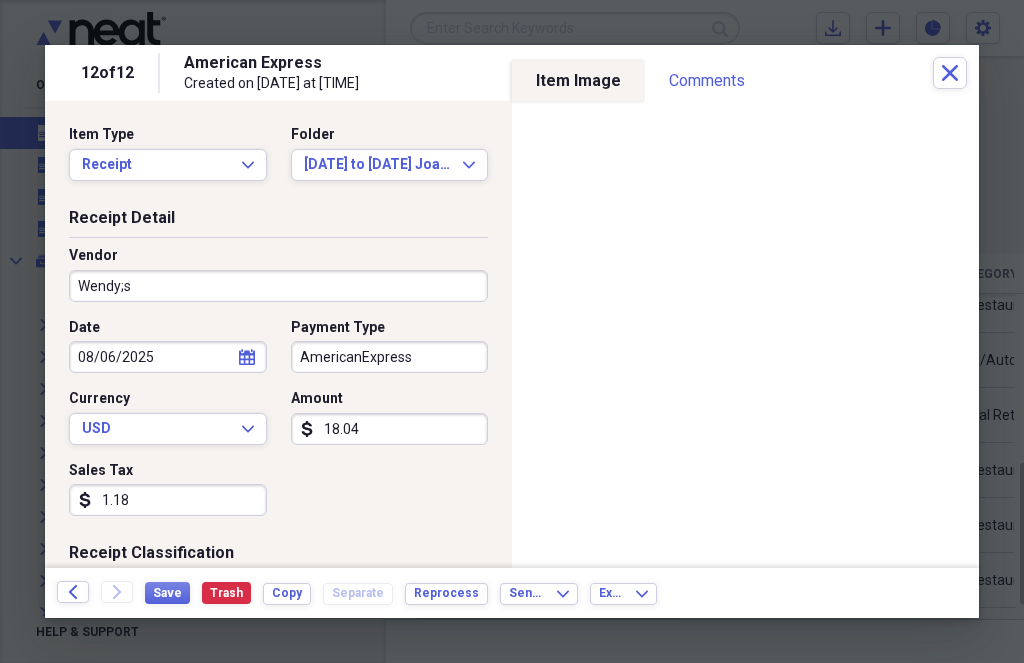 scroll, scrollTop: 0, scrollLeft: 0, axis: both 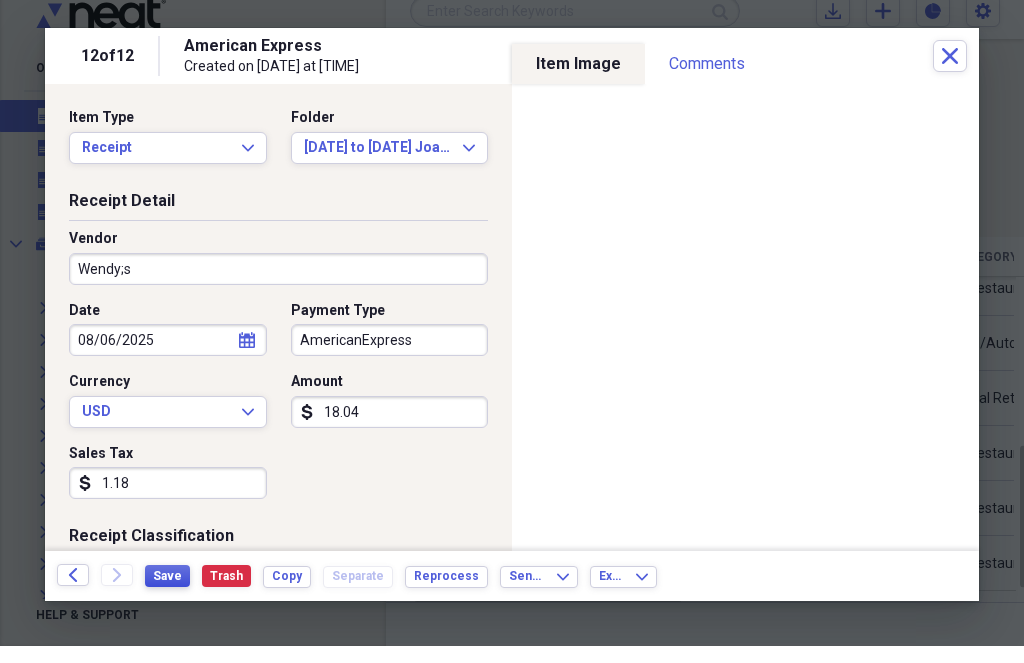 type on "Wendy;s" 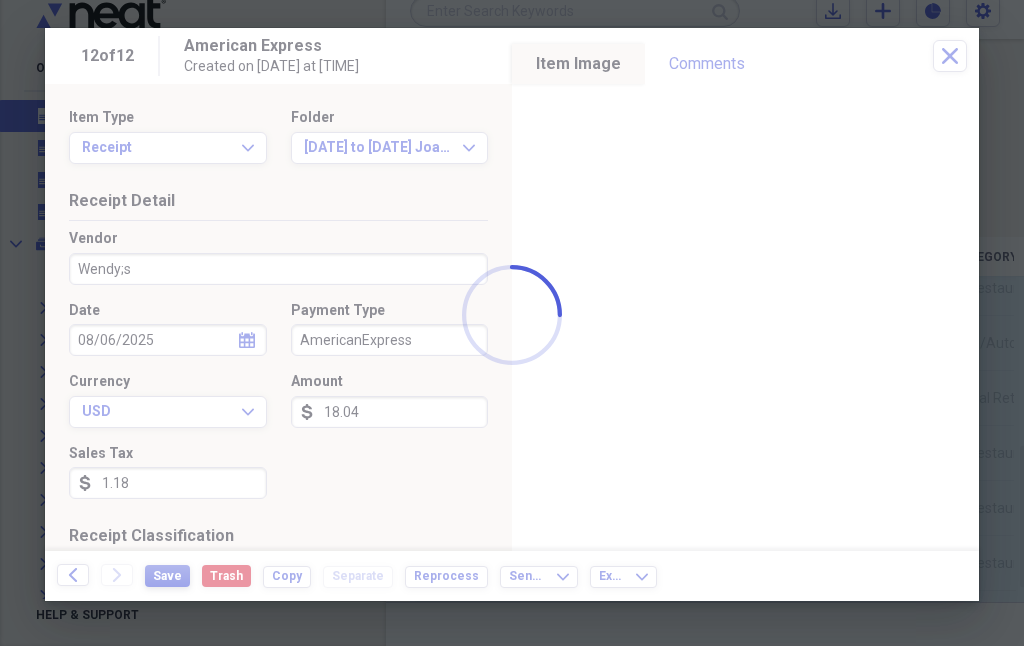 scroll, scrollTop: 20, scrollLeft: 0, axis: vertical 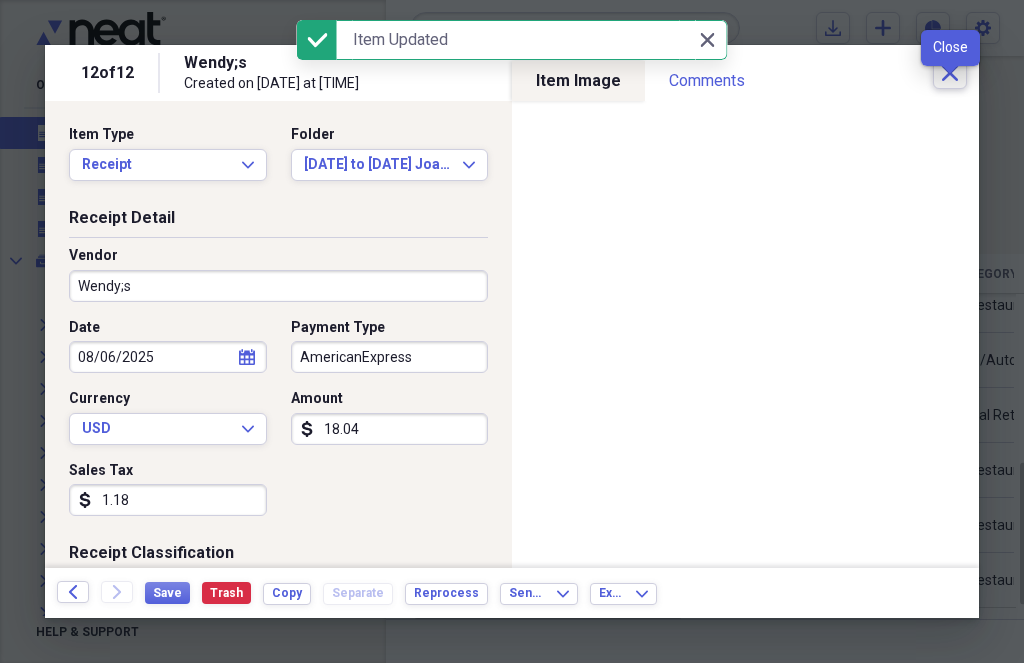 click 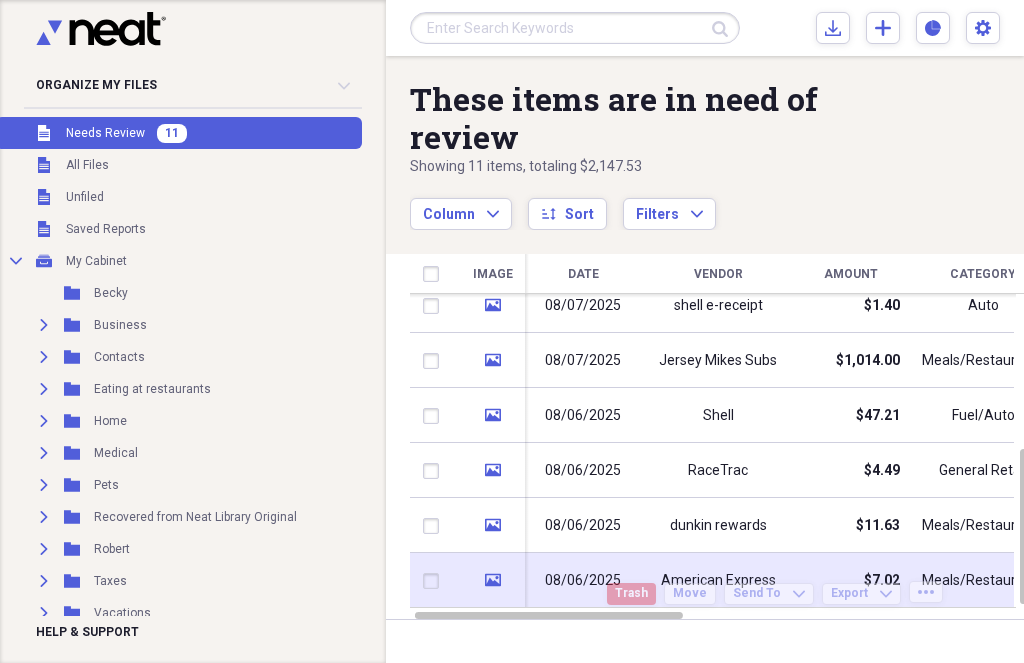 click on "$7.02" at bounding box center (850, 580) 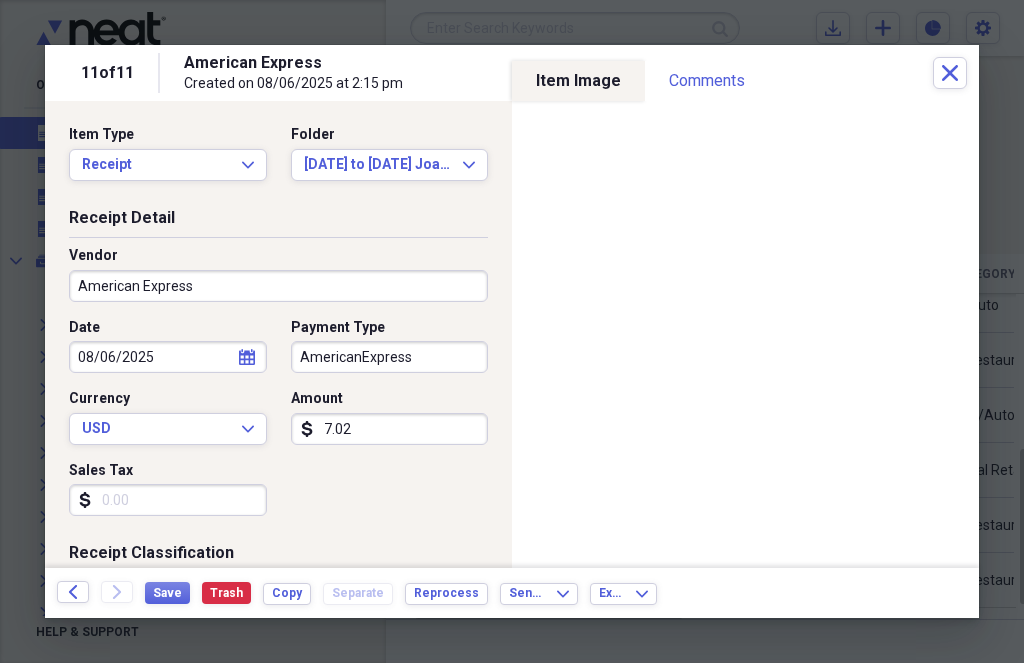 click on "American Express" at bounding box center (278, 286) 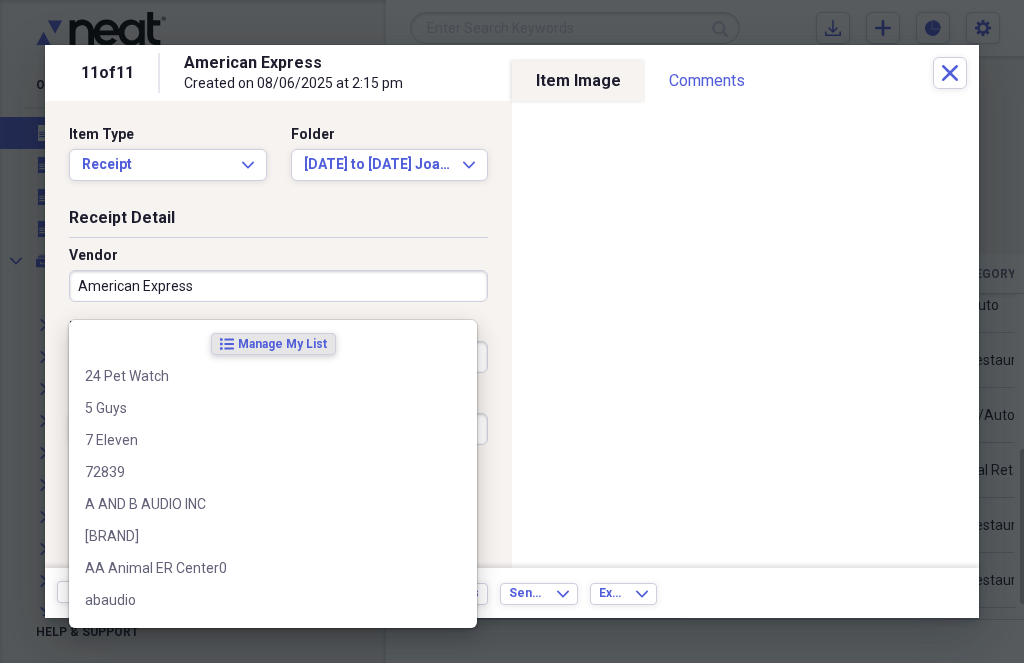 scroll, scrollTop: 19, scrollLeft: 0, axis: vertical 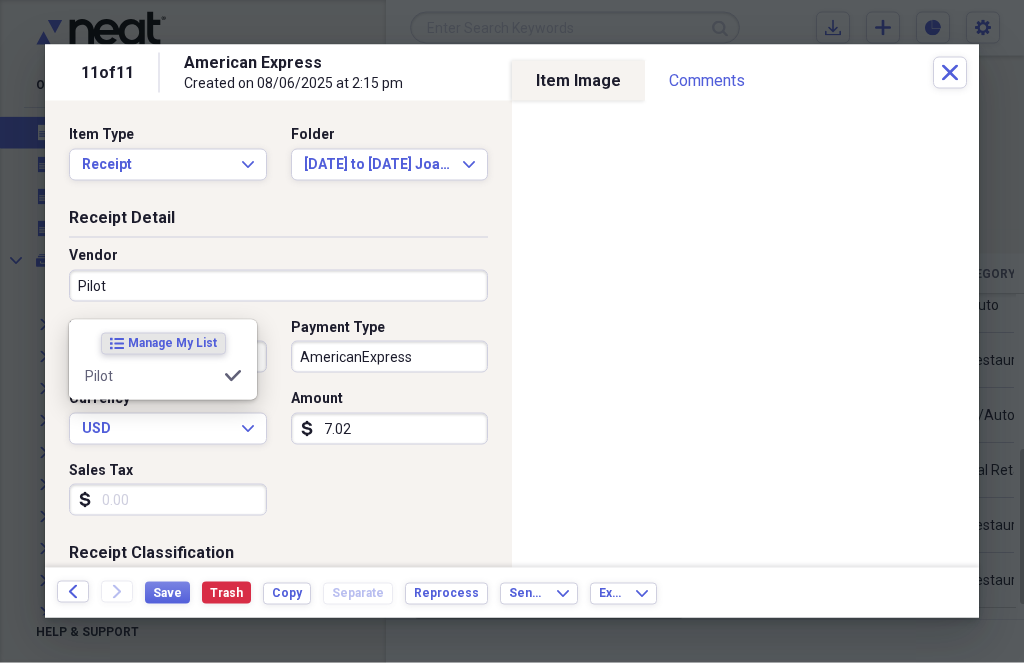 type on "Pilot" 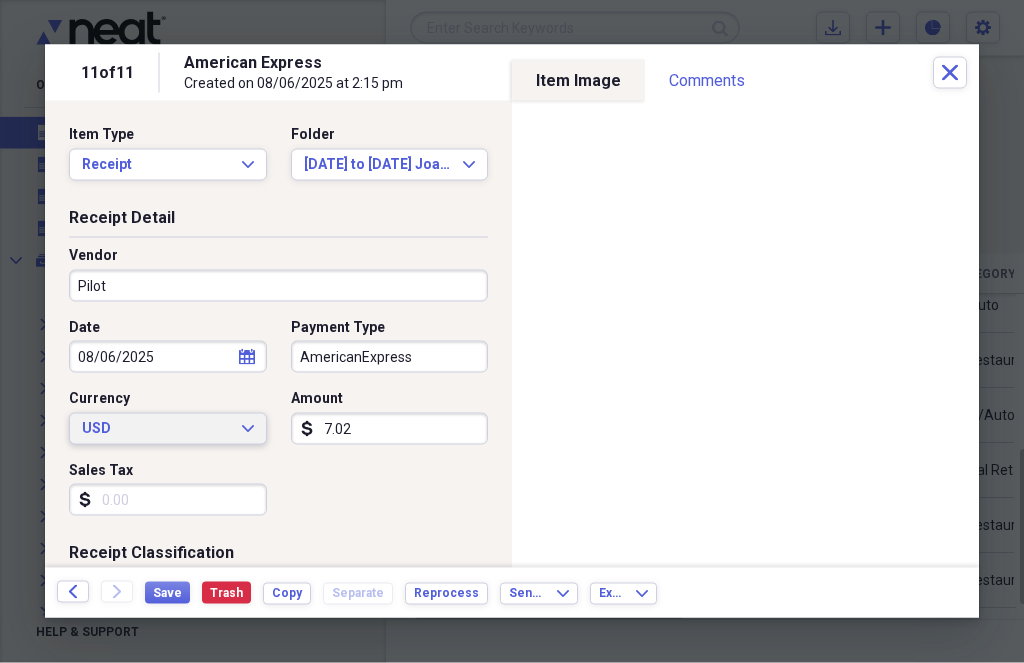 scroll, scrollTop: 20, scrollLeft: 0, axis: vertical 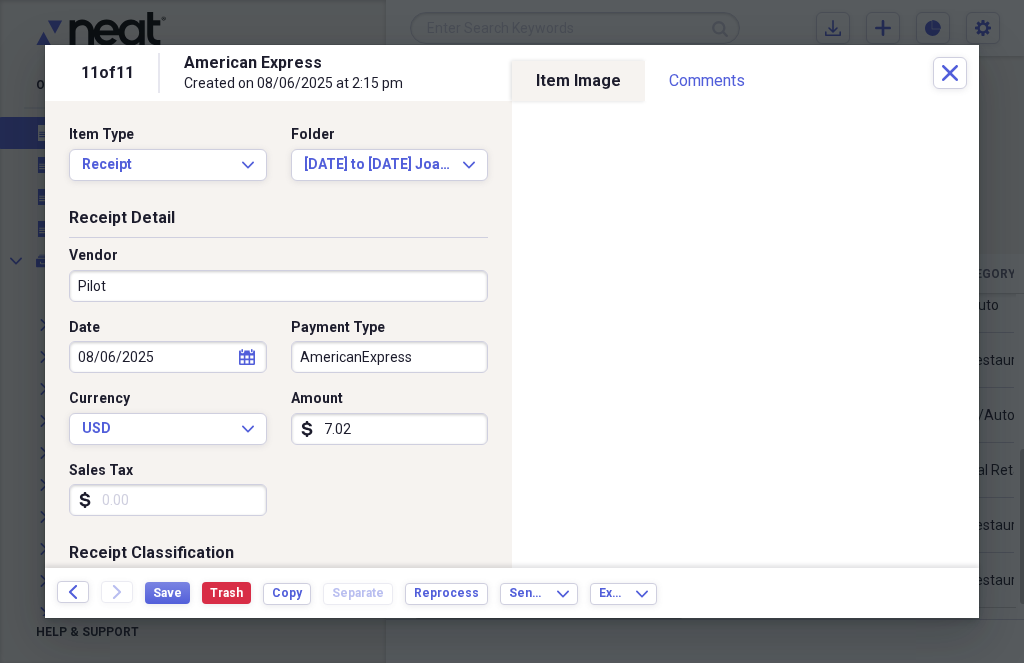 click on "Sales Tax" at bounding box center (168, 500) 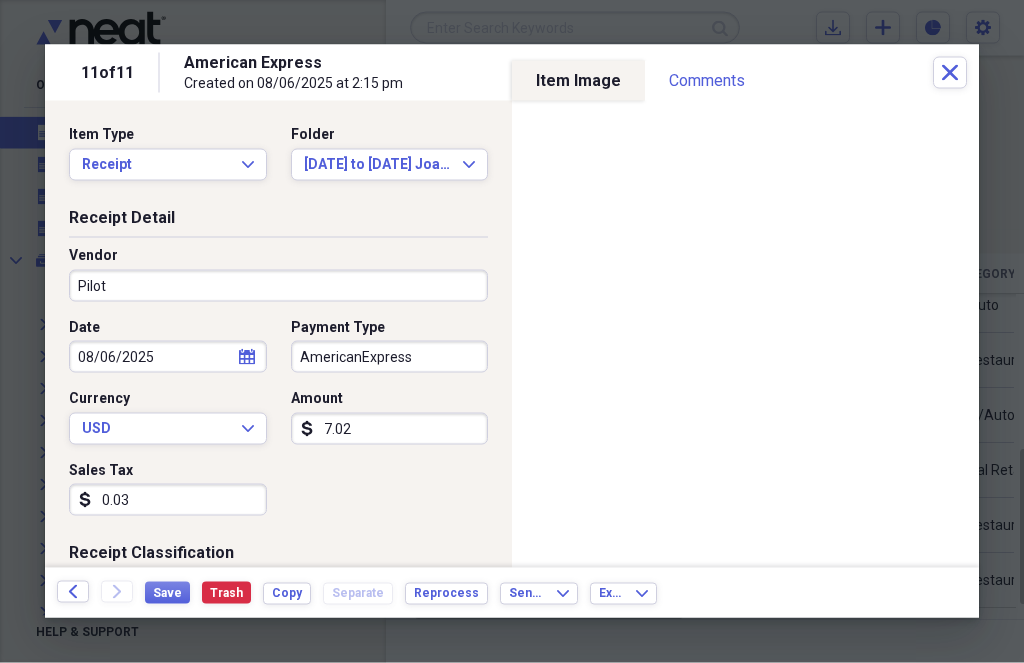 type on "0.03" 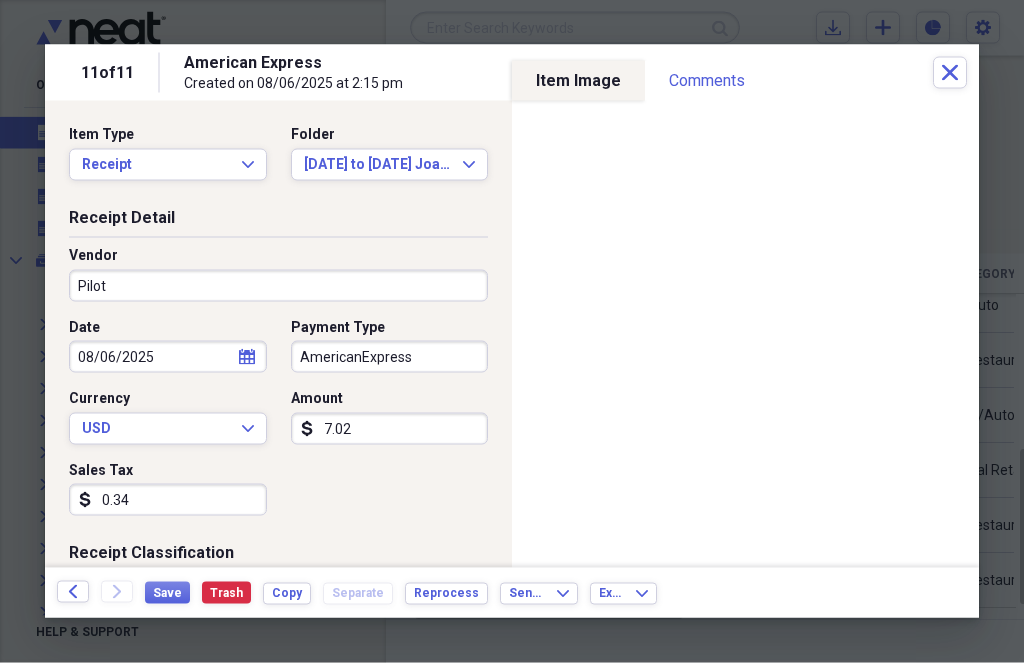 type on "0.34" 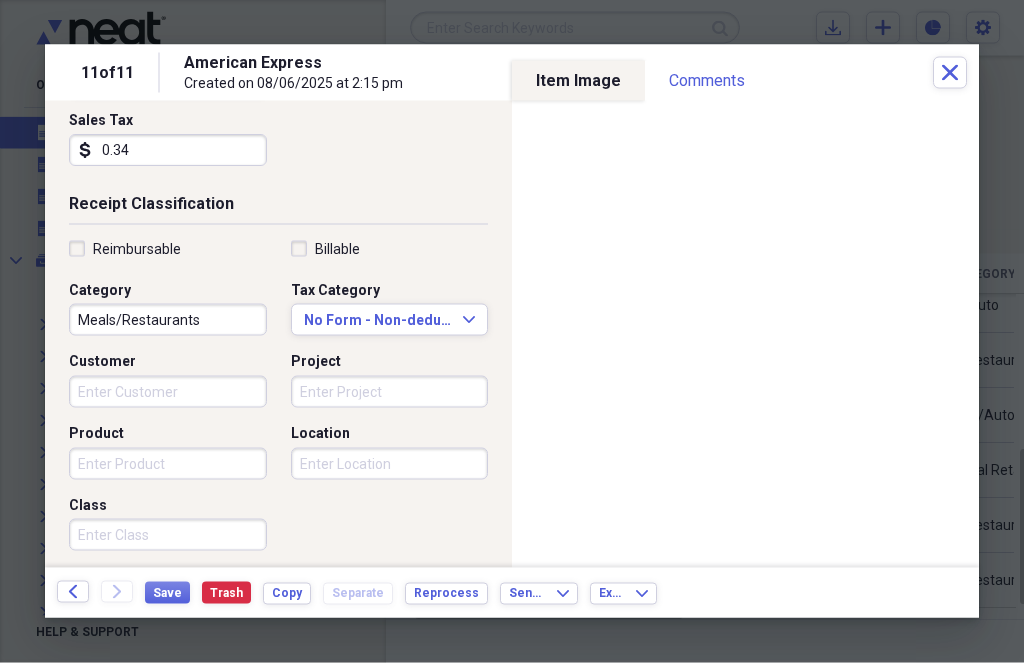 scroll, scrollTop: 360, scrollLeft: 0, axis: vertical 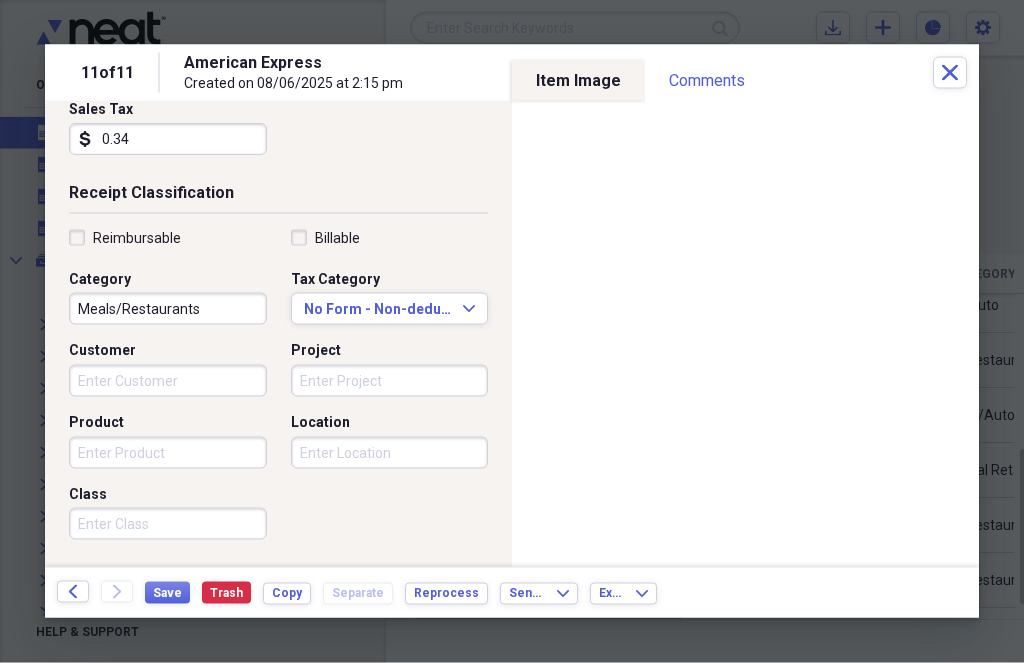 click on "Organize My Files [NUMBER] Collapse Unfiled Needs Review [NUMBER] Unfiled All Files Unfiled Unfiled Unfiled Saved Reports Collapse My Cabinet My Cabinet Add Folder Folder Becky Add Folder Expand Folder Business Add Folder Expand Folder Contacts Add Folder Expand Folder Eating at restaurants Add Folder Expand Folder Home Add Folder Expand Folder Medical Add Folder Expand Folder Pets Add Folder Expand Folder Recovered from Neat Library Original Add Folder Expand Folder Robert Add Folder Expand Folder Taxes Add Folder Expand Folder Vacations Add Folder Folder Wyndham Lawer Add Folder Collapse Trash Trash Folder 2025 Folder 2025 Folder 36" Cook Top Folder Dryer Folder Refrigerator Folder Speedcooker Help & Support Submit Import Import Add Create Expand Reports Reports Settings Robert Expand These items are in need of review Showing [NUMBER] items , totaling $[AMOUNT] Column Expand sort Sort Filters Expand Create Item Expand Image Date Vendor Amount Category Product Source Folder Billable Reimbursable media [DATE] $[AMOUNT] [NUMBER]" at bounding box center (512, 331) 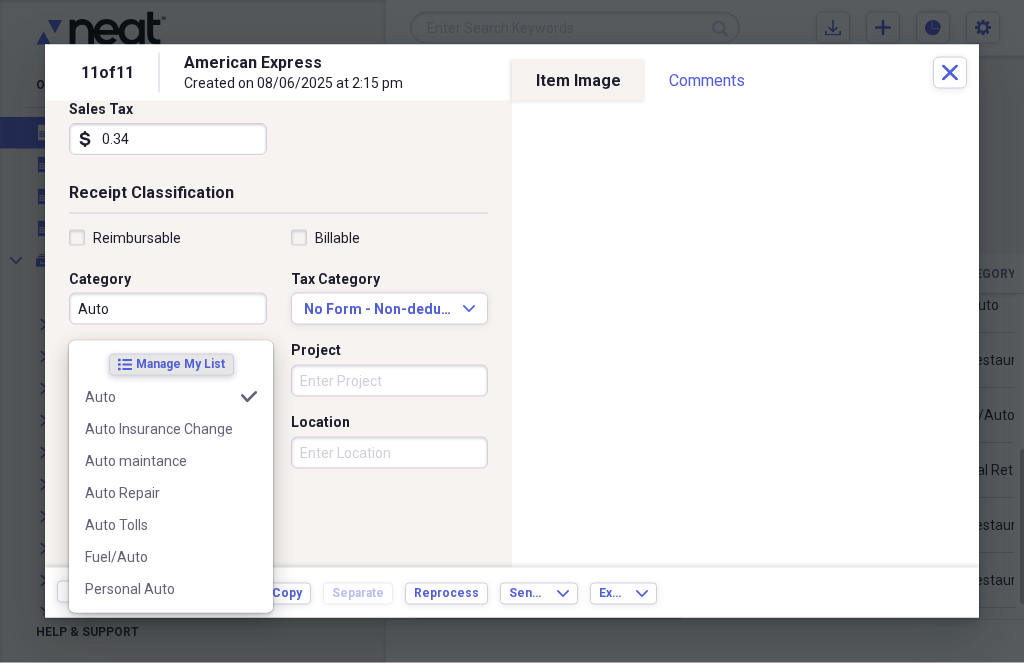type on "Auto" 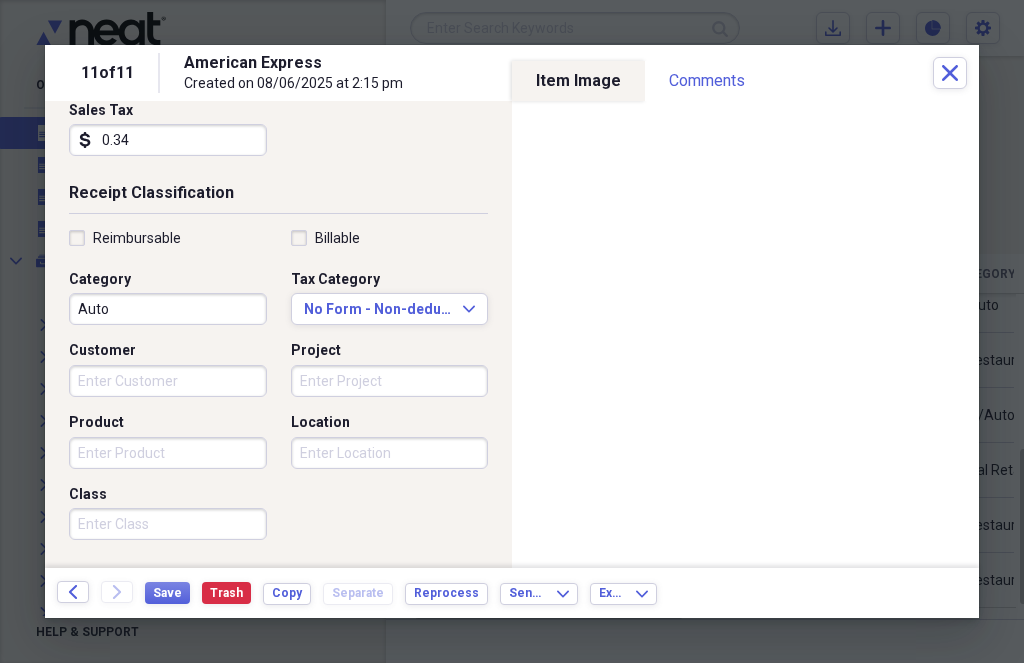 click on "Customer" at bounding box center (168, 381) 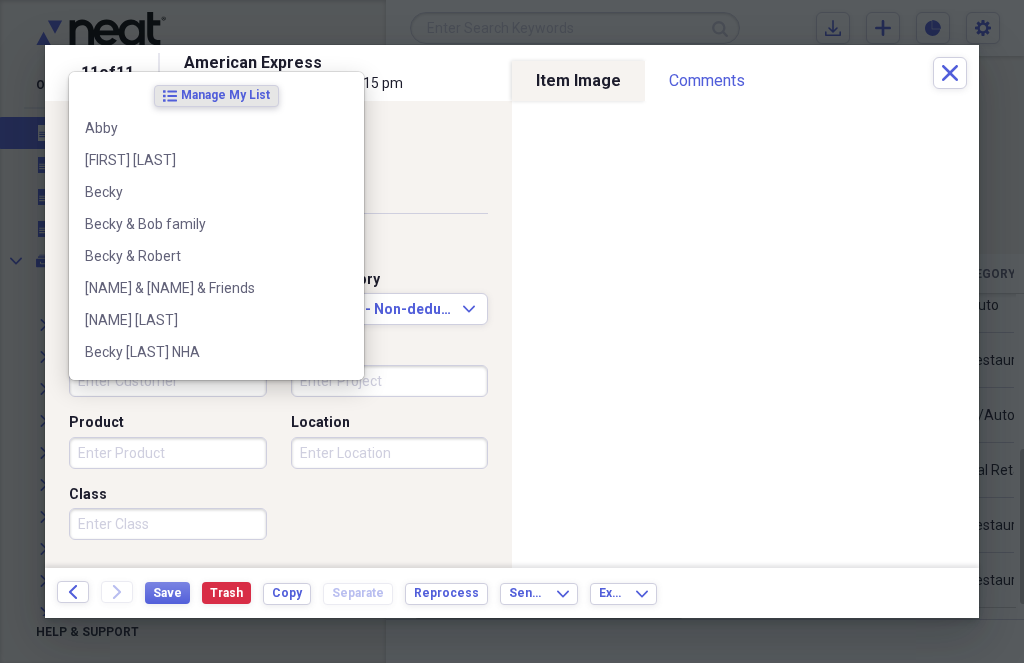 scroll, scrollTop: 19, scrollLeft: 0, axis: vertical 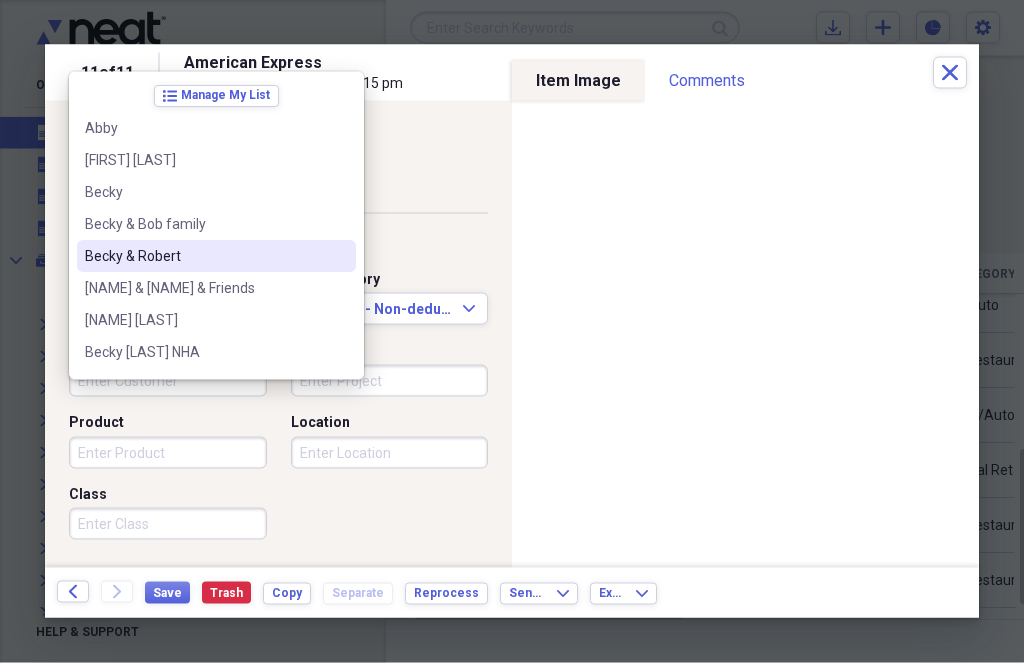 click on "Becky & Robert" at bounding box center (204, 256) 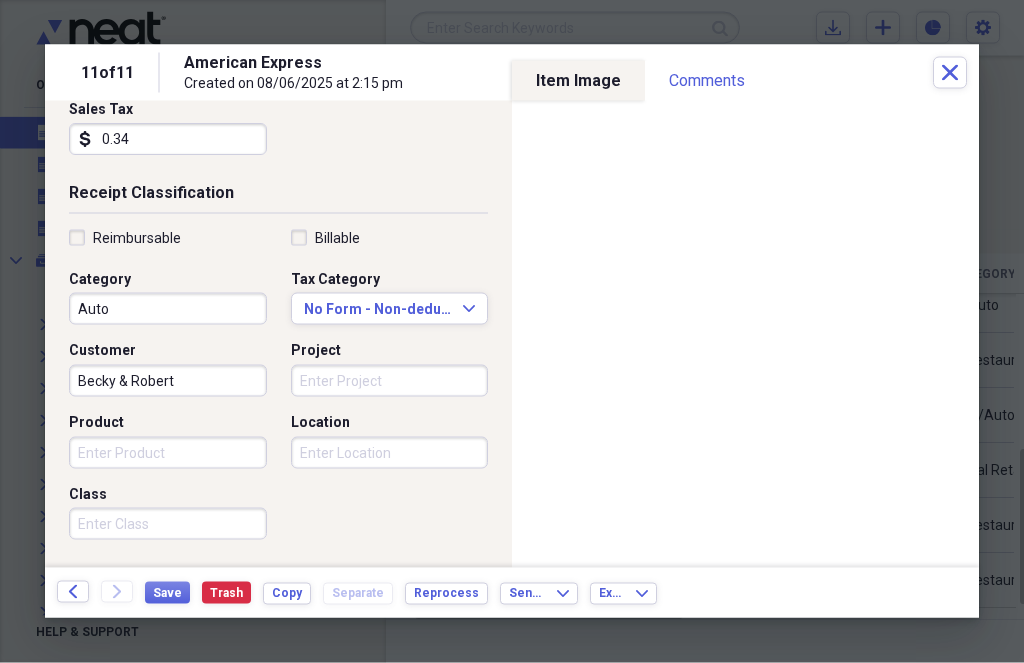 click on "Location" at bounding box center [390, 453] 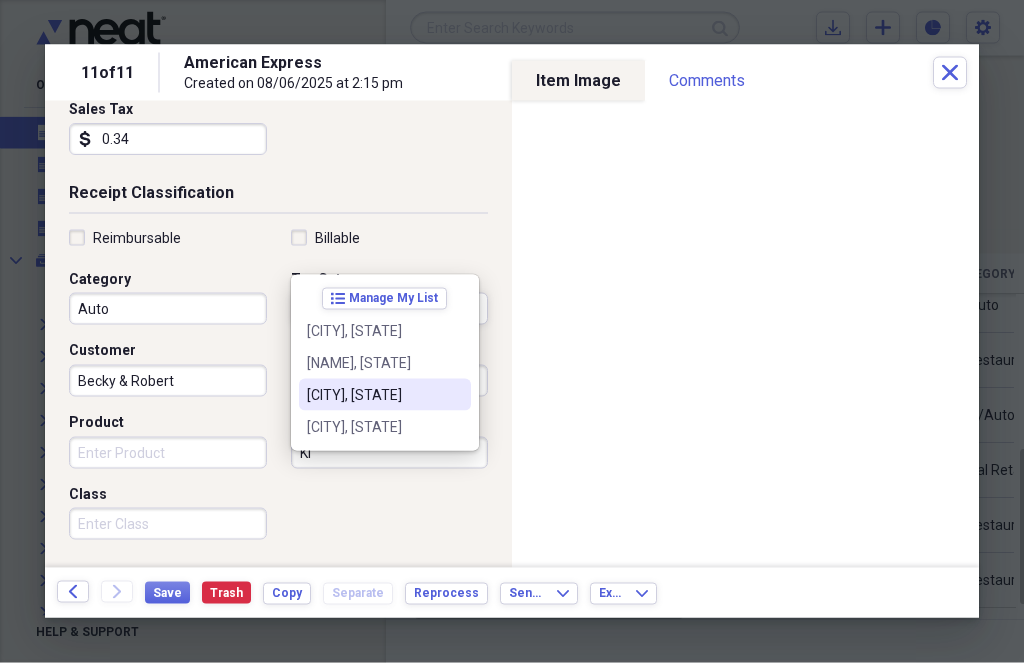 click on "[CITY], [STATE]" at bounding box center (373, 395) 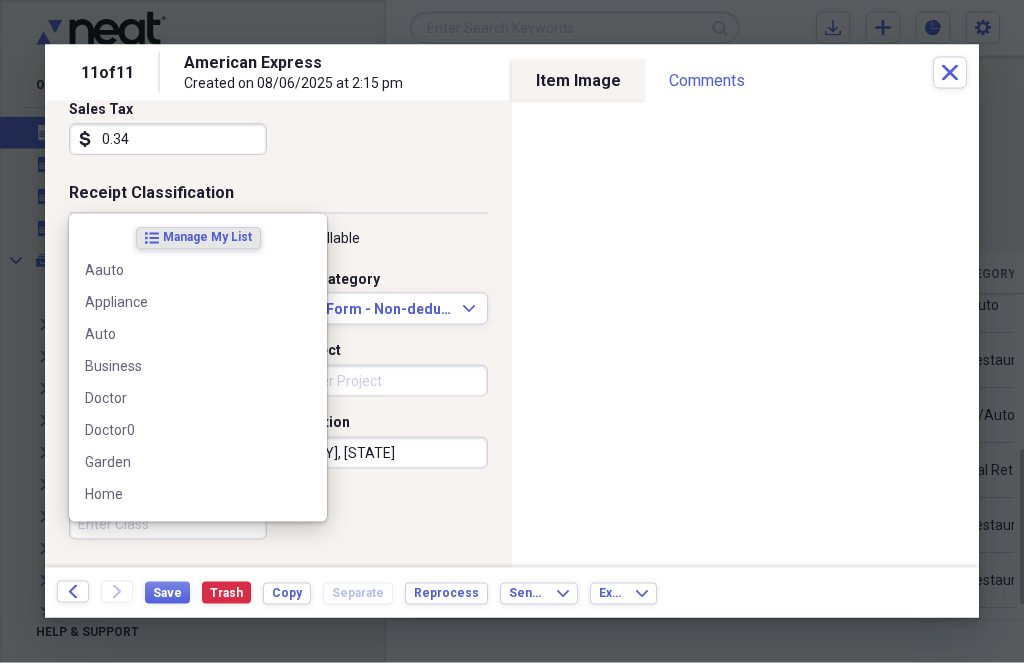 click on "Class" at bounding box center (168, 524) 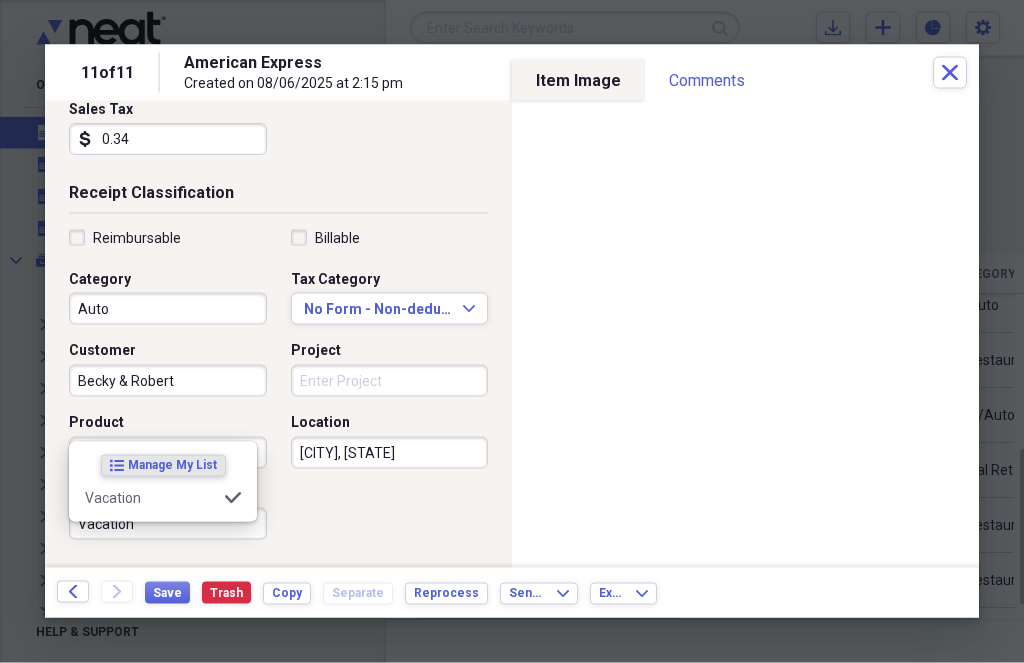 type on "Vacation" 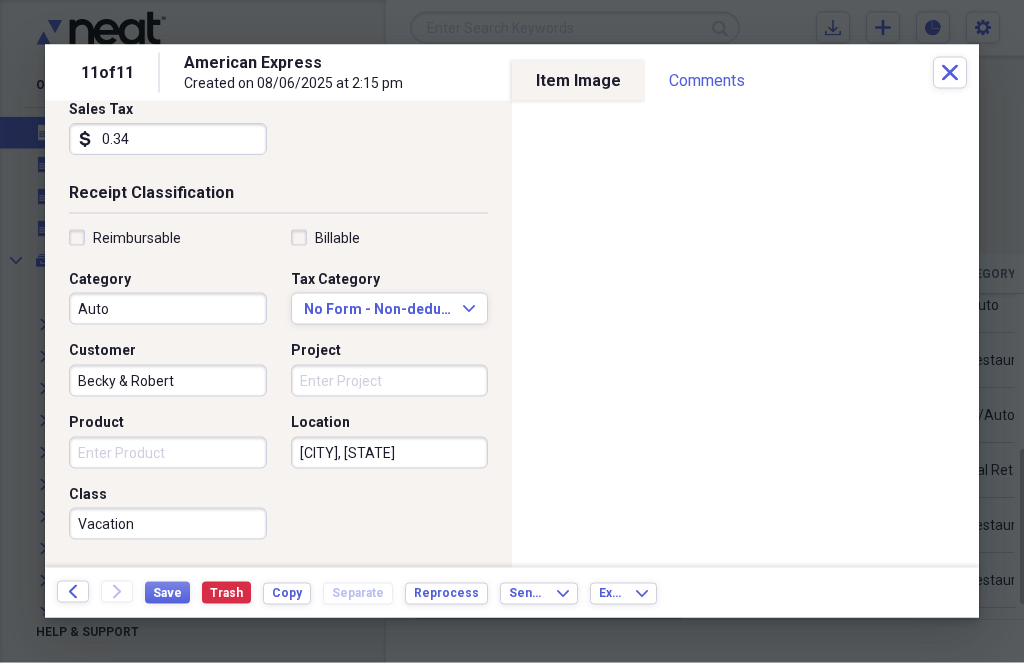 click on "Expand Customer Becky & Robert Project Product Location [CITY] [STATE] Class Vacation" at bounding box center (278, 389) 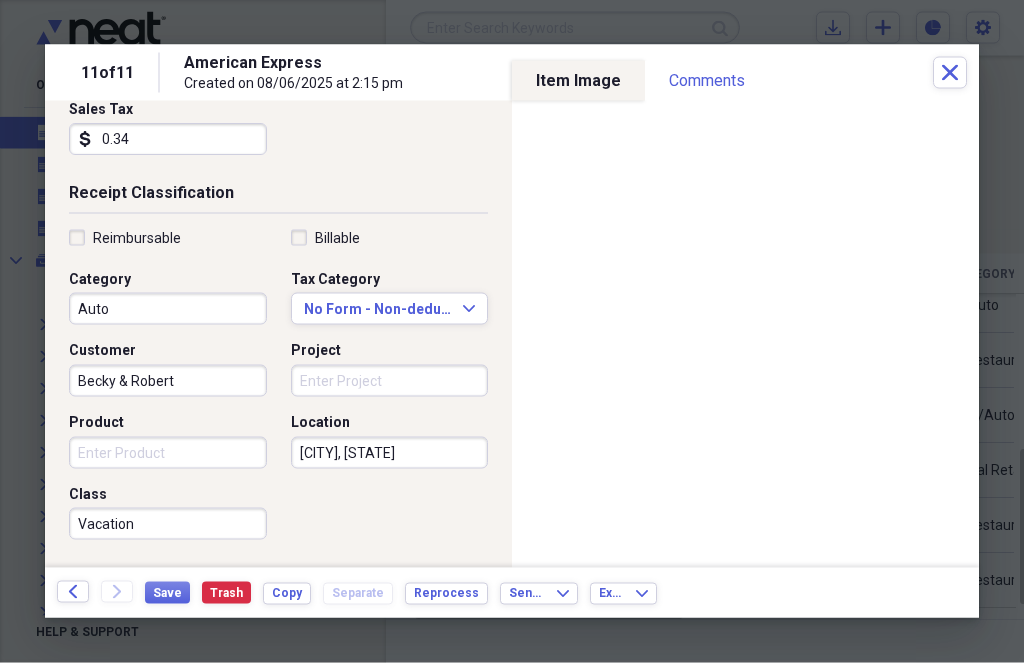 scroll, scrollTop: 20, scrollLeft: 0, axis: vertical 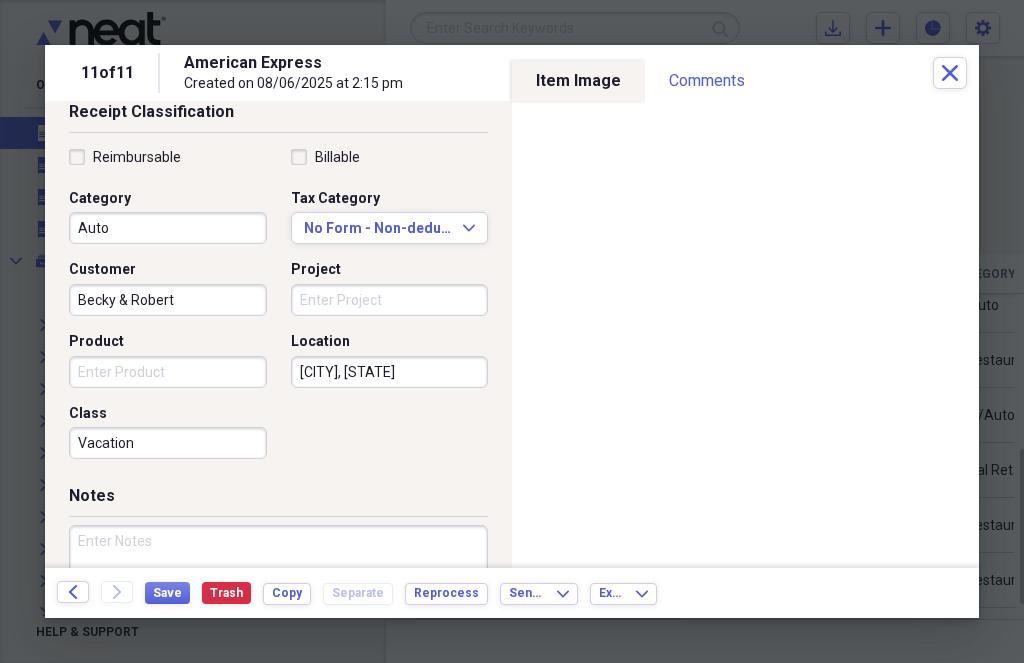 click on "Product" at bounding box center [168, 372] 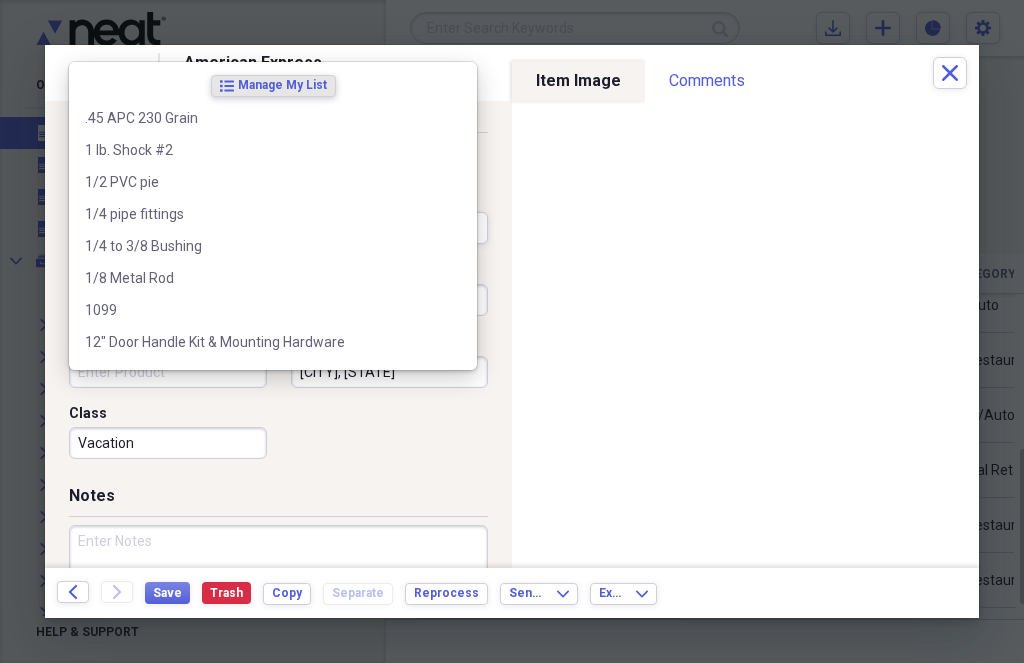 scroll, scrollTop: 19, scrollLeft: 0, axis: vertical 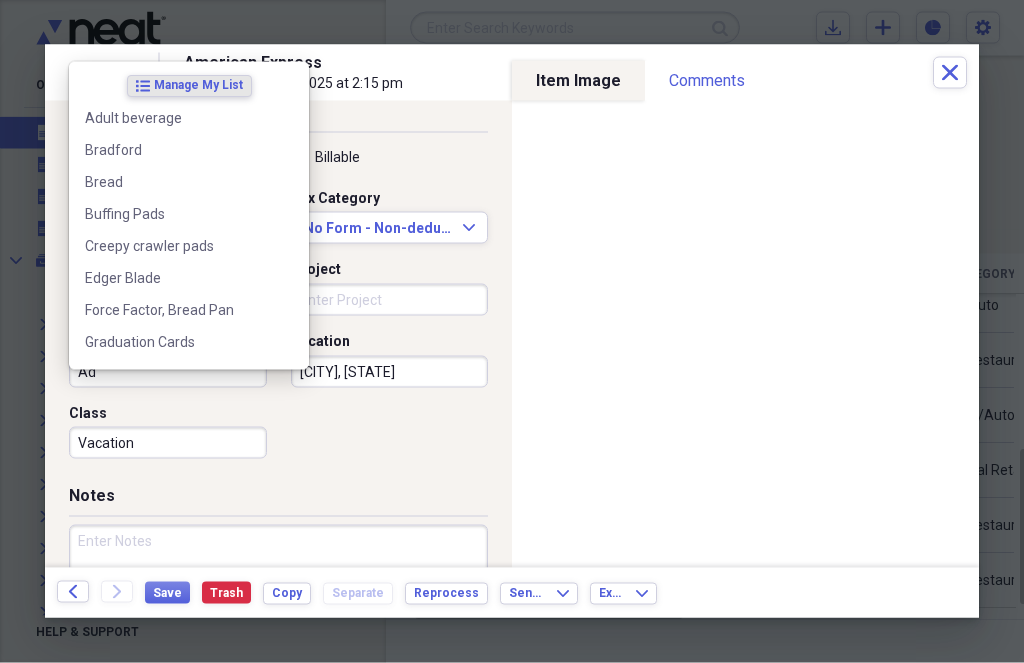 type on "A" 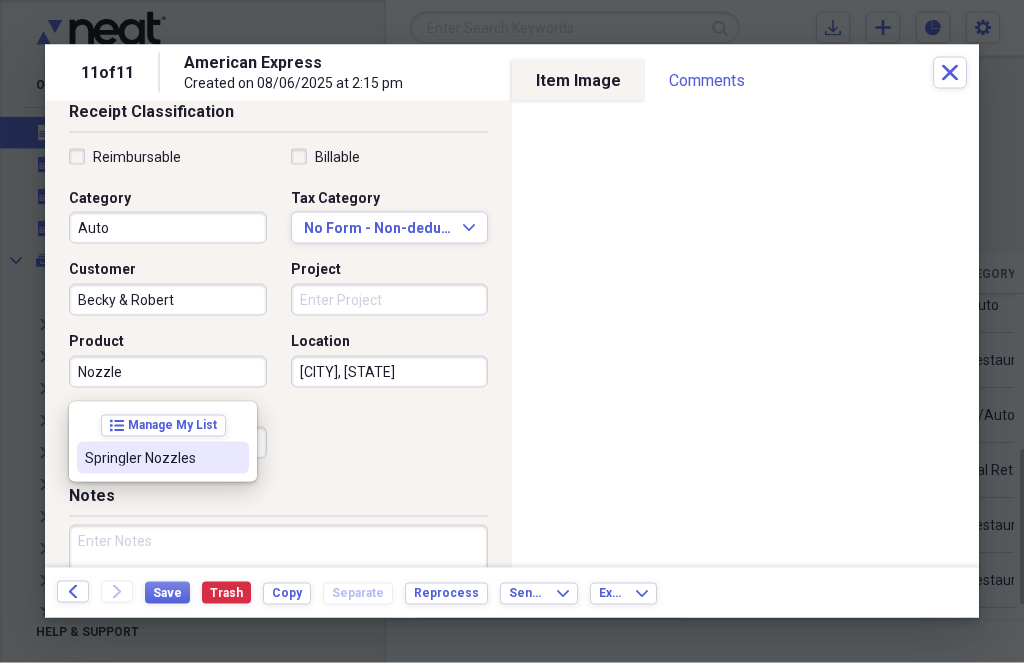 click on "Reimbursable Billable Category Auto Tax Category No Form - Non-deductible Expand Customer [NAME] & [NAME] Project Product Nozzle Location [CITY], [STATE] Class Vacation" at bounding box center [278, 308] 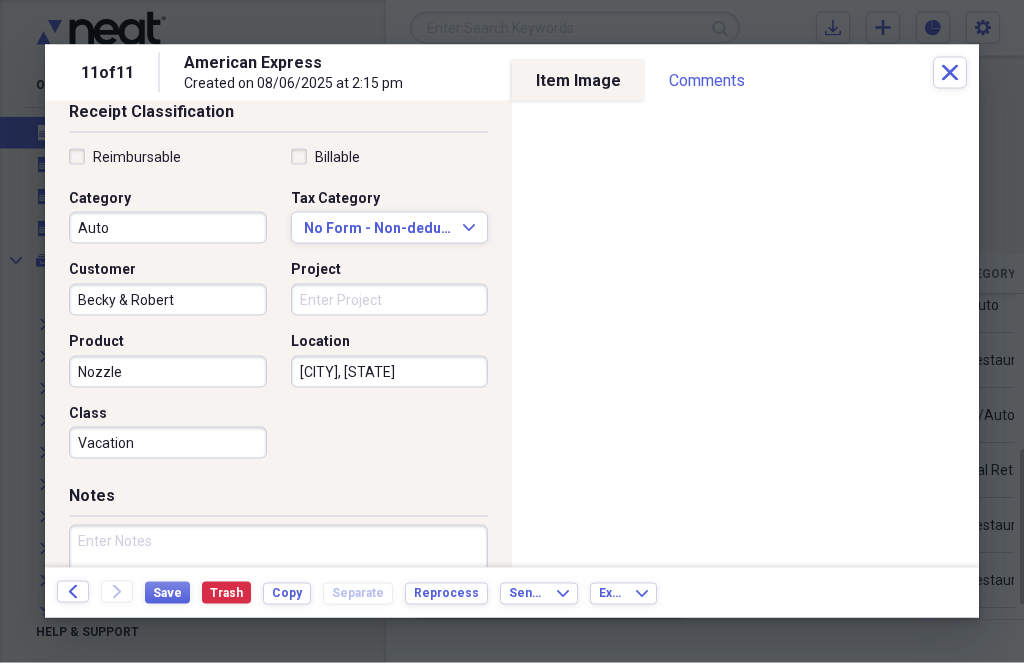 scroll, scrollTop: 20, scrollLeft: 0, axis: vertical 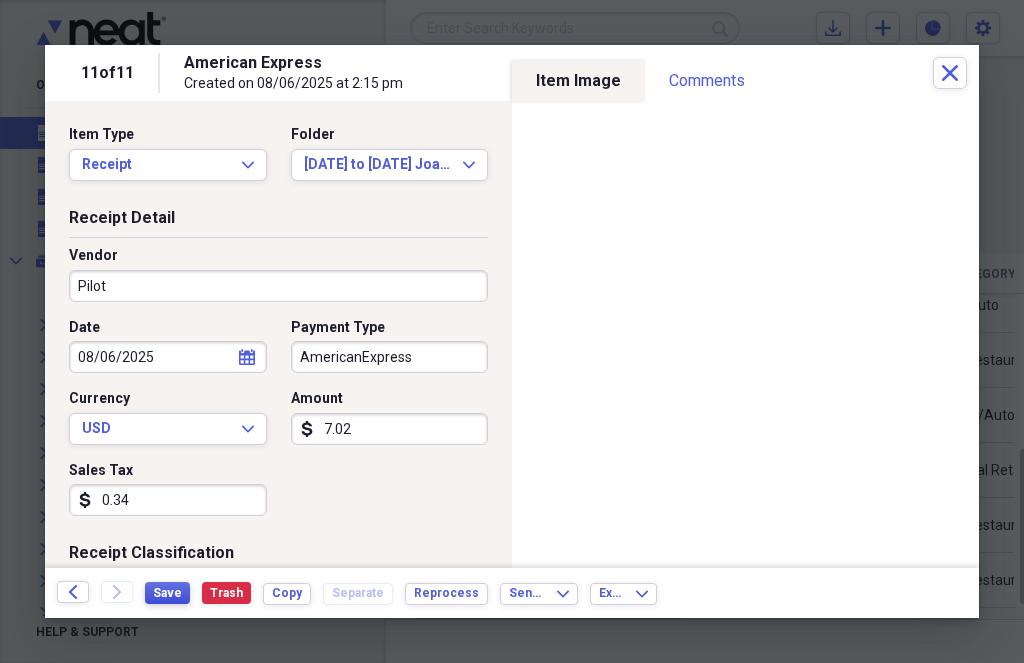 click on "Save" at bounding box center [167, 593] 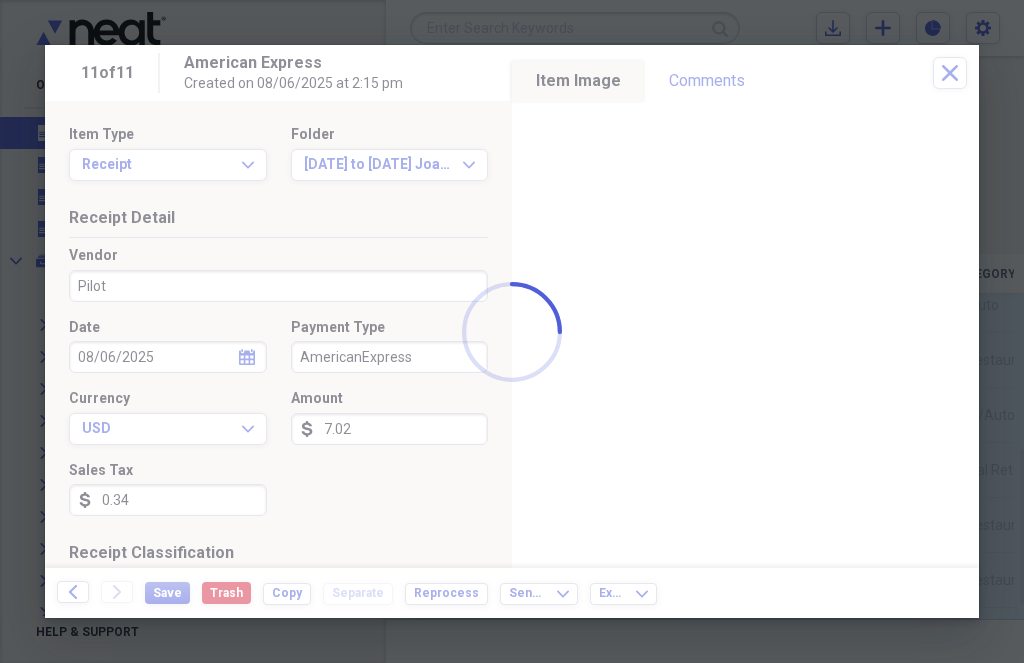 type on "Nozzle" 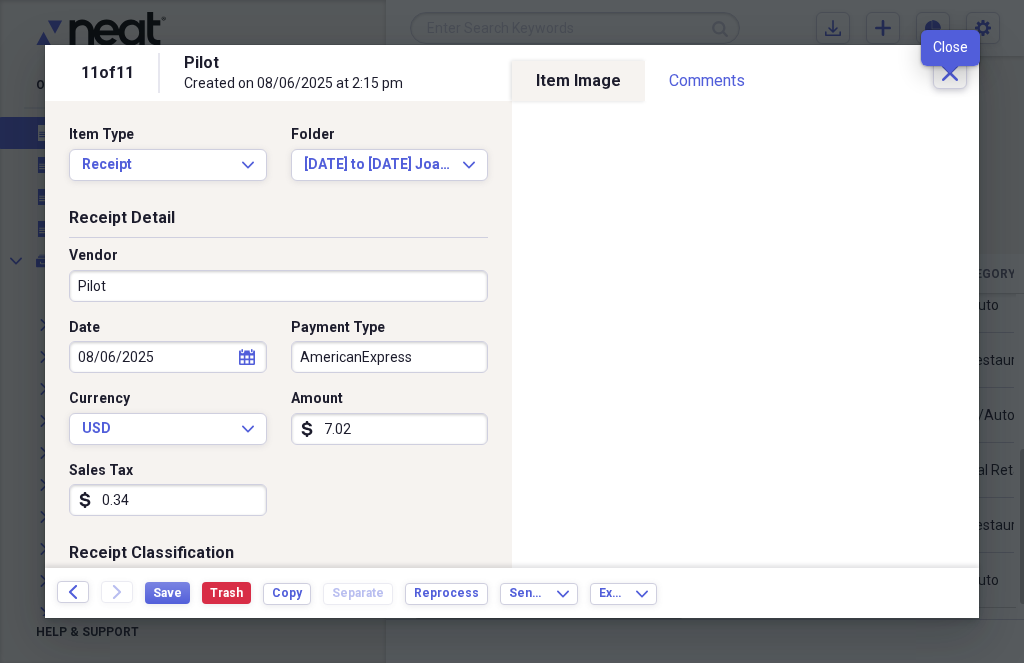 click 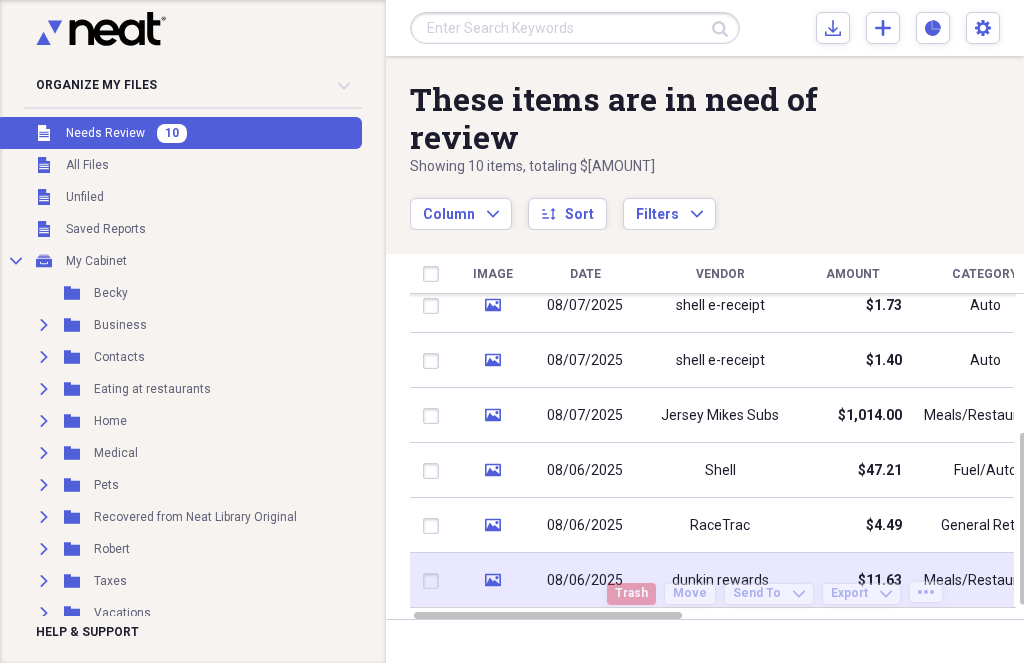 click on "dunkin rewards" at bounding box center (720, 580) 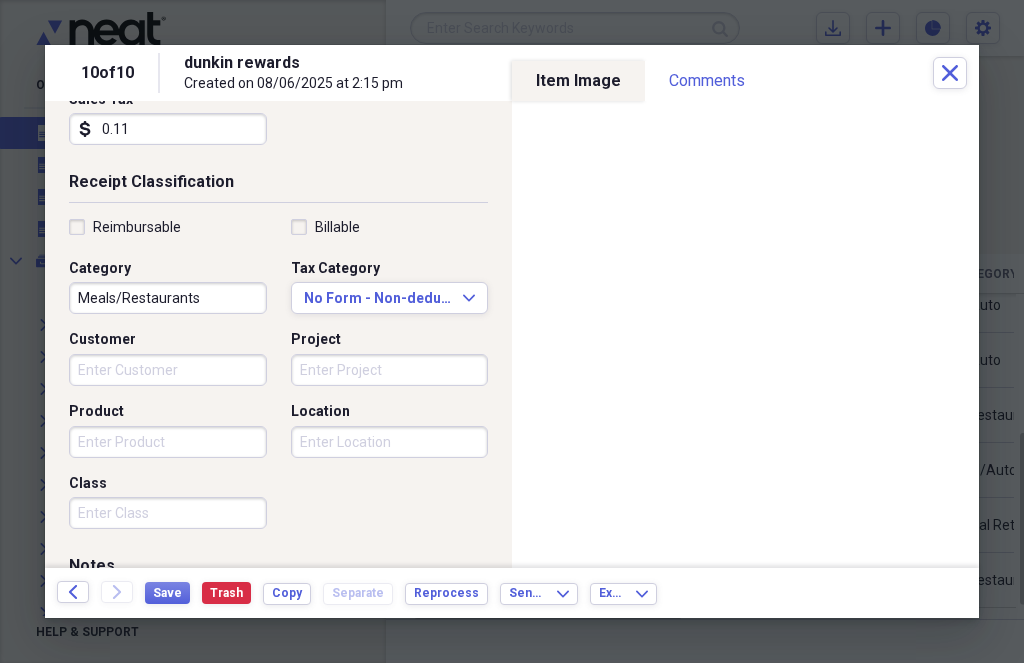 scroll, scrollTop: 376, scrollLeft: 0, axis: vertical 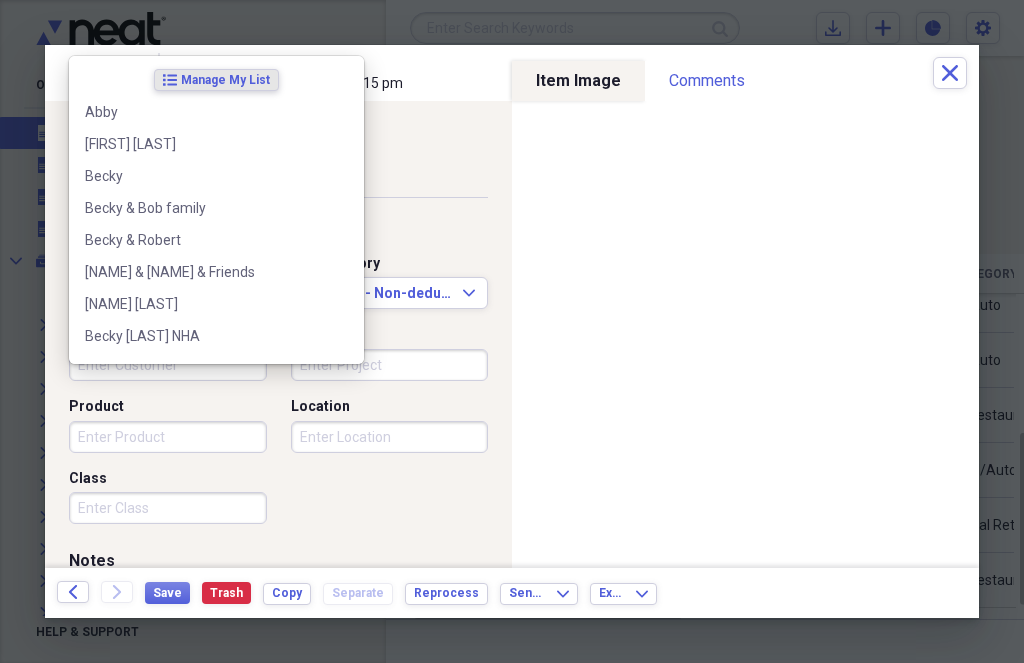 click on "Customer" at bounding box center (168, 365) 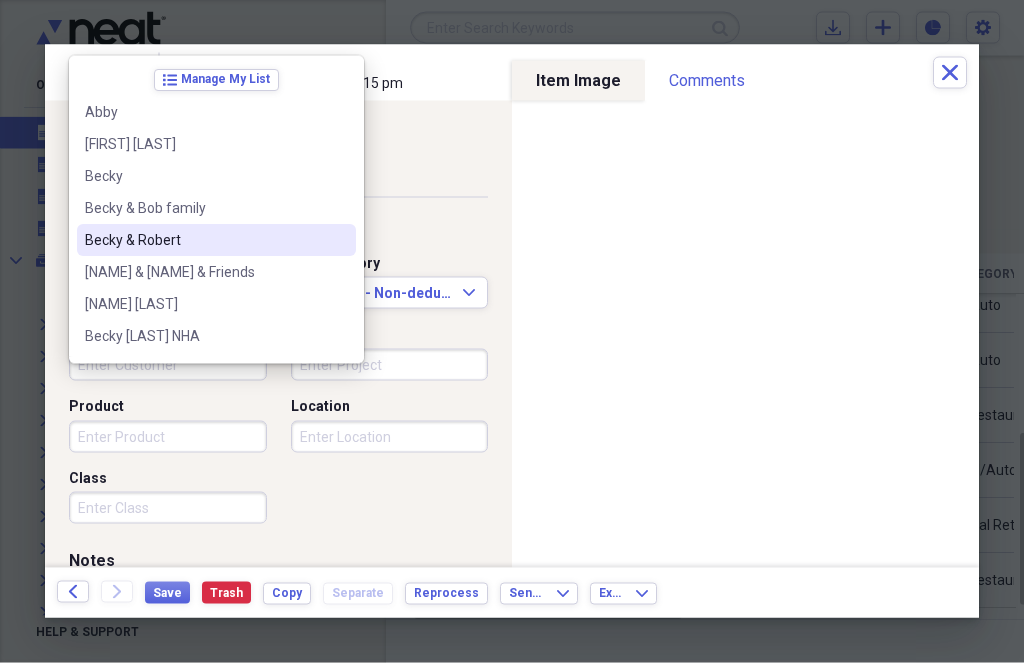 click on "Becky & Robert" at bounding box center (204, 240) 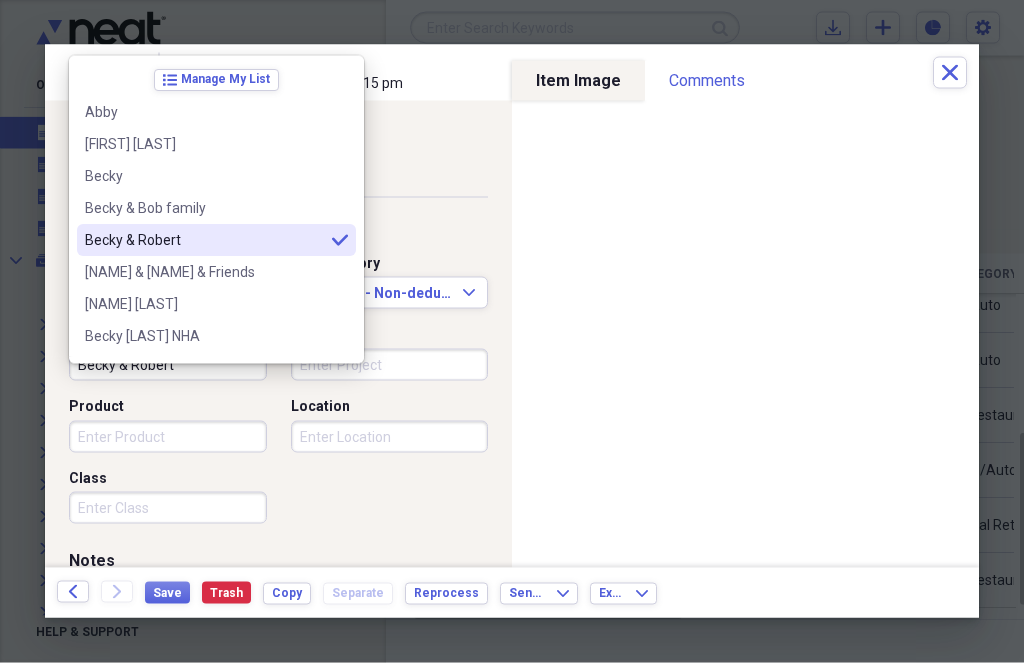 type on "Becky & Robert" 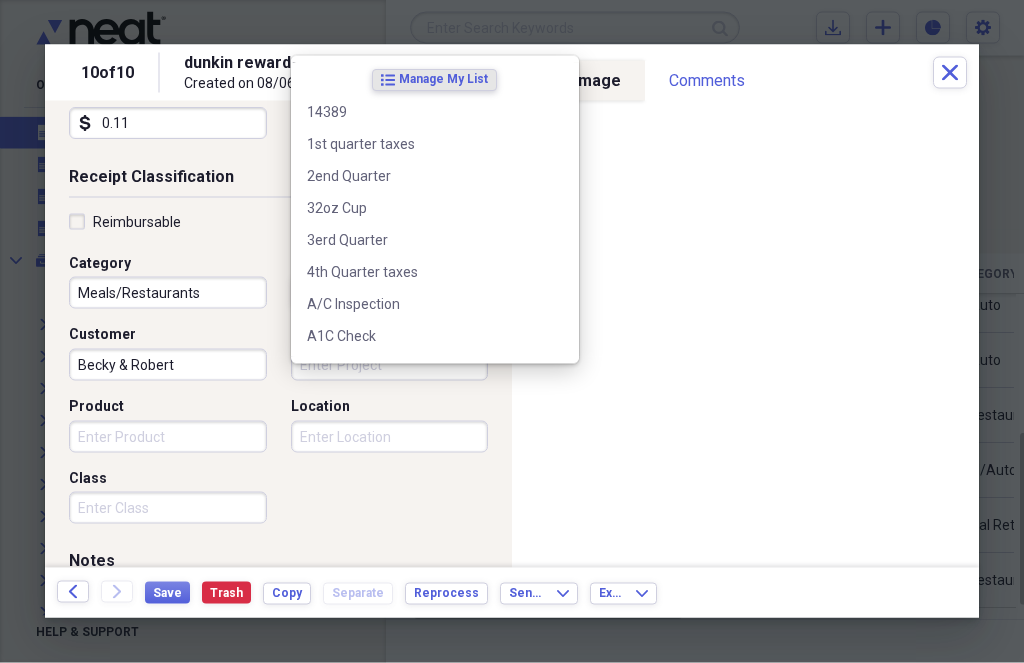 click on "Project" at bounding box center (390, 365) 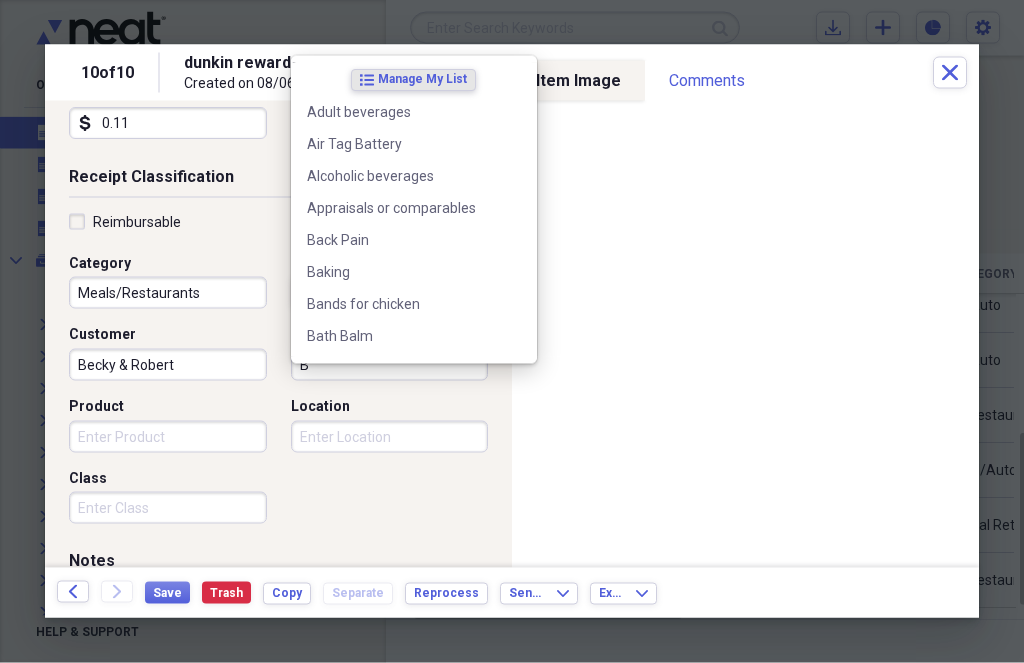 click on "Organize My Files 10 Collapse Unfiled Needs Review 10 Unfiled All Files Unfiled Unfiled Unfiled Saved Reports Collapse My Cabinet My Cabinet Add Folder Folder Becky Add Folder Expand Folder Business Add Folder Expand Folder Contacts Add Folder Expand Folder Eating at restaurants Add Folder Expand Folder Home Add Folder Expand Folder Medical Add Folder Expand Folder Pets Add Folder Expand Folder Recovered from Neat Library Original Add Folder Expand Folder Robert Add Folder Expand Folder Taxes Add Folder Expand Folder Vacations Add Folder Folder Wyndham Lawer Add Folder Collapse Trash Trash Folder 2025 Folder 2025 Folder 36" Cook Top Folder Dryer Folder Refrigerator Folder Speedcooker Help & Support Submit Import Import Add Create Expand Reports Reports Settings Robert Expand These items are in need of review Showing 10 items , totaling [CURRENCY] Column Expand sort Sort Filters Expand Create Item Expand Image Date Vendor Amount Category Product Source Folder Billable Reimbursable media [DATE] [BRAND] Auto" at bounding box center (512, 331) 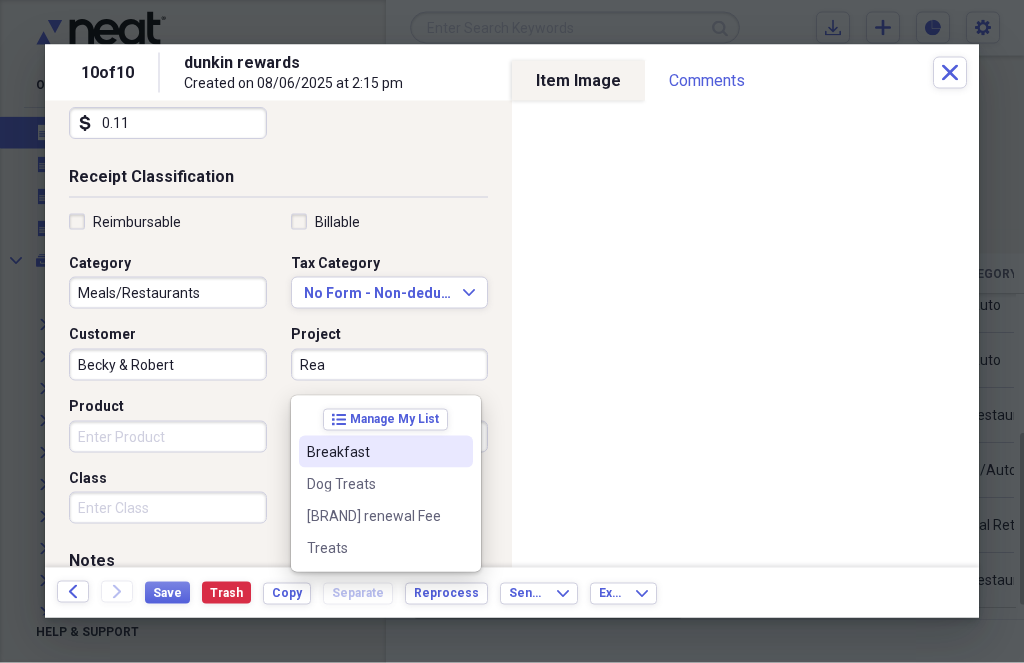 click on "Breakfast" at bounding box center (374, 452) 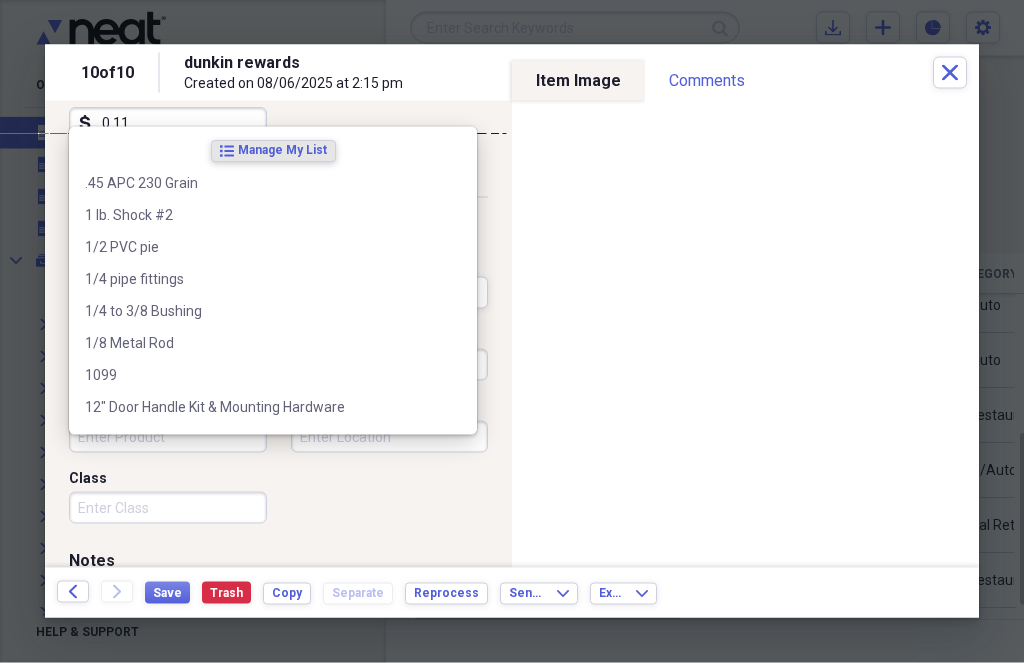 click on "Product" at bounding box center (168, 437) 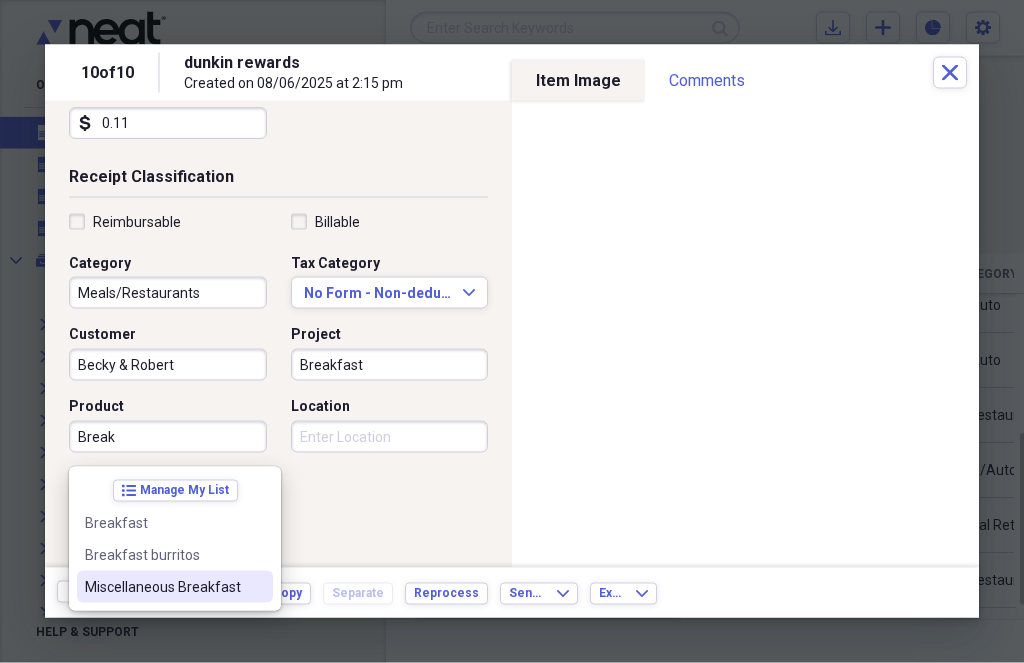 click on "Miscellaneous Breakfast" at bounding box center [163, 587] 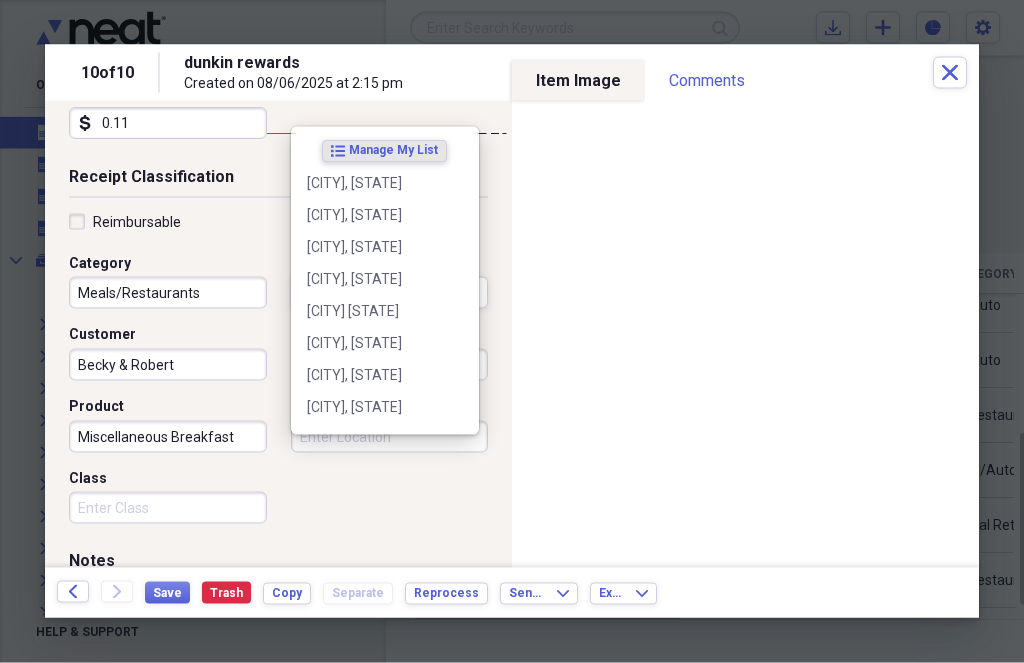 click on "Location" at bounding box center [390, 437] 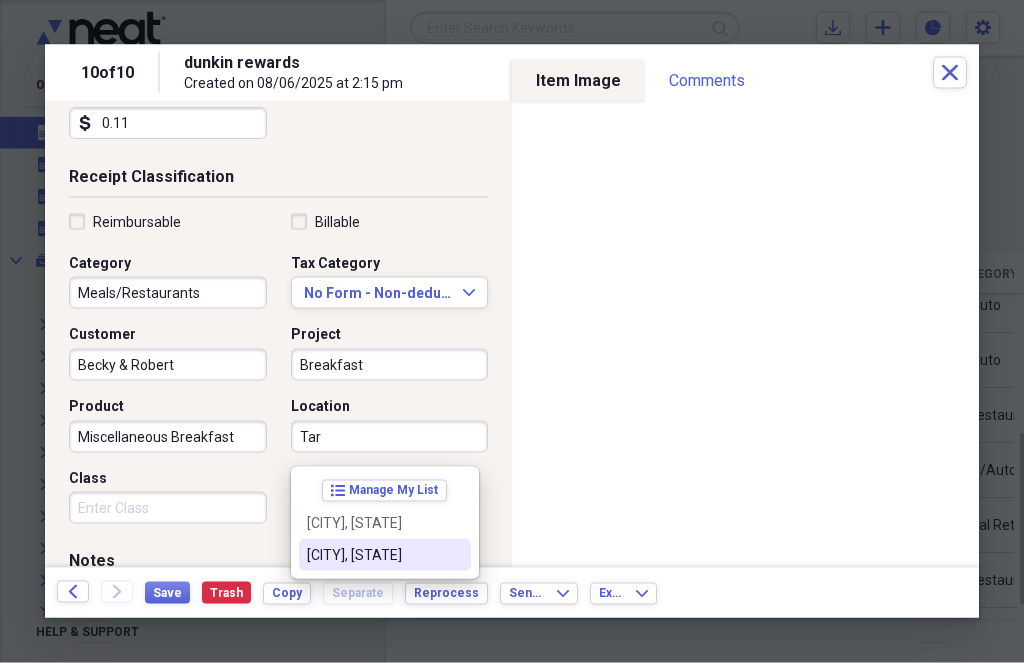 click on "[CITY], [STATE]" at bounding box center (373, 555) 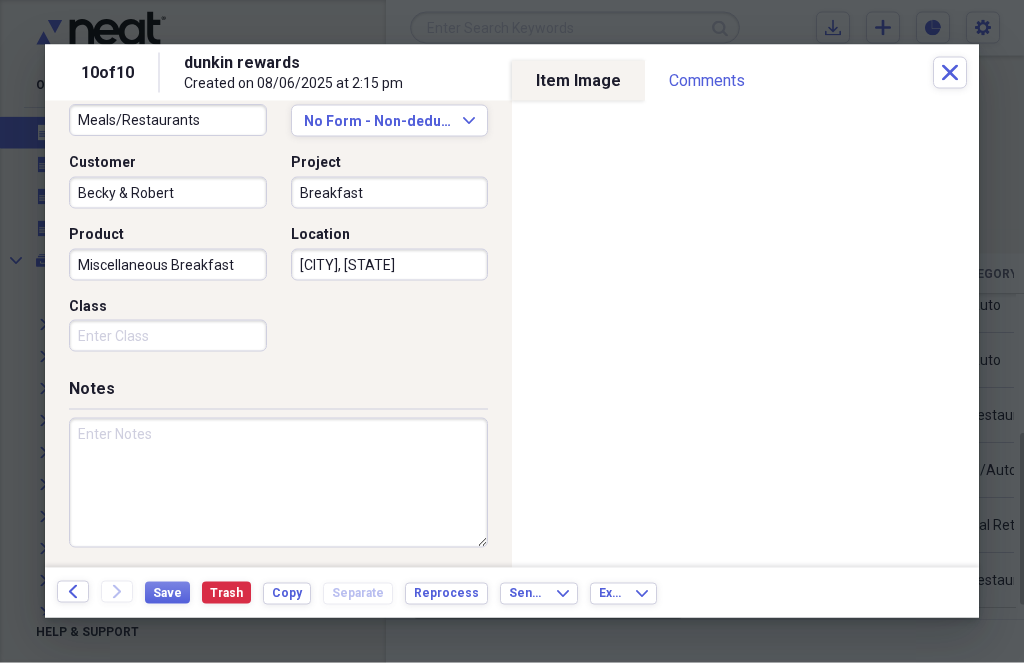 scroll, scrollTop: 530, scrollLeft: 0, axis: vertical 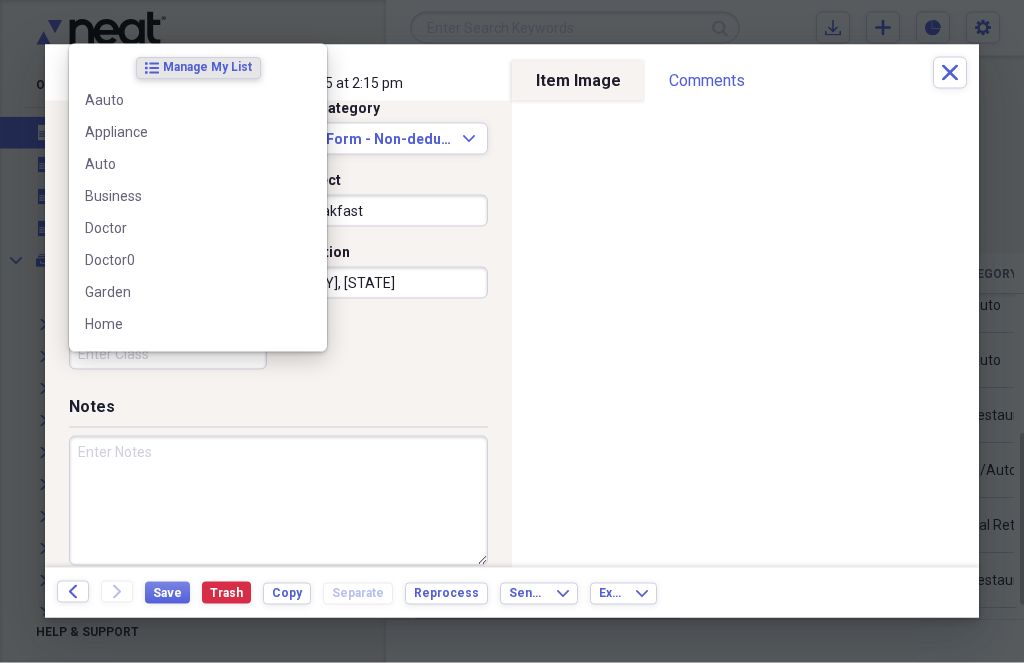 click on "Class" at bounding box center [168, 354] 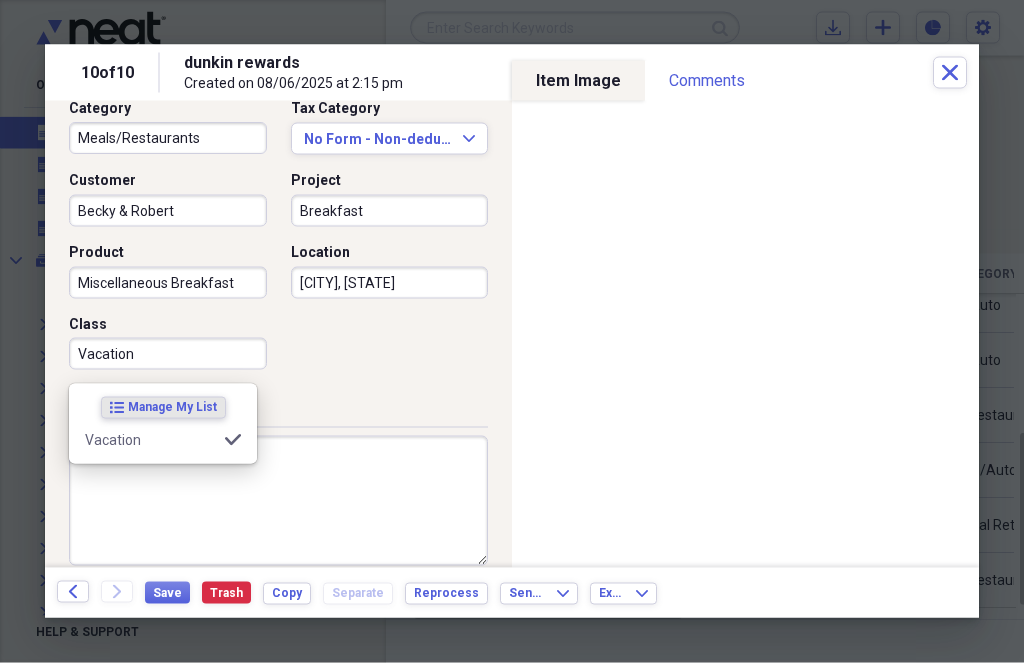 type on "Vacation" 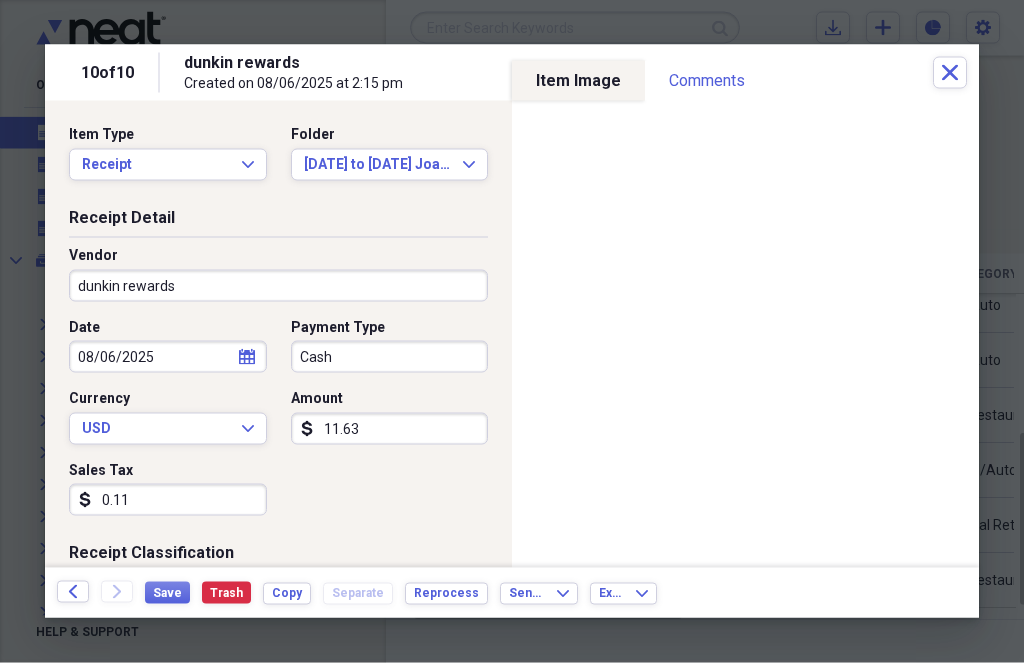 scroll, scrollTop: 0, scrollLeft: 0, axis: both 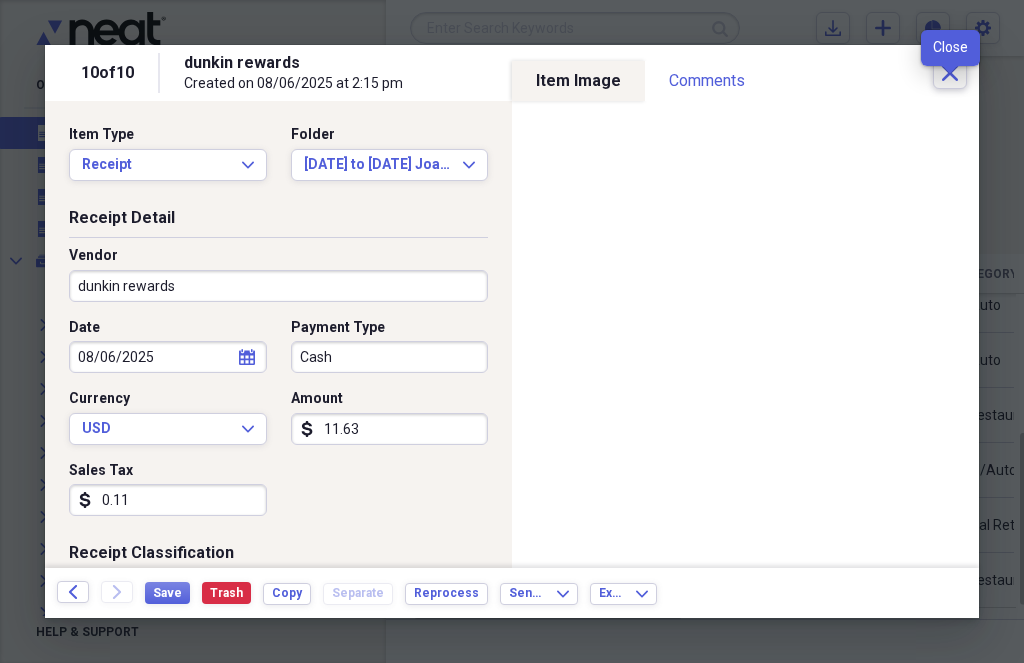 click on "Close" 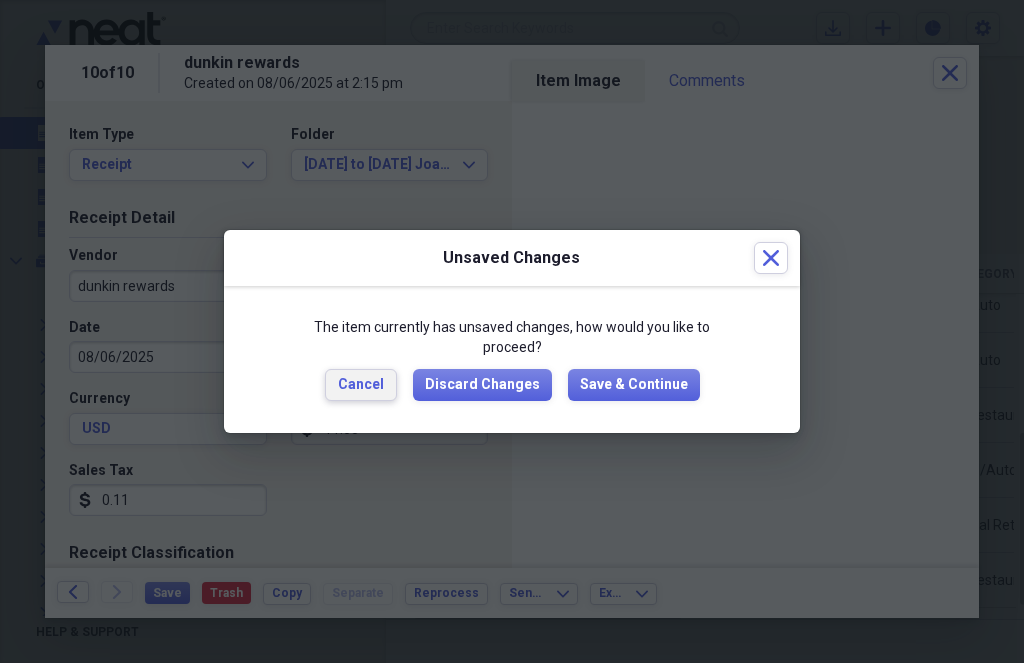 click on "Cancel" at bounding box center [361, 385] 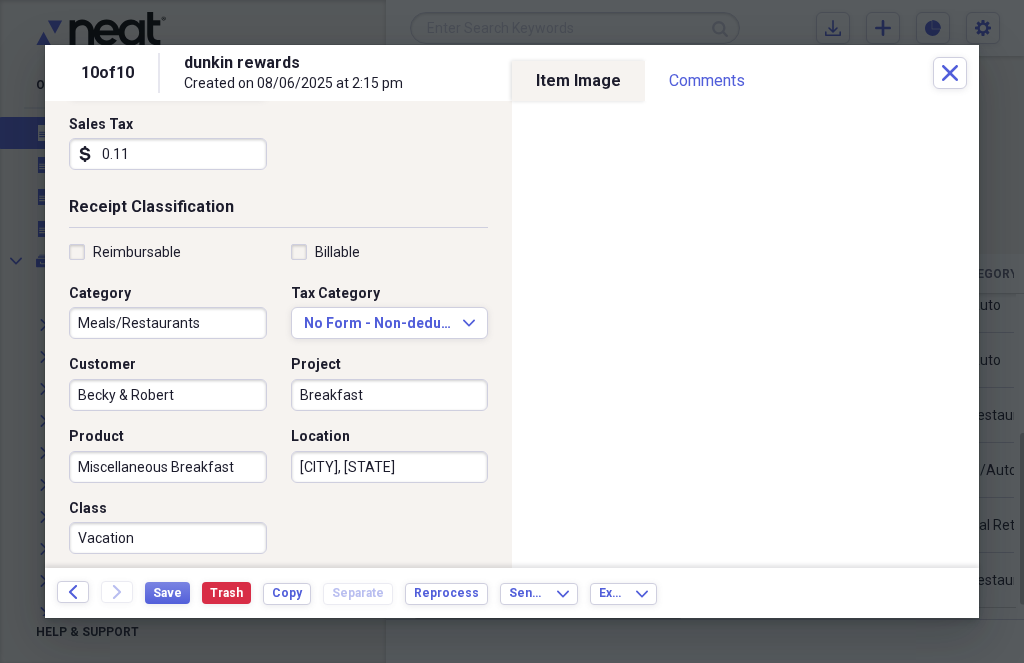 scroll, scrollTop: 347, scrollLeft: 0, axis: vertical 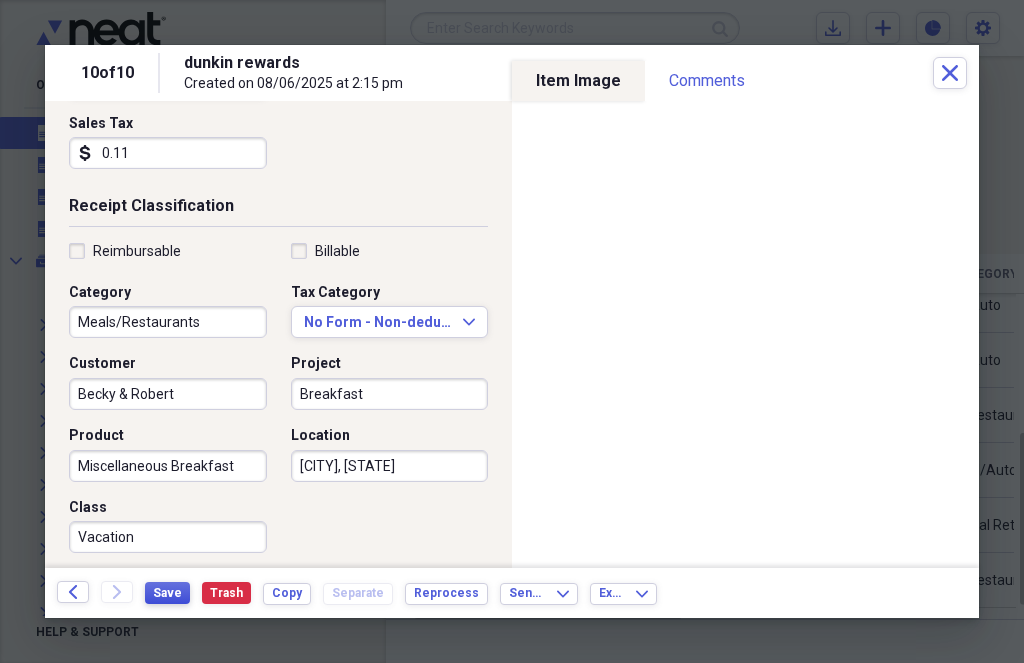 click on "Save" at bounding box center (167, 593) 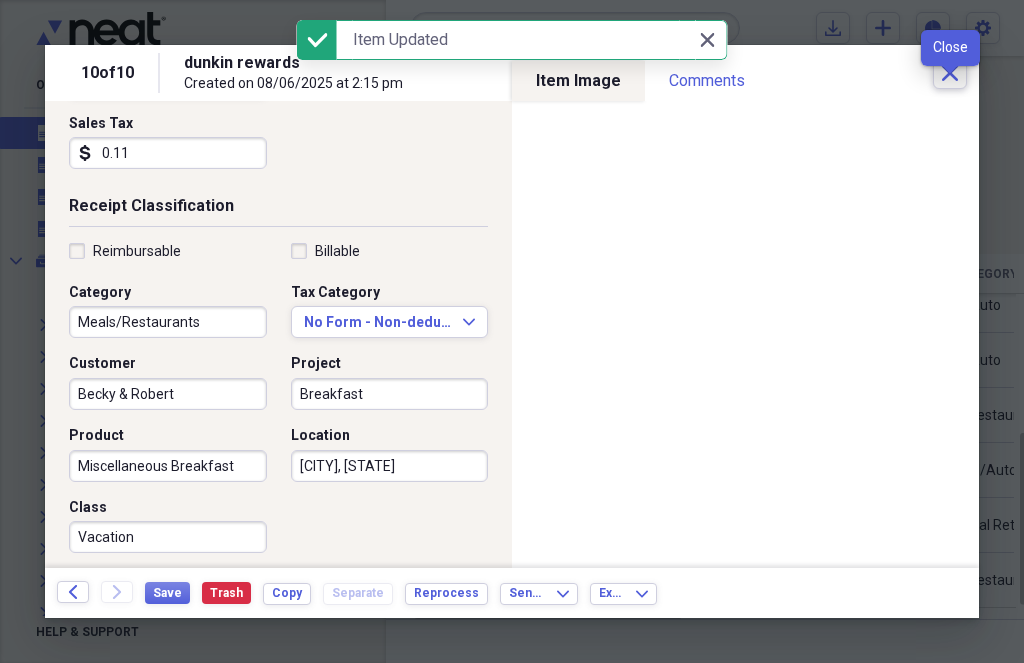 click on "Close" 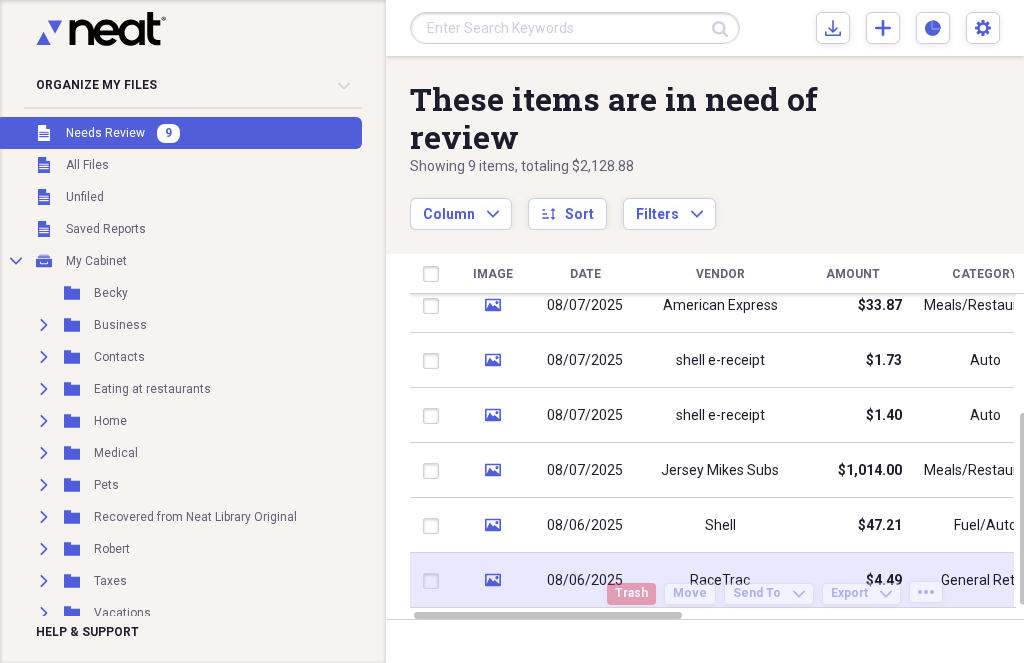 click on "$4.49" at bounding box center (852, 580) 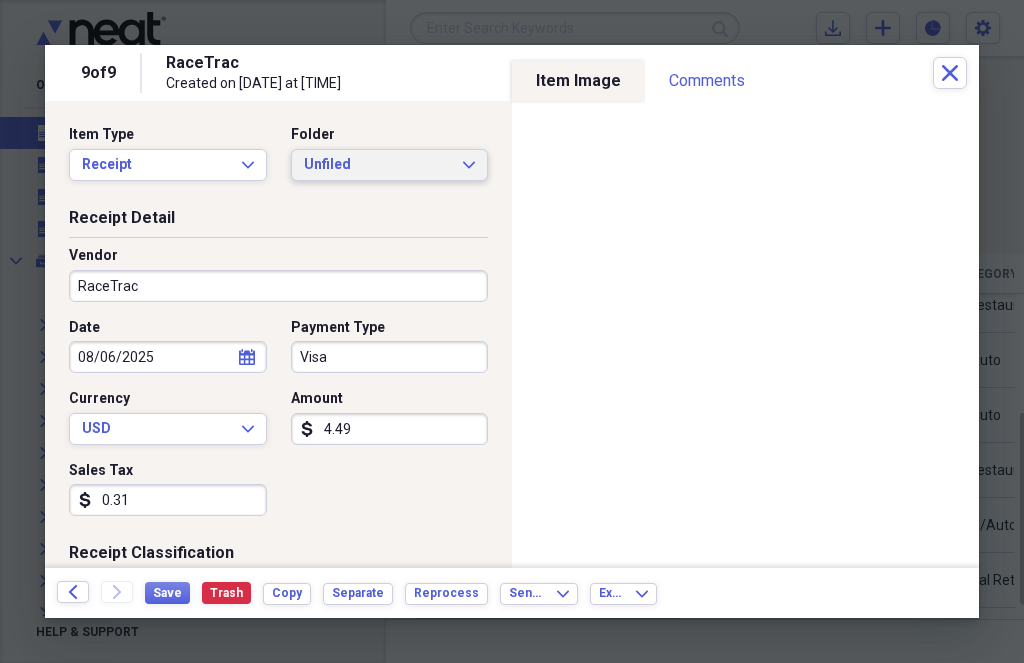 click on "Expand" 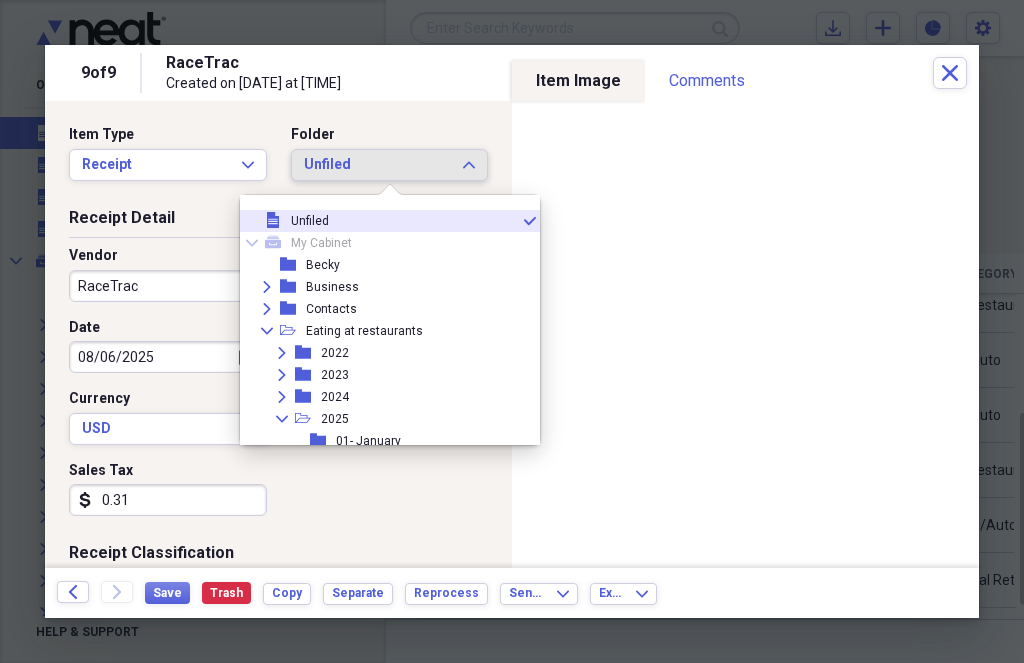 scroll, scrollTop: 0, scrollLeft: 0, axis: both 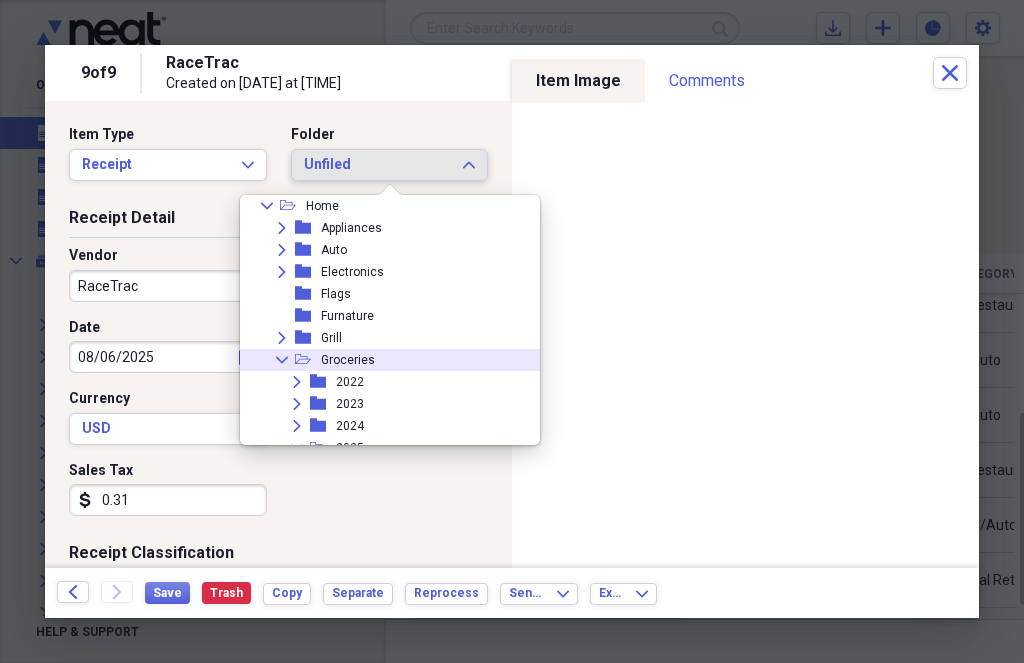 click on "Collapse" 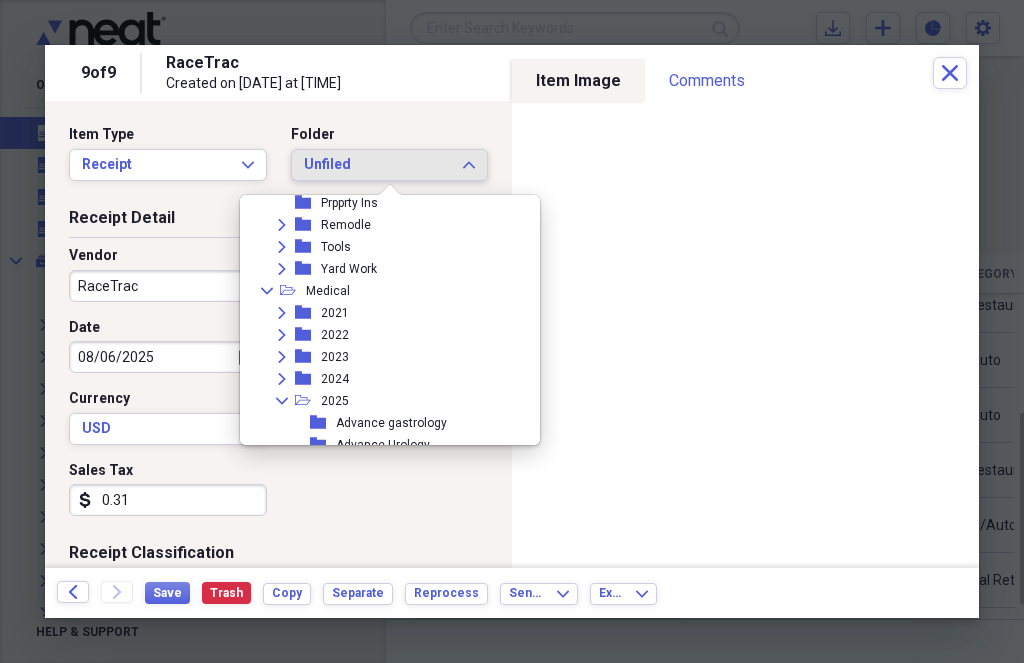 scroll, scrollTop: 854, scrollLeft: 0, axis: vertical 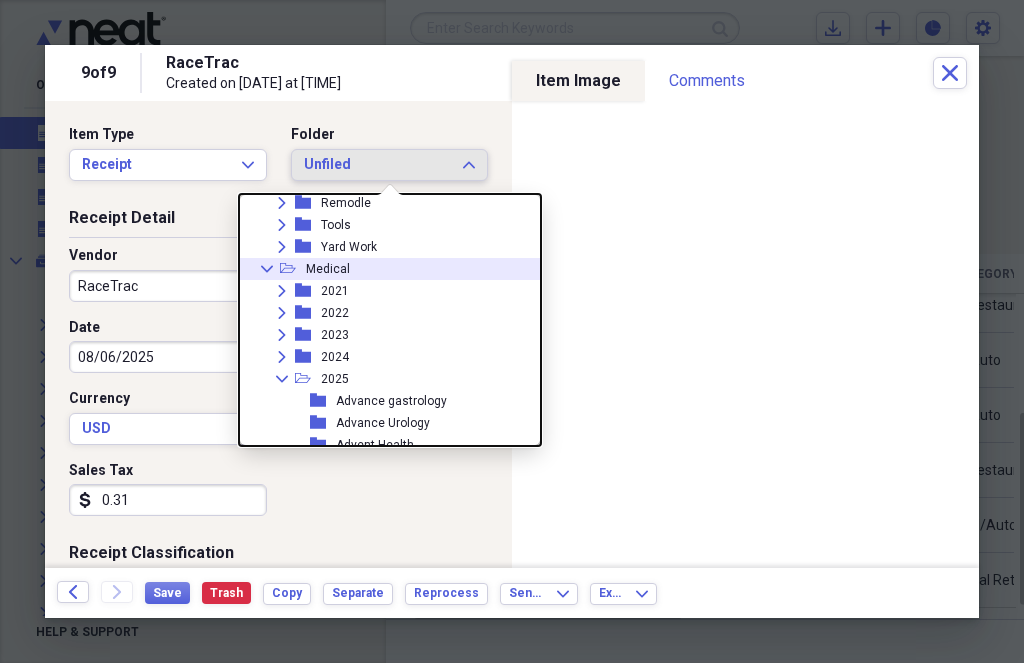 click on "Collapse" 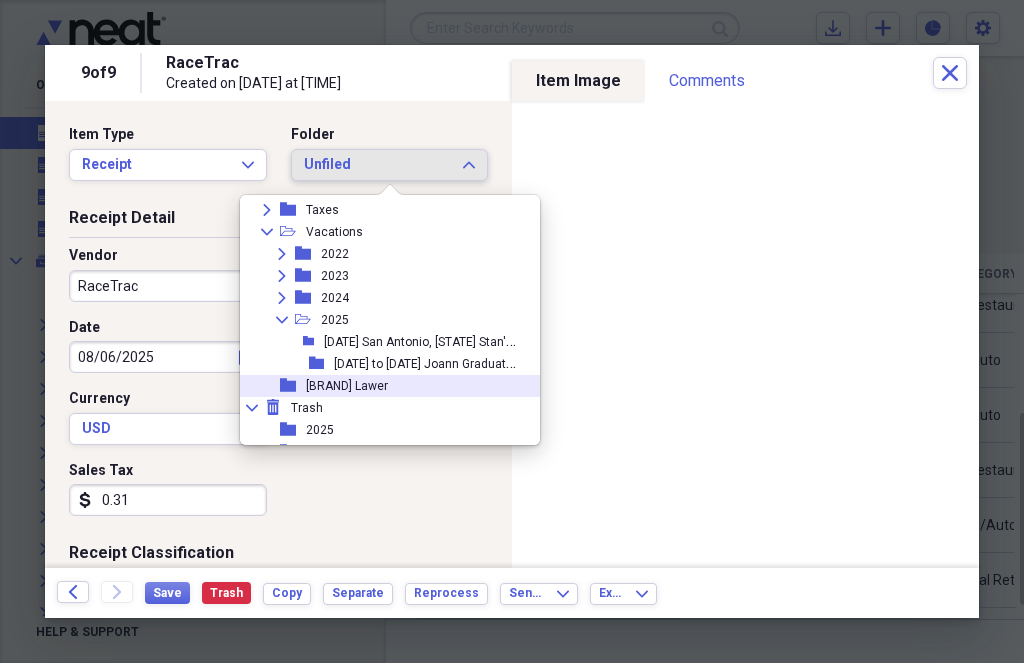scroll, scrollTop: 1067, scrollLeft: 0, axis: vertical 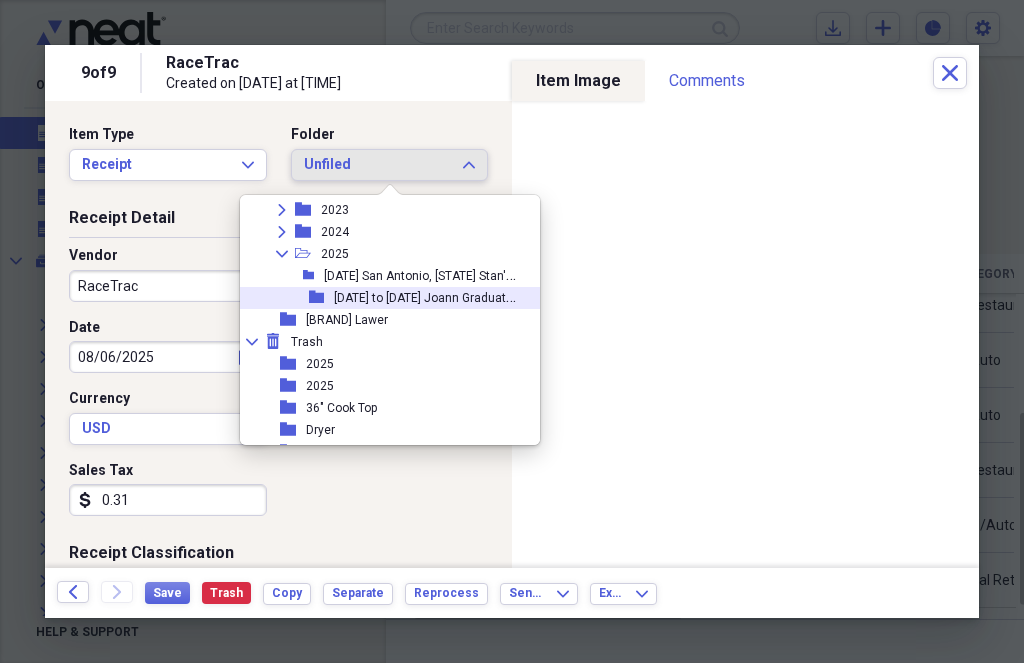 click on "[DATE] to [DATE] Joann Graduation" at bounding box center [428, 296] 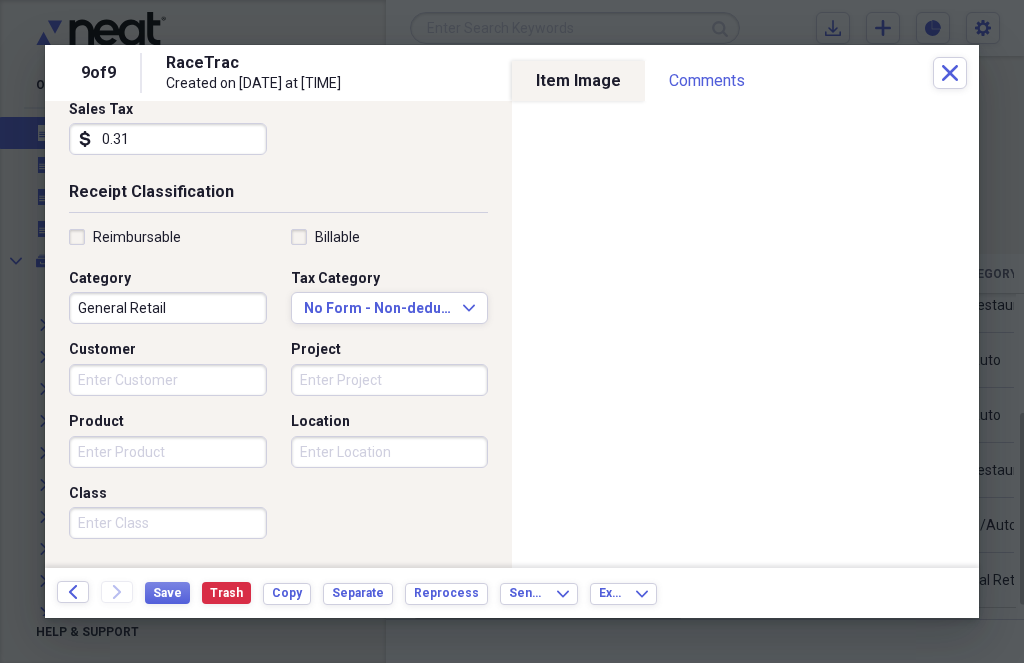 scroll, scrollTop: 334, scrollLeft: 0, axis: vertical 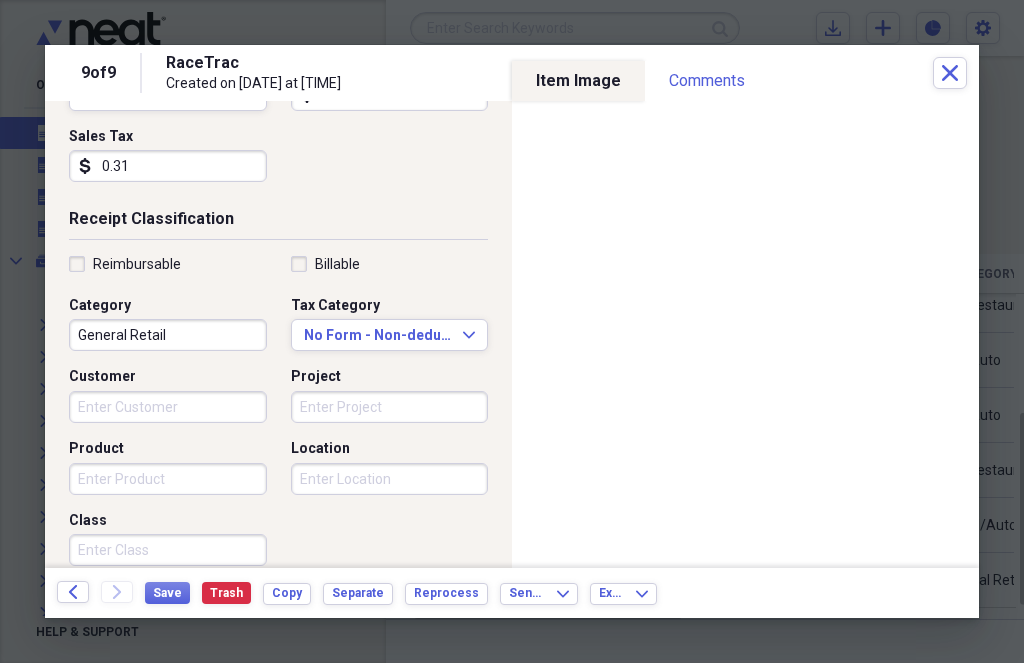 click on "Reimbursable Billable Category General Retail Tax Category No Form - Non-deductible Expand Customer Project Product Location Class" at bounding box center (278, 415) 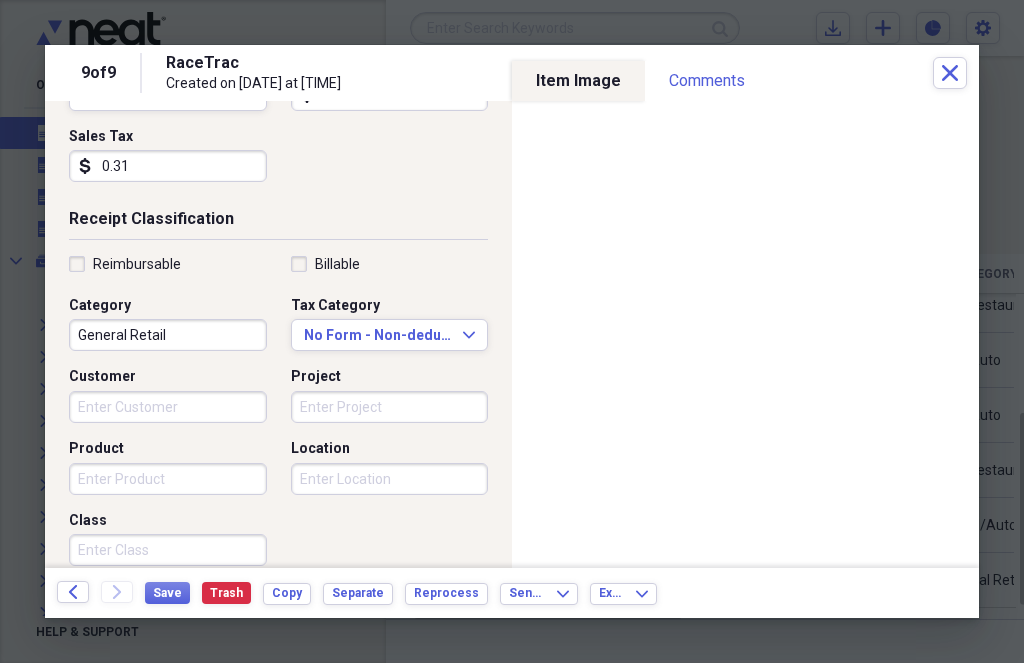 click on "General Retail" at bounding box center [168, 335] 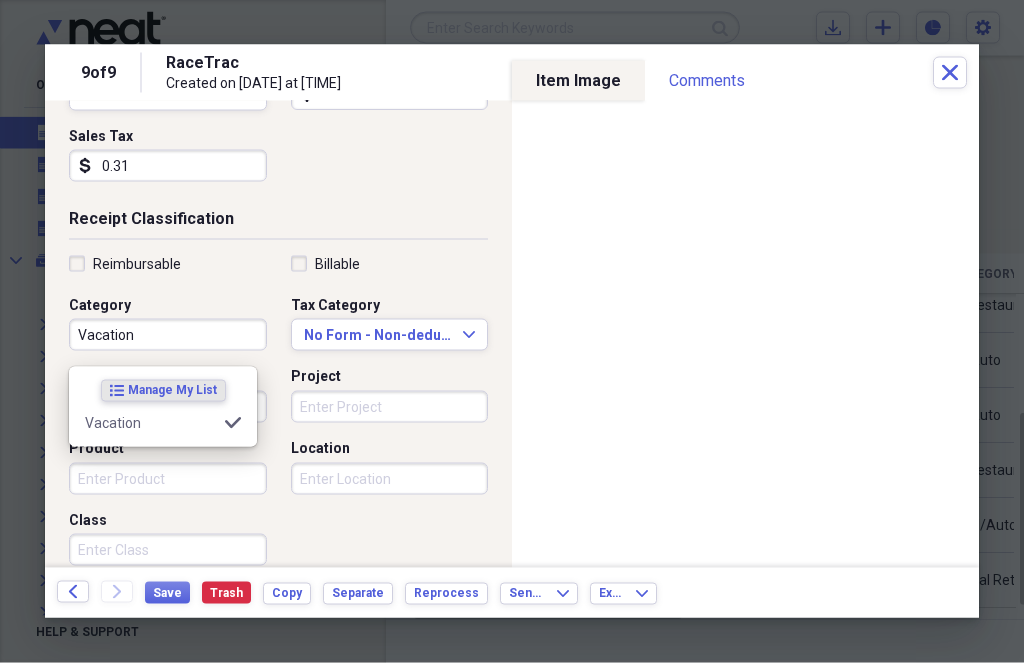 type on "Vacation" 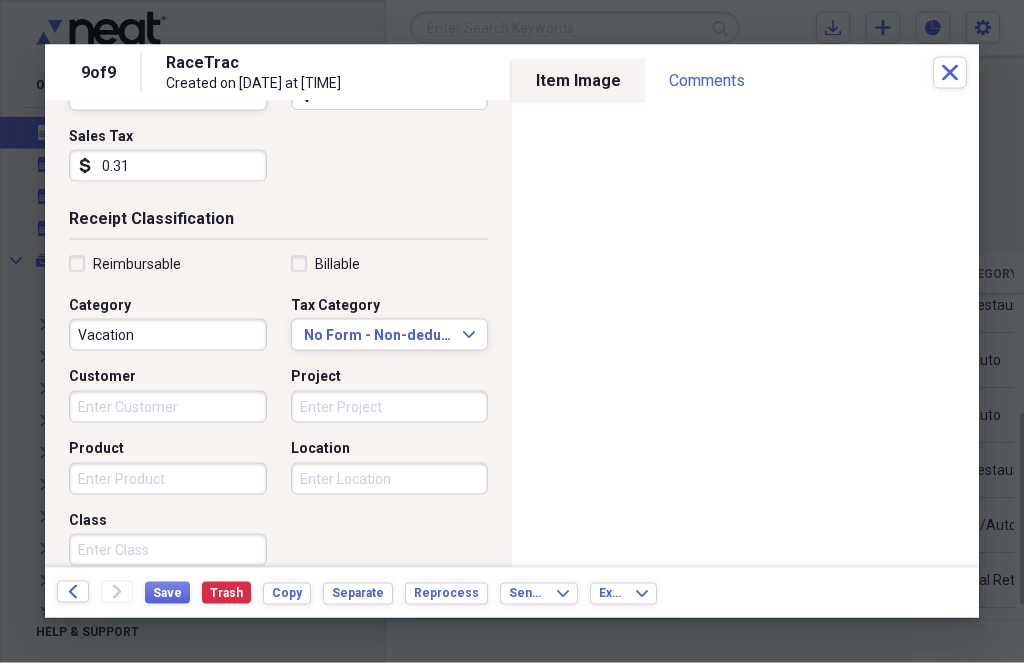 click on "Project" at bounding box center (390, 377) 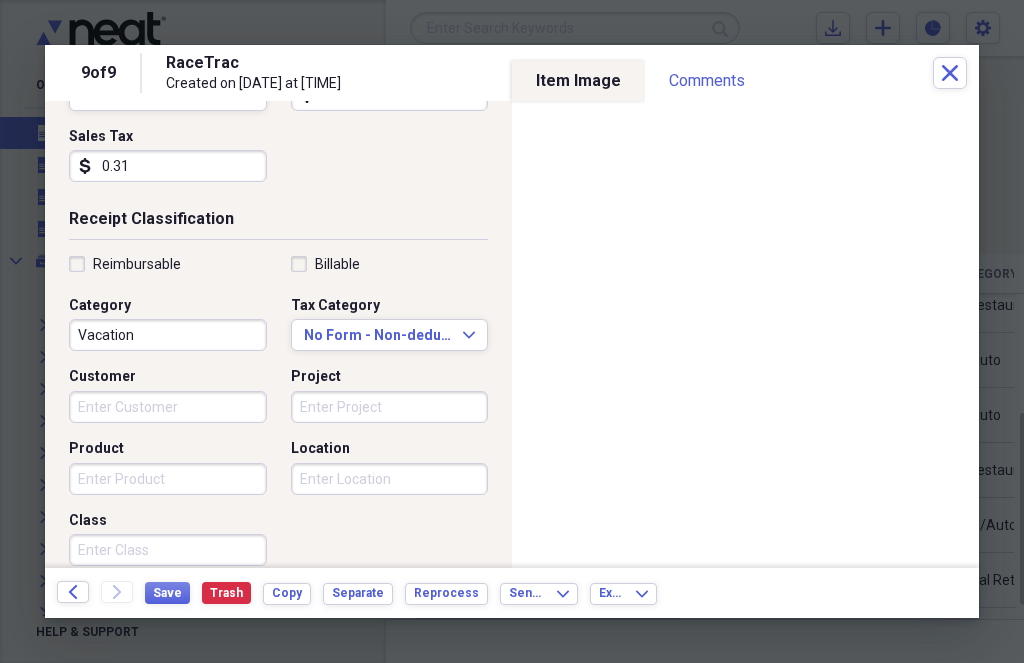 click on "Customer" at bounding box center [168, 407] 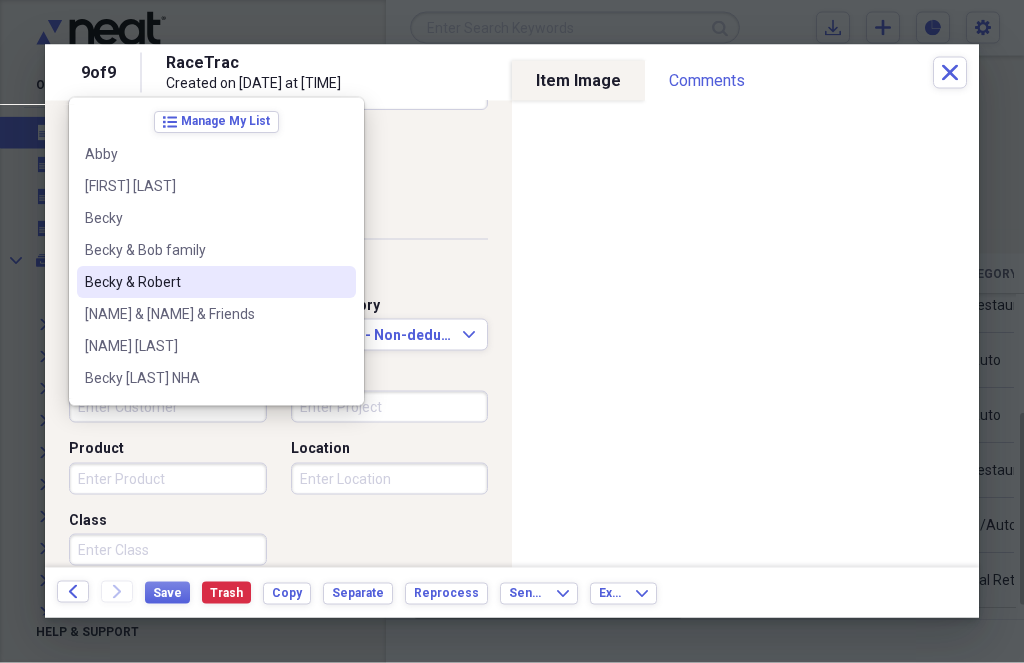 click on "Becky & Robert" at bounding box center (204, 282) 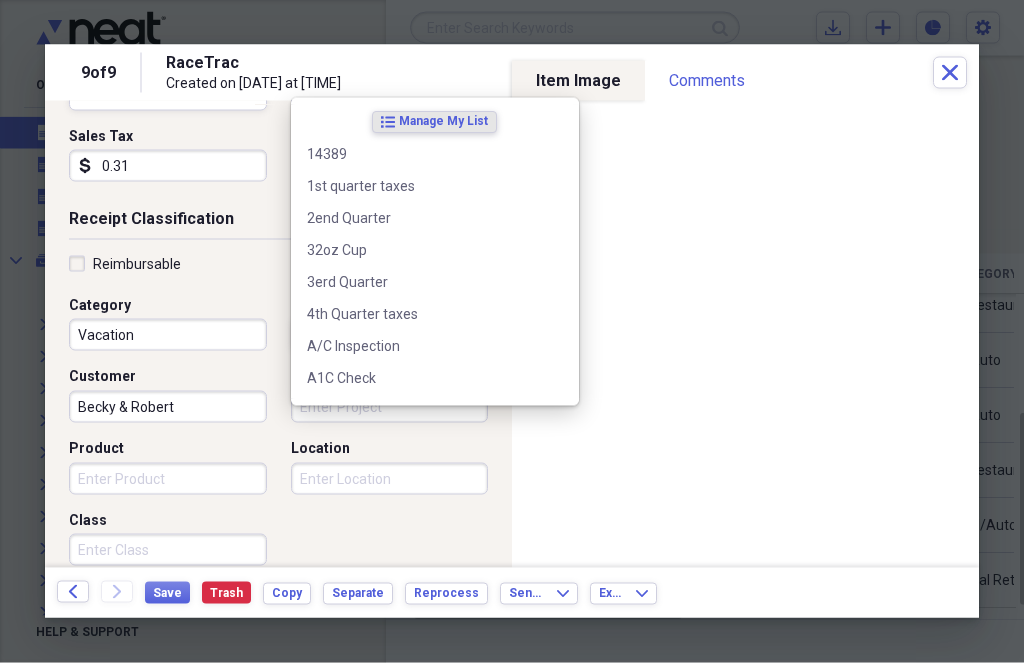 click on "Project" at bounding box center (390, 407) 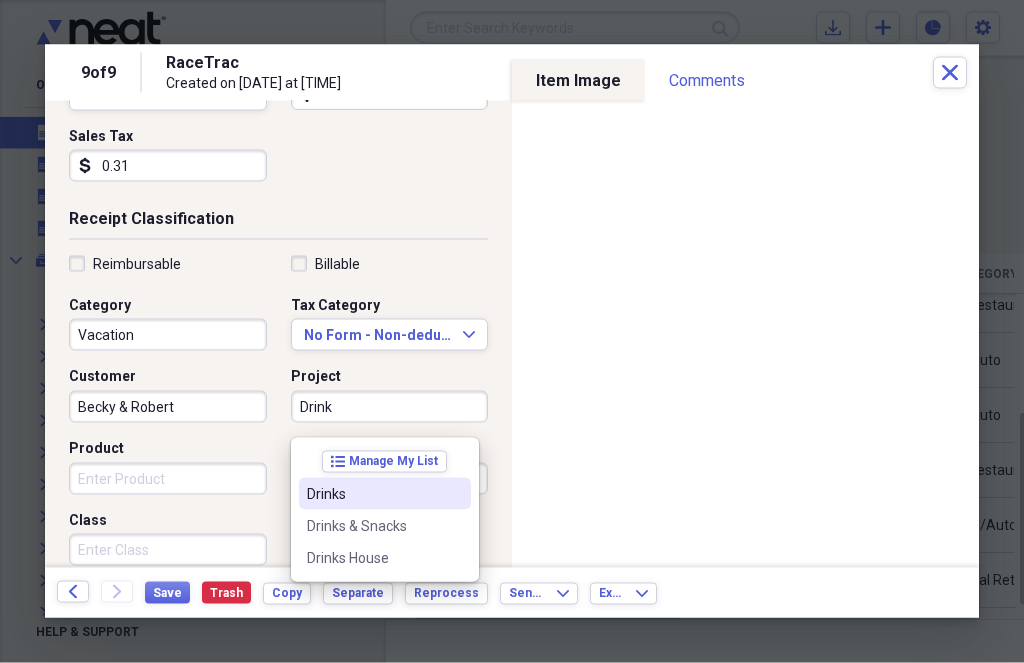 click on "Drinks" at bounding box center [373, 494] 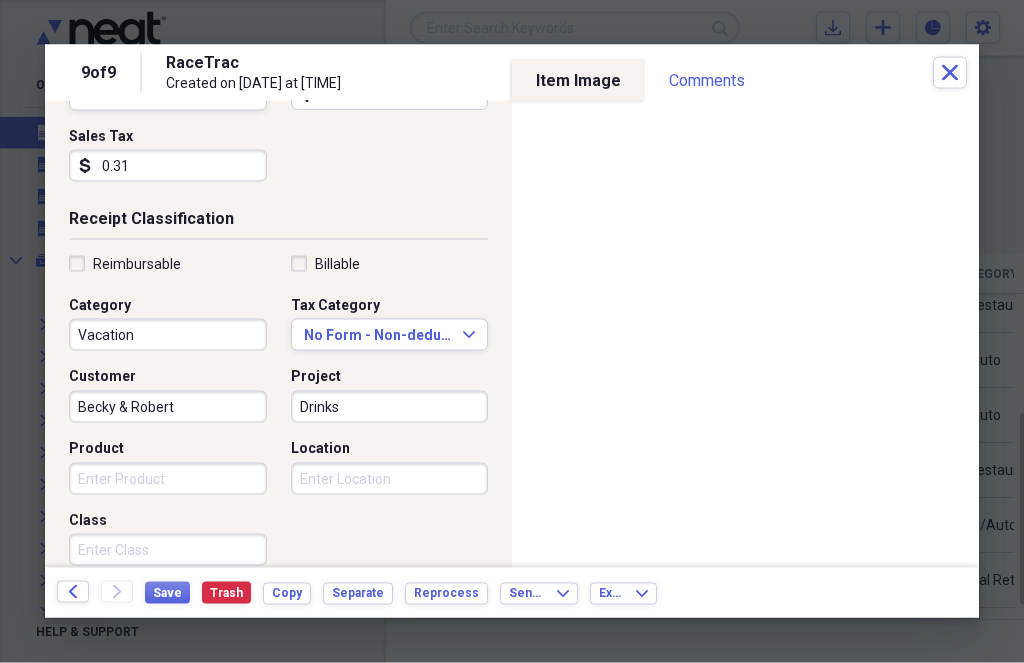 click on "Product" at bounding box center (168, 479) 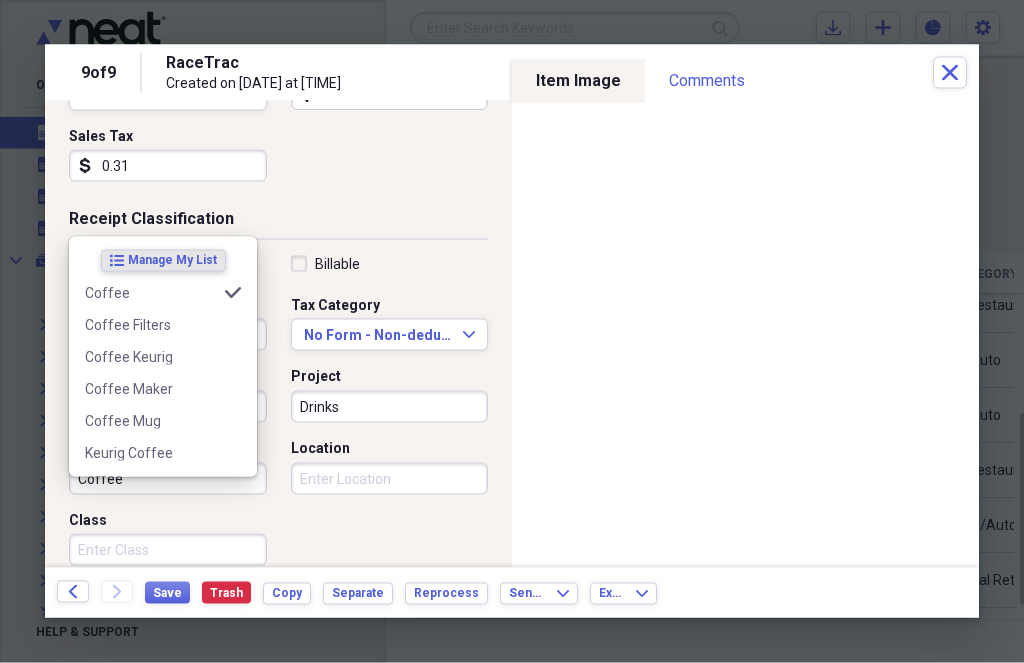 type on "Coffee" 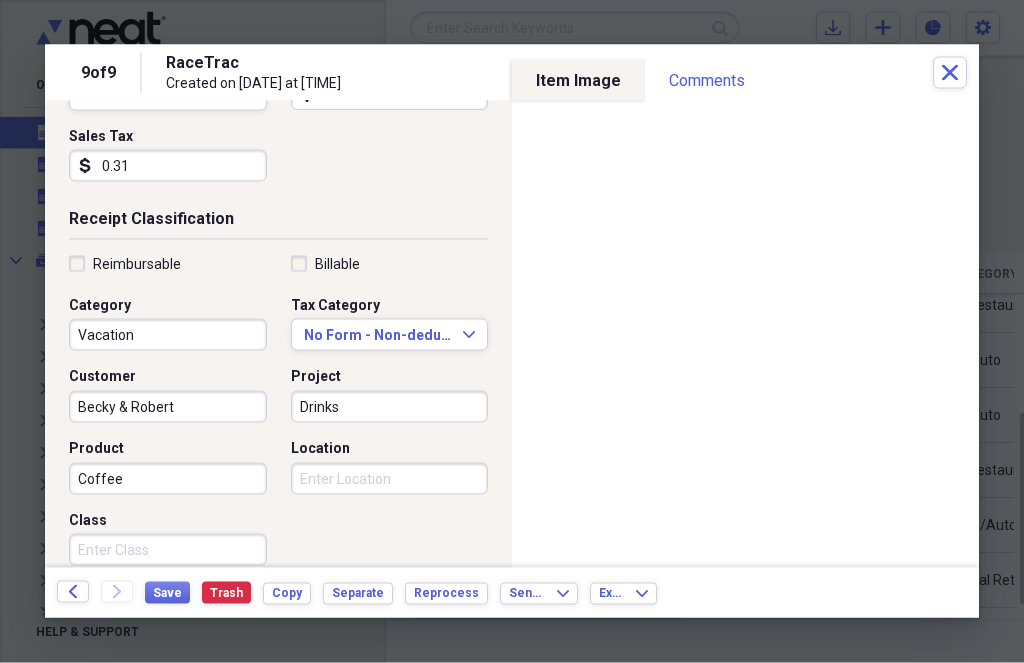 scroll, scrollTop: 20, scrollLeft: 0, axis: vertical 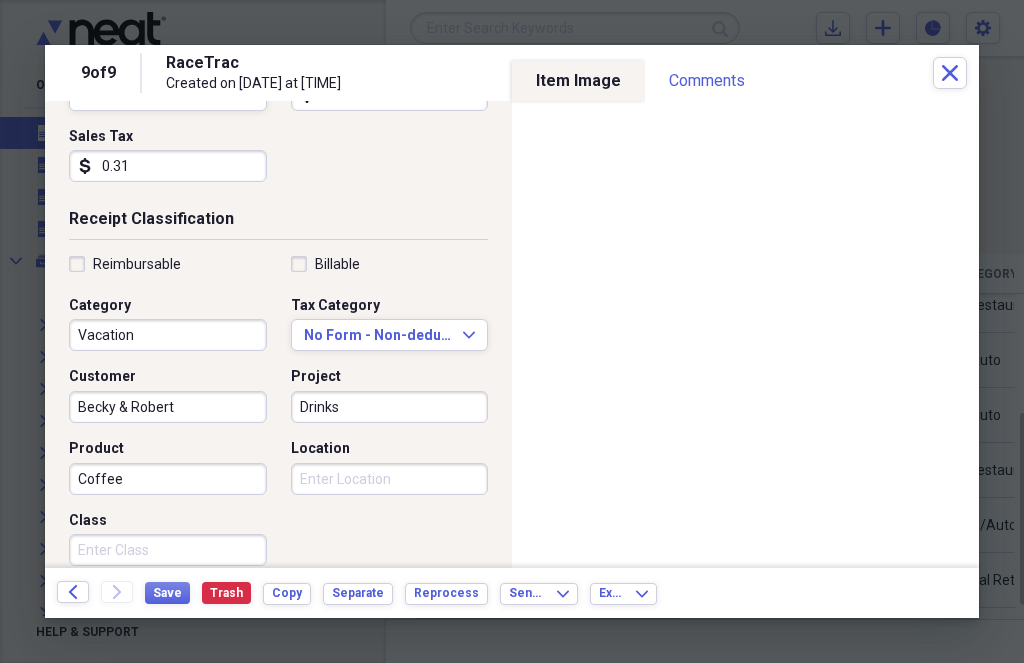 click on "Location" at bounding box center (390, 479) 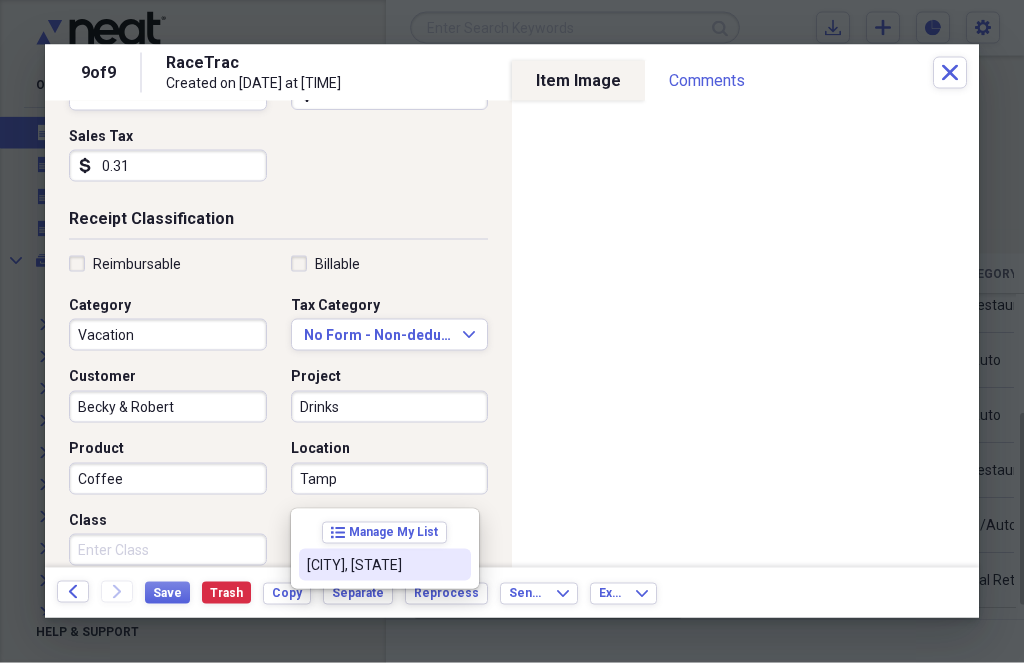 click on "[CITY], [STATE]" at bounding box center (373, 565) 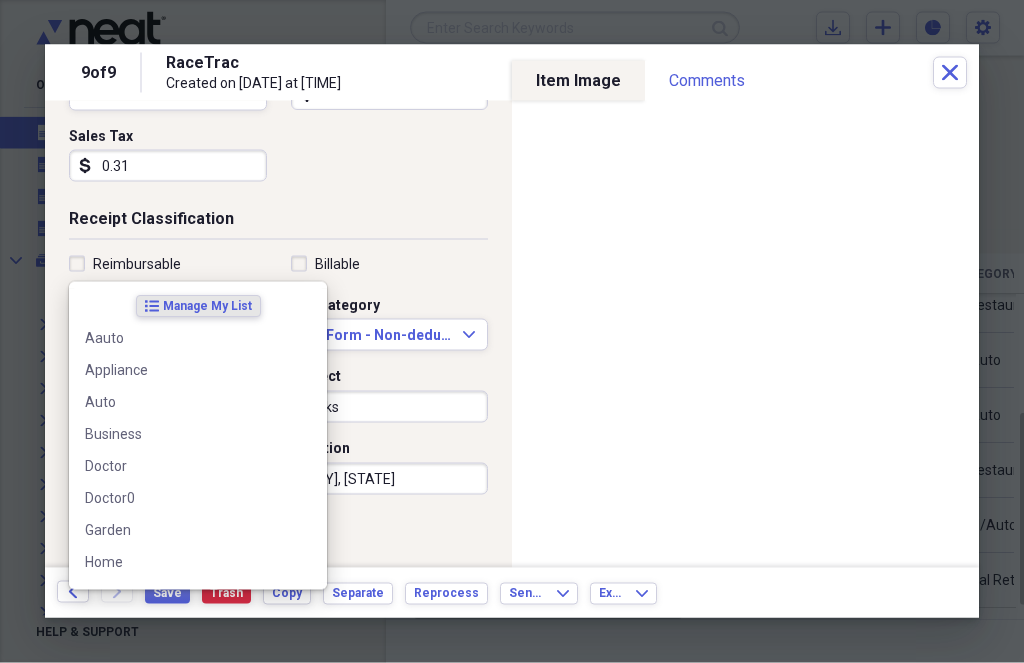 scroll, scrollTop: 62, scrollLeft: 0, axis: vertical 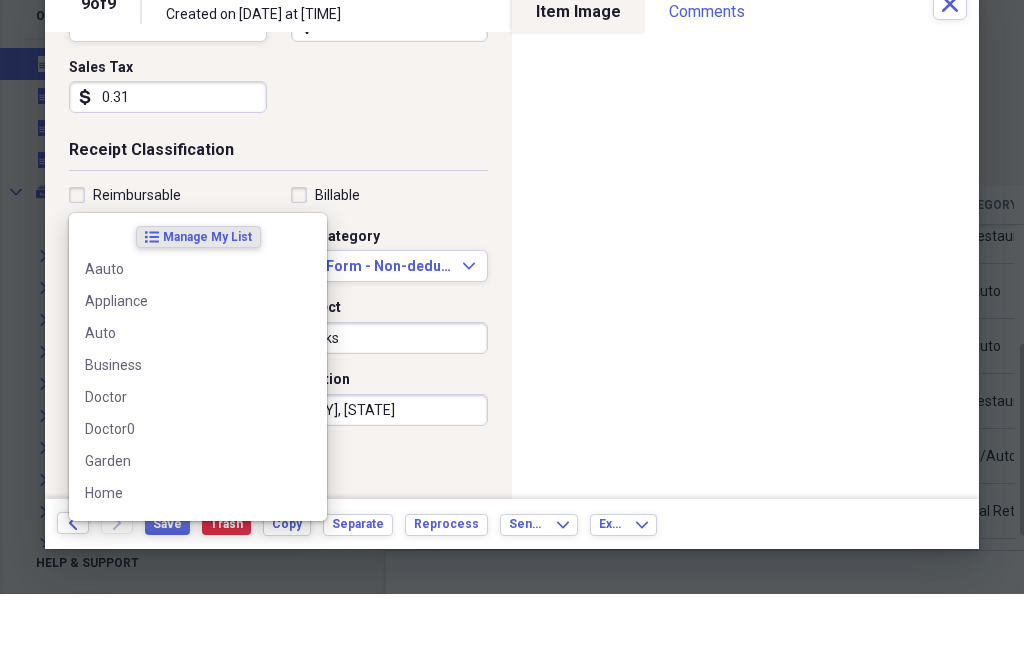 click on "Created on [DATE] at [TIME] Close Item Type Receipt Expand Folder [DATE] to [DATE] [NAME] Graduation Expand Receipt Detail Vendor RaceTrac Date [DATE] calendar Calendar Payment Type Visa Currency USD Expand Amount dollar-sign [AMOUNT] Sales Tax dollar-sign [AMOUNT] Receipt Classification Reimbursable Billable Category Vacation Tax Category No Form - Non-deductible Expand Customer [NAME] & [NAME] Project Drinks Product Coffee Location [CITY], [STATE] Class Notes Item Image Comments There are no comments for this item yet Share your comments Back Forward Save Trash Copy Separate Reprocess Send To Expand Export Expand" at bounding box center [512, 0] 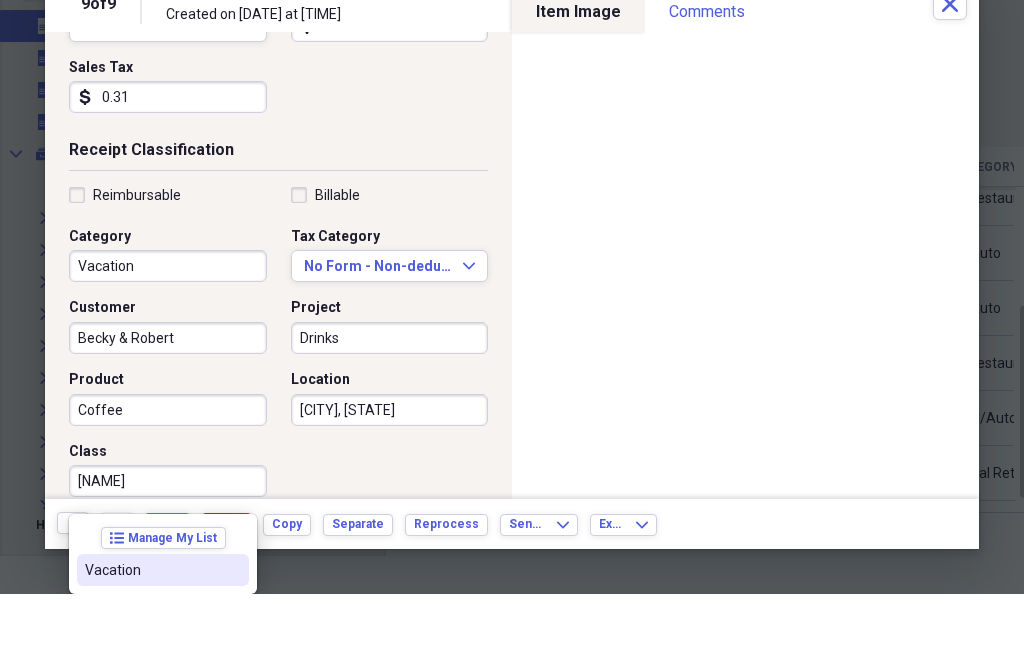click on "Vacation" at bounding box center [163, 639] 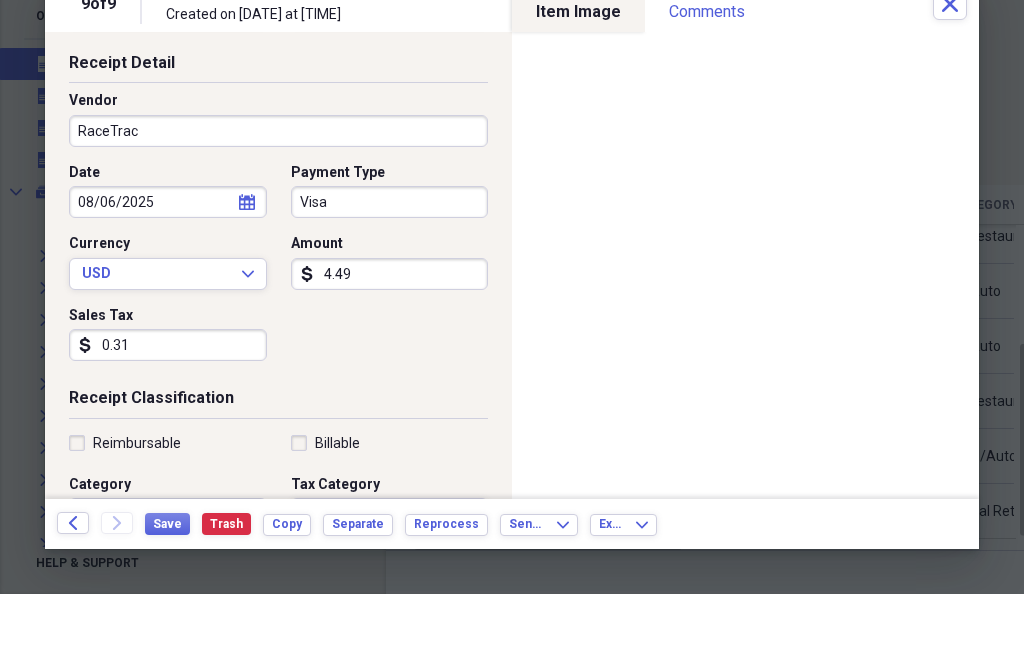 scroll, scrollTop: 112, scrollLeft: 0, axis: vertical 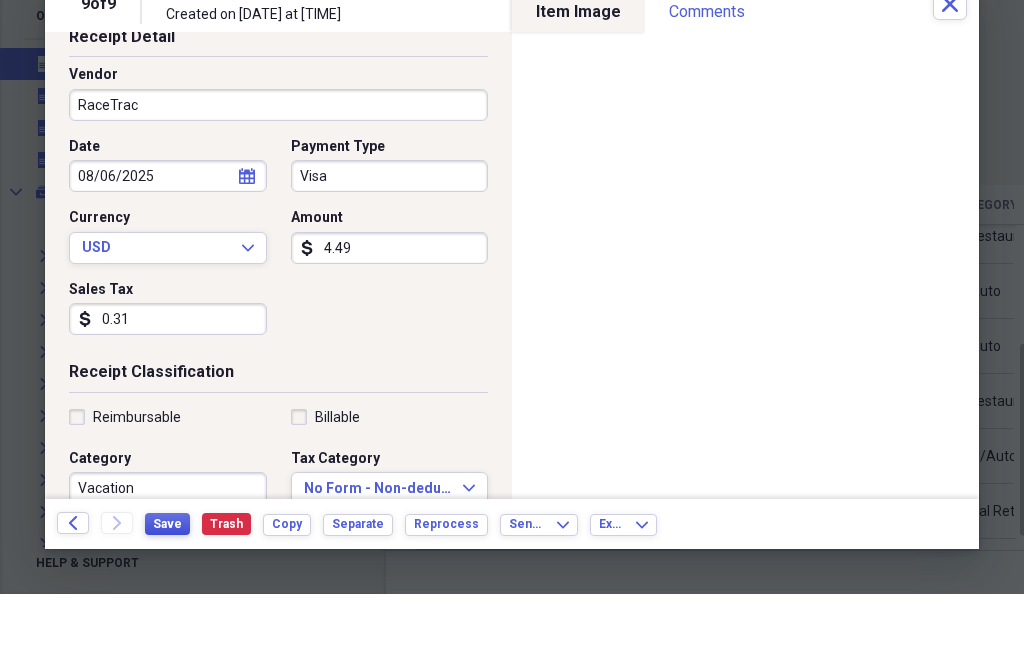 click on "Save" at bounding box center (167, 593) 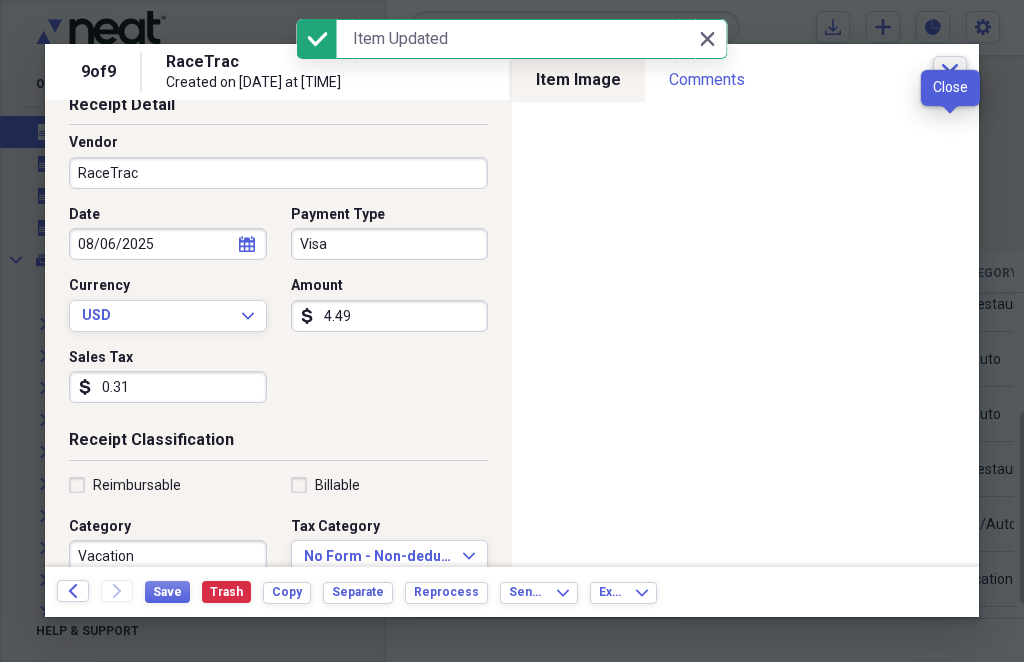 click on "Close" at bounding box center (950, 73) 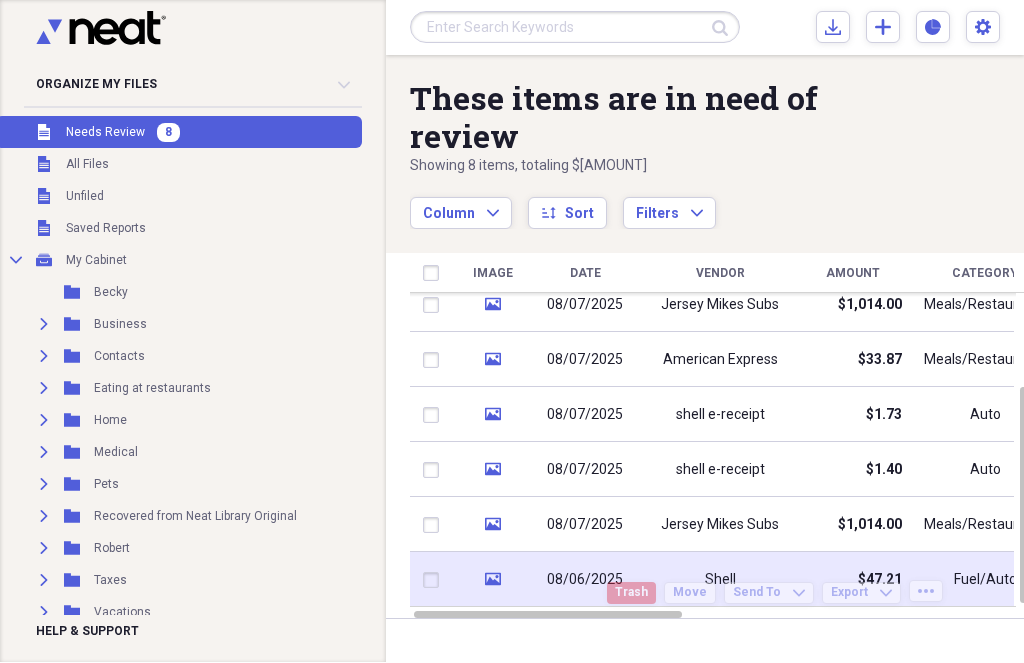 click on "$47.21" at bounding box center [852, 580] 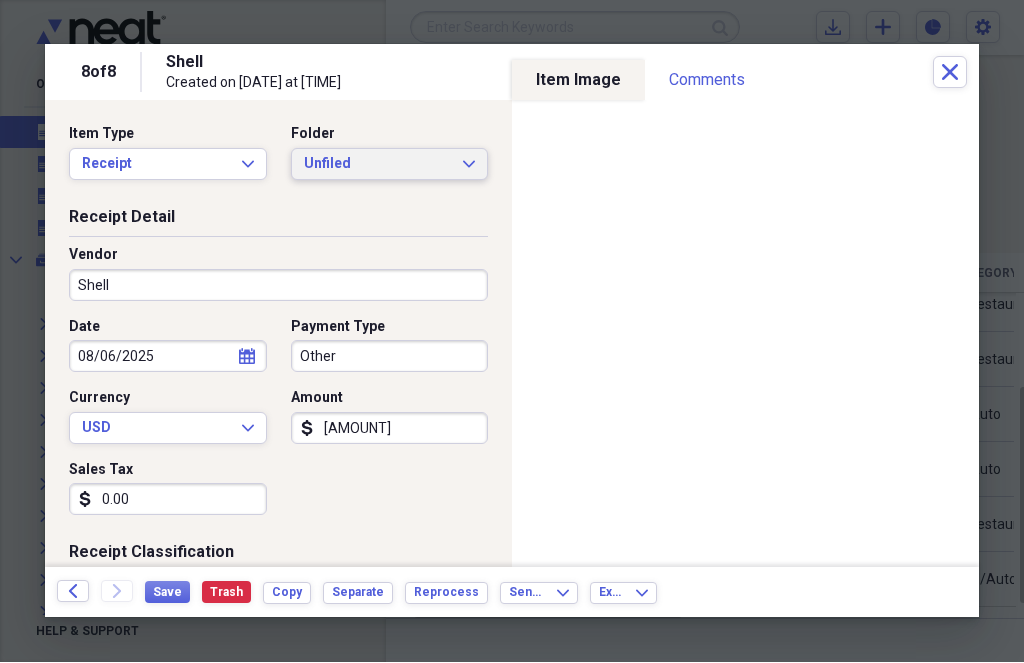 click on "Expand" 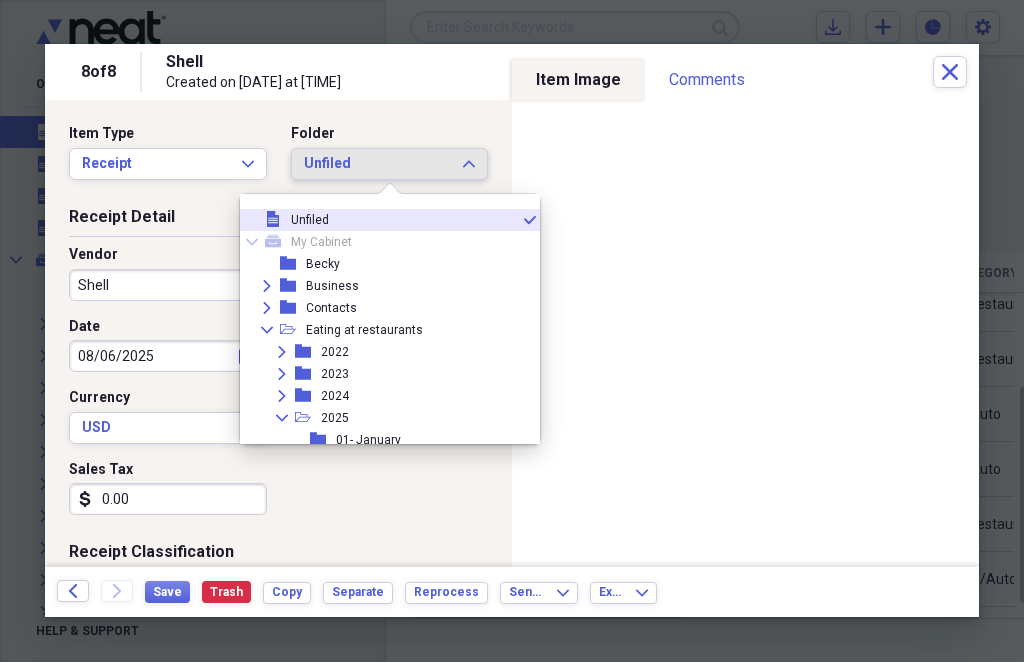 scroll, scrollTop: 0, scrollLeft: 0, axis: both 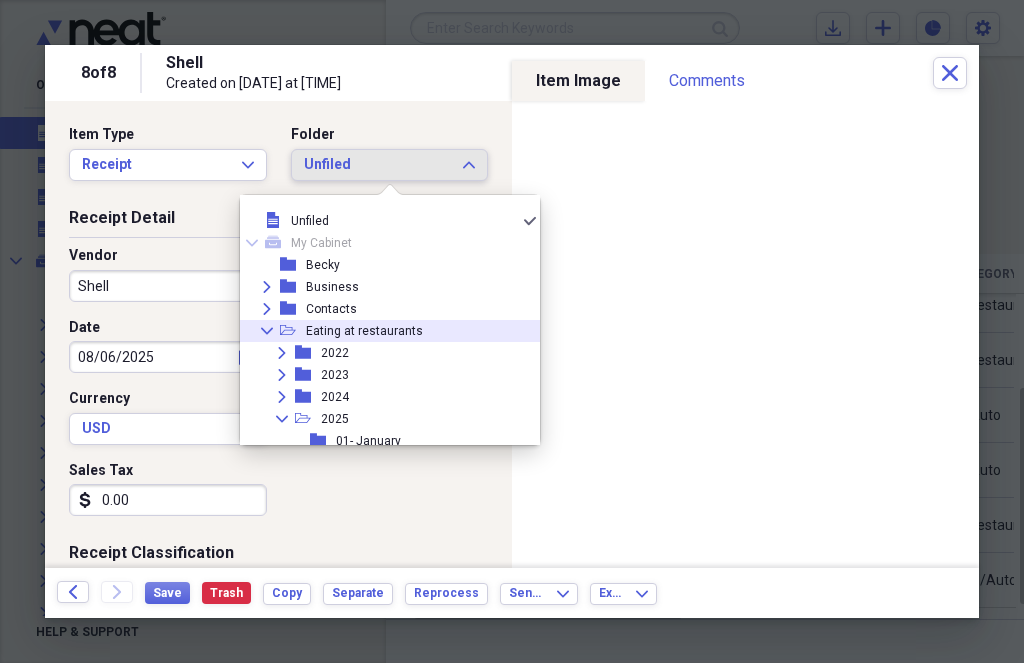 click on "Collapse" 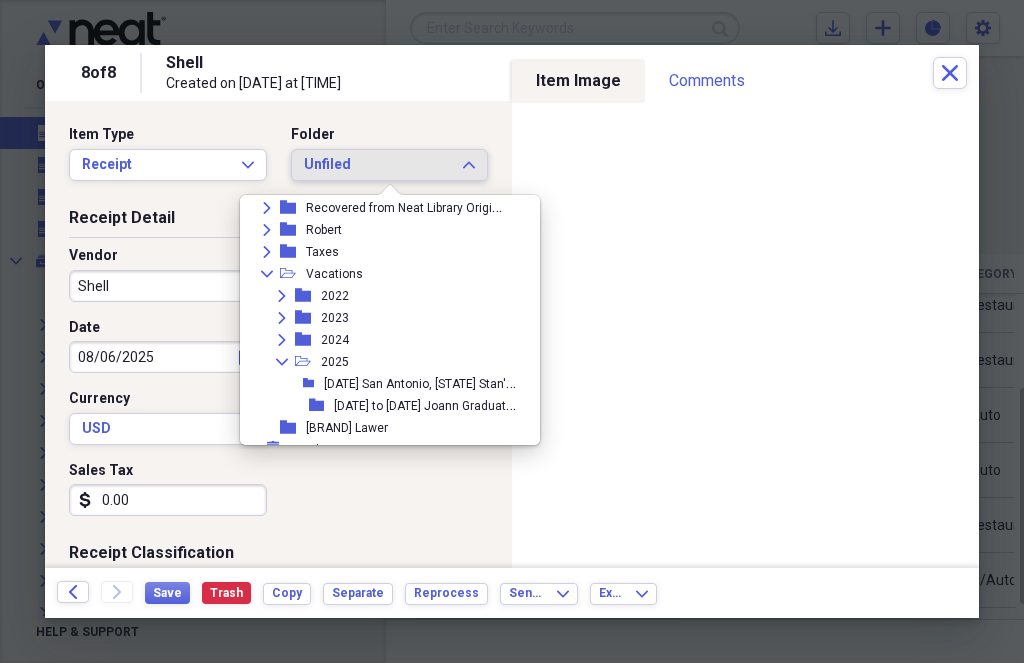 scroll, scrollTop: 627, scrollLeft: 0, axis: vertical 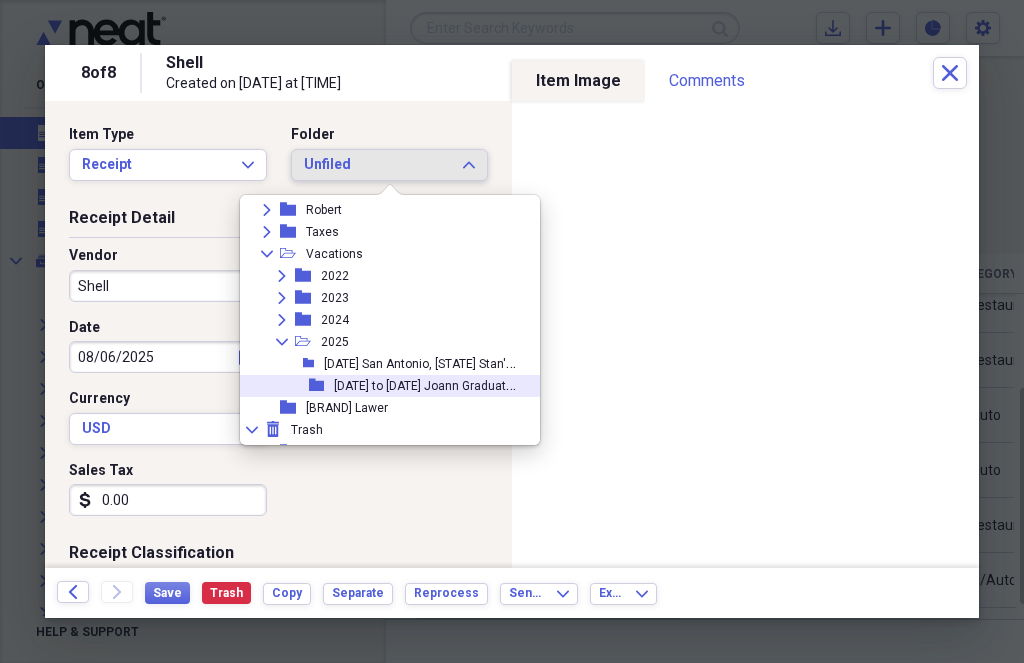 click on "[DATE] to [DATE] Joann Graduation" at bounding box center (428, 384) 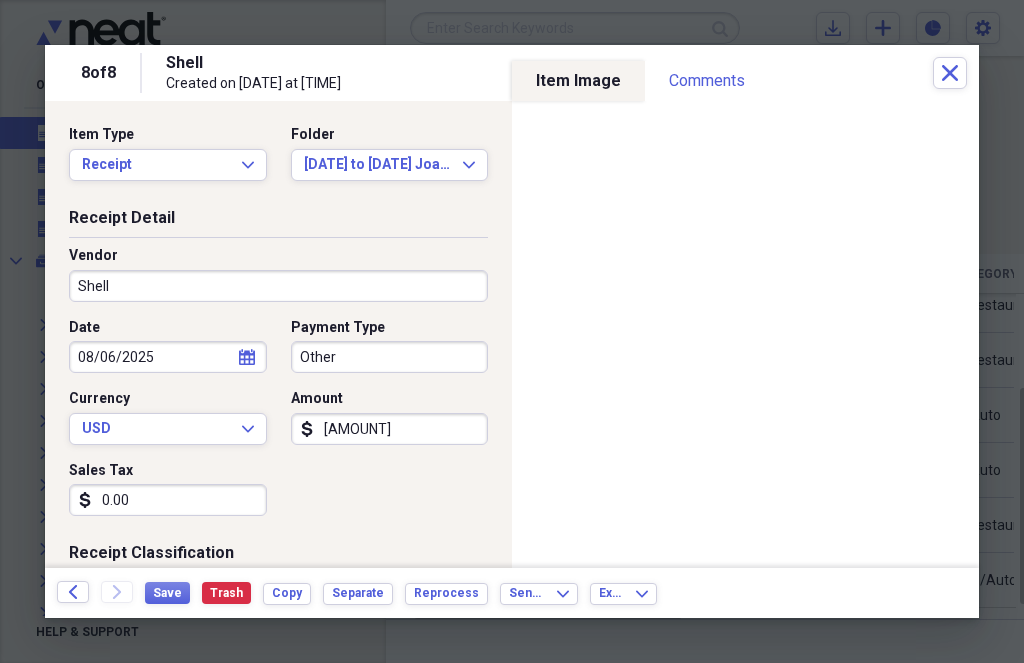 click on "[AMOUNT]" at bounding box center (390, 429) 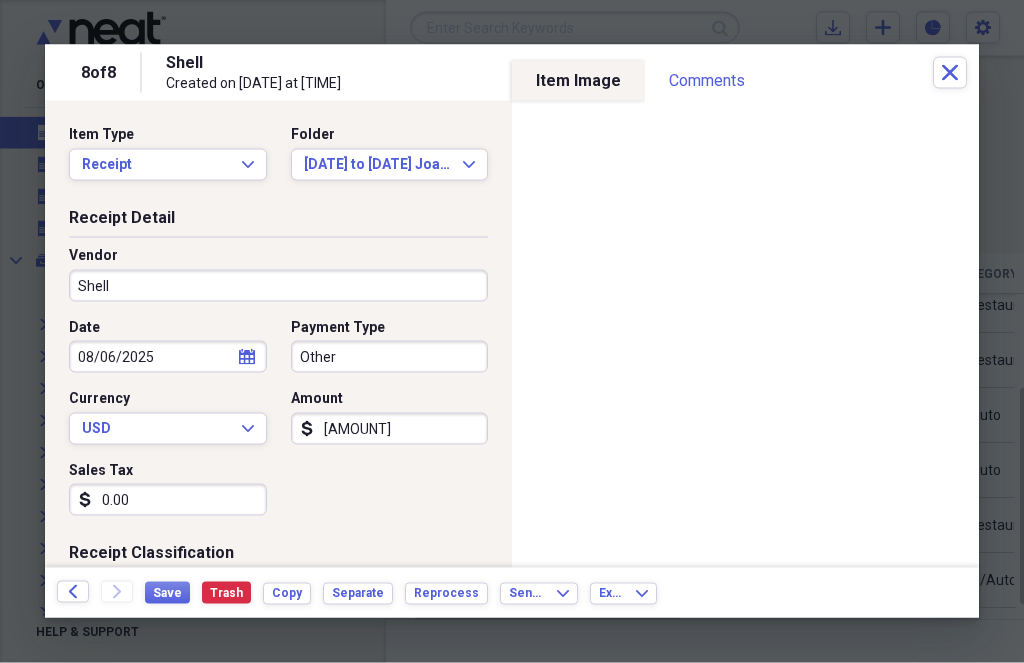 click on "Other" at bounding box center [390, 357] 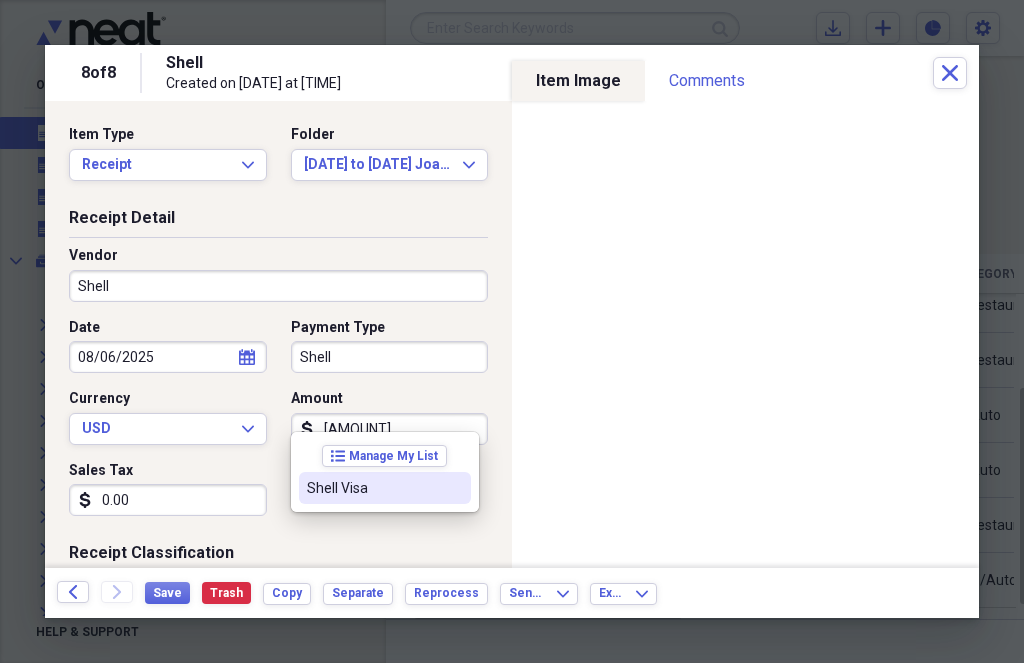 click on "Shell Visa" at bounding box center [373, 488] 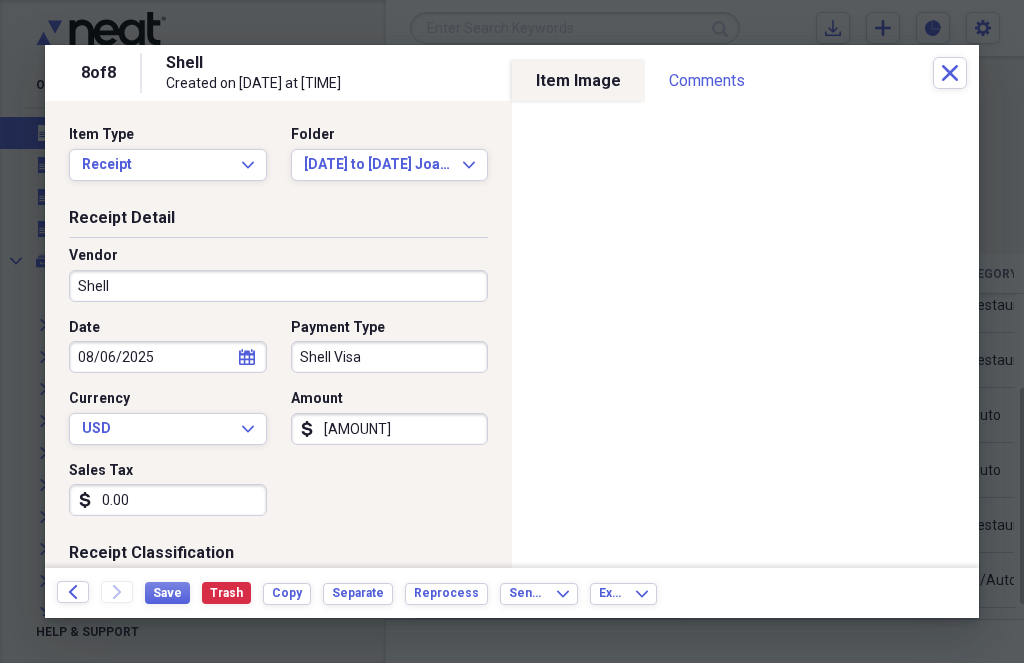 scroll, scrollTop: 0, scrollLeft: 0, axis: both 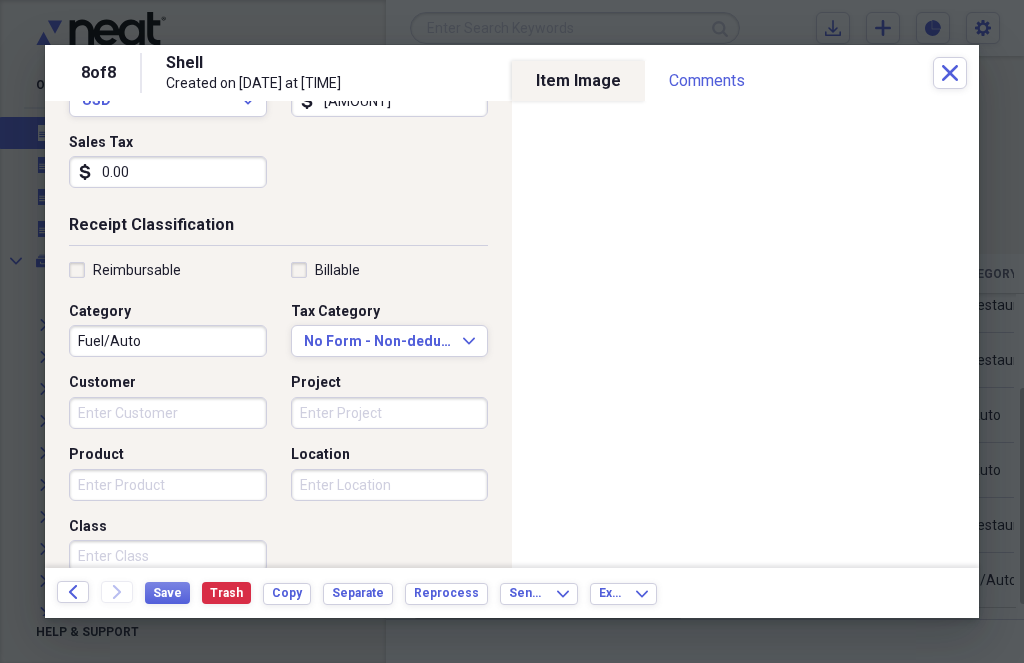 click on "Customer" at bounding box center (168, 413) 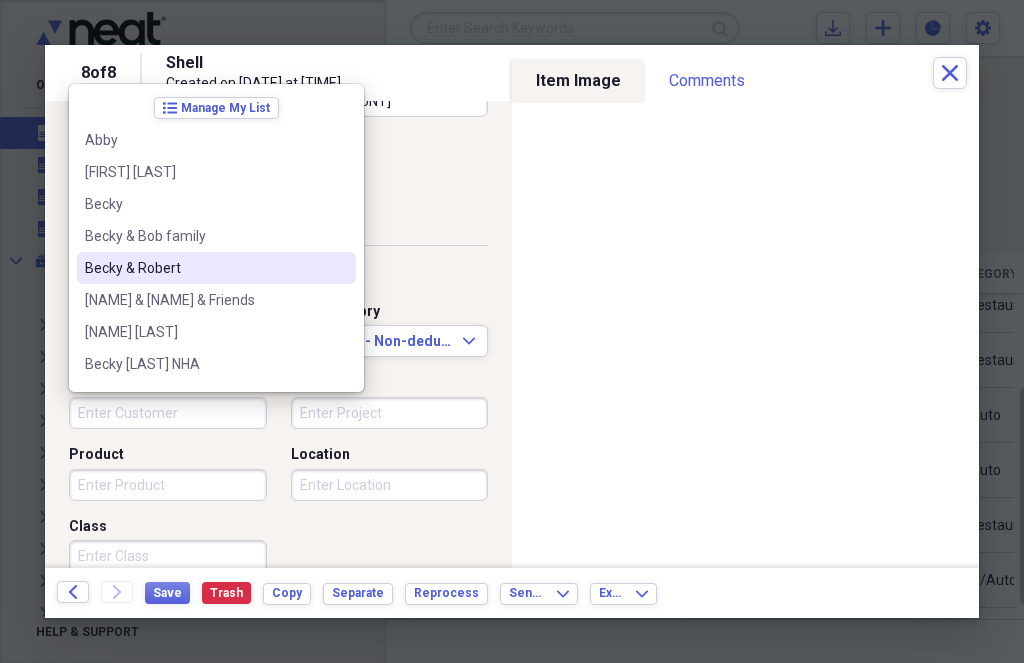 click on "Becky & Robert" at bounding box center [204, 268] 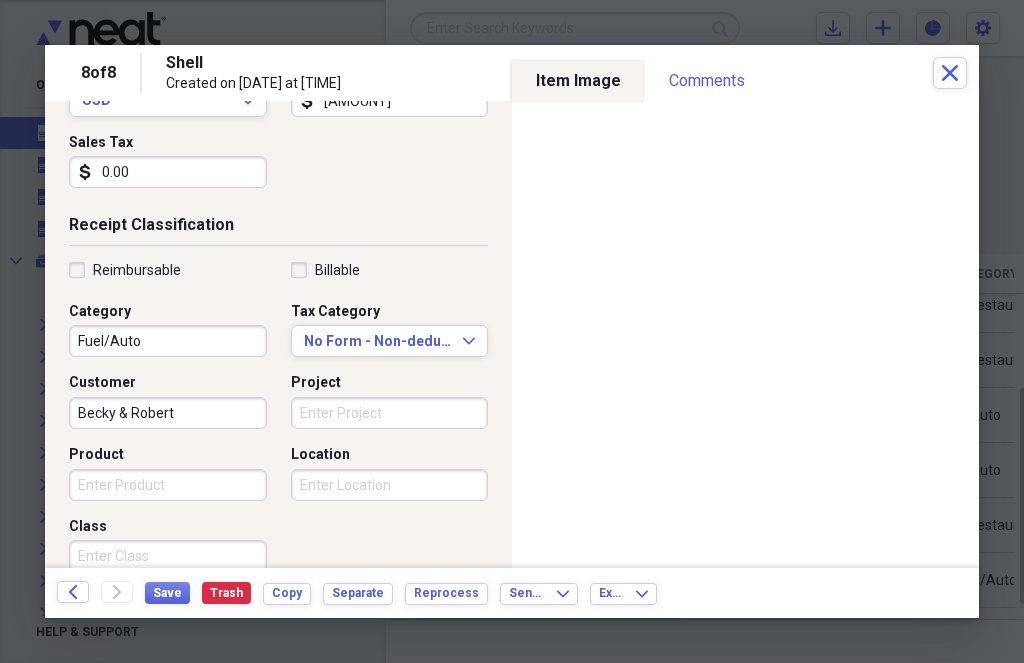 click on "Project" at bounding box center [390, 413] 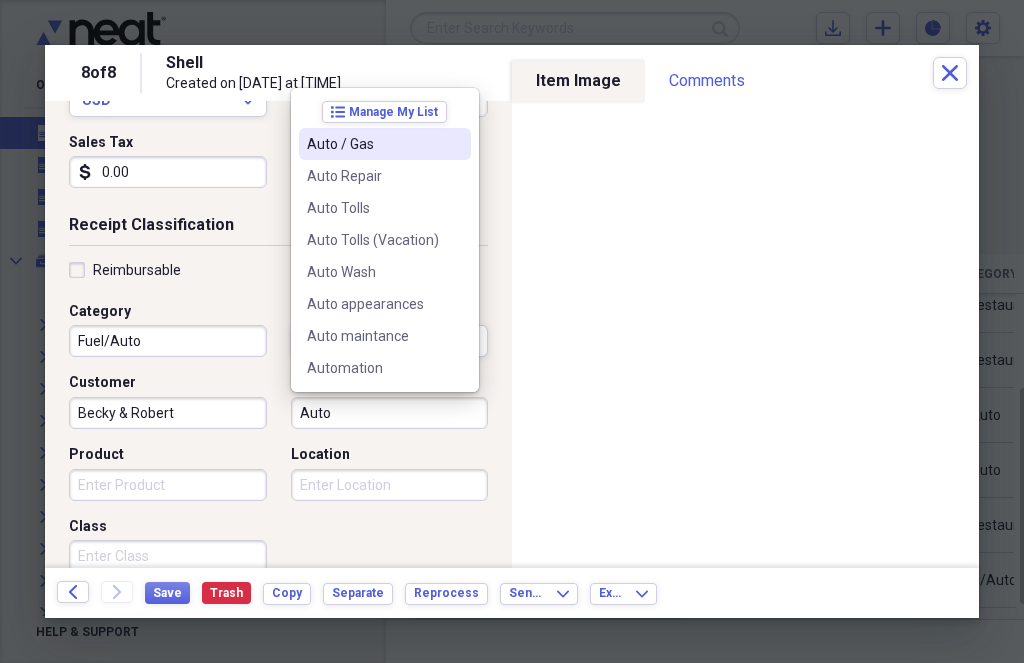 click on "Auto / Gas" at bounding box center (373, 144) 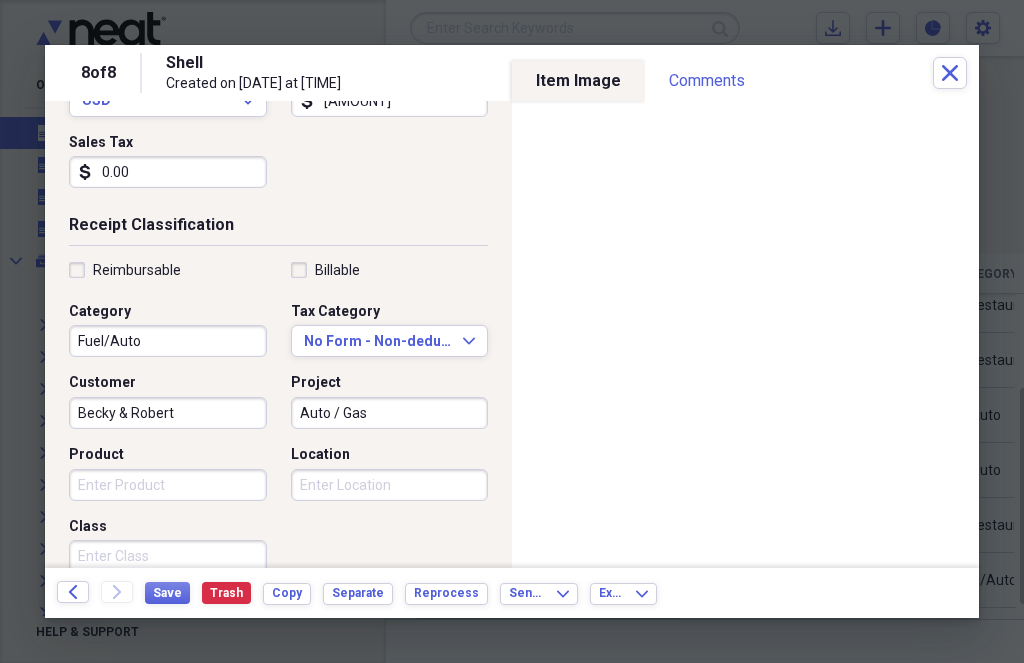 click on "Location" at bounding box center [390, 485] 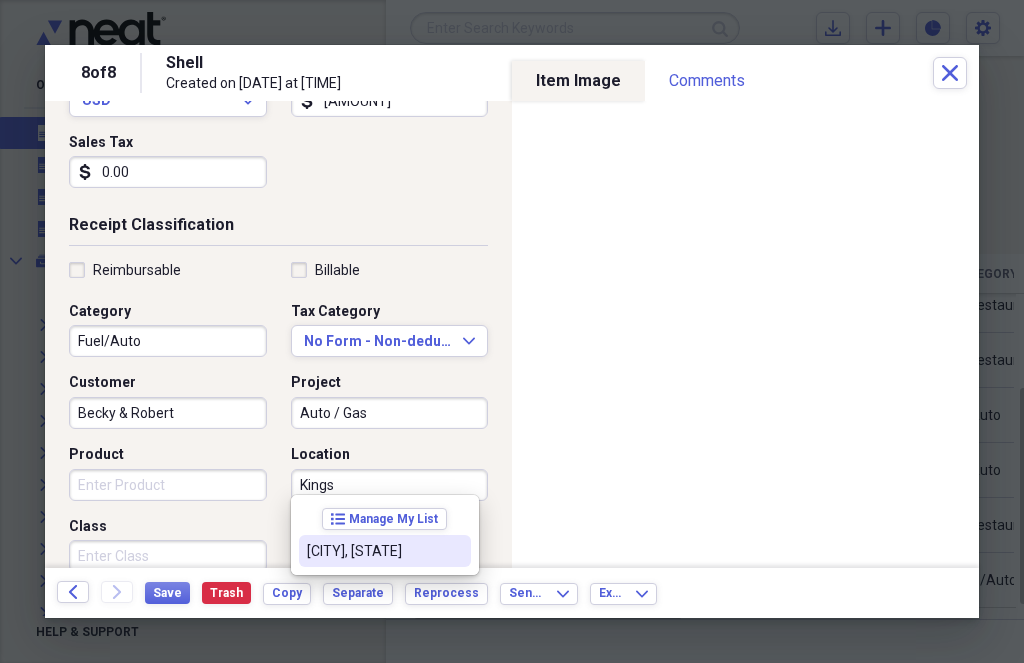 click on "[CITY], [STATE]" at bounding box center [373, 551] 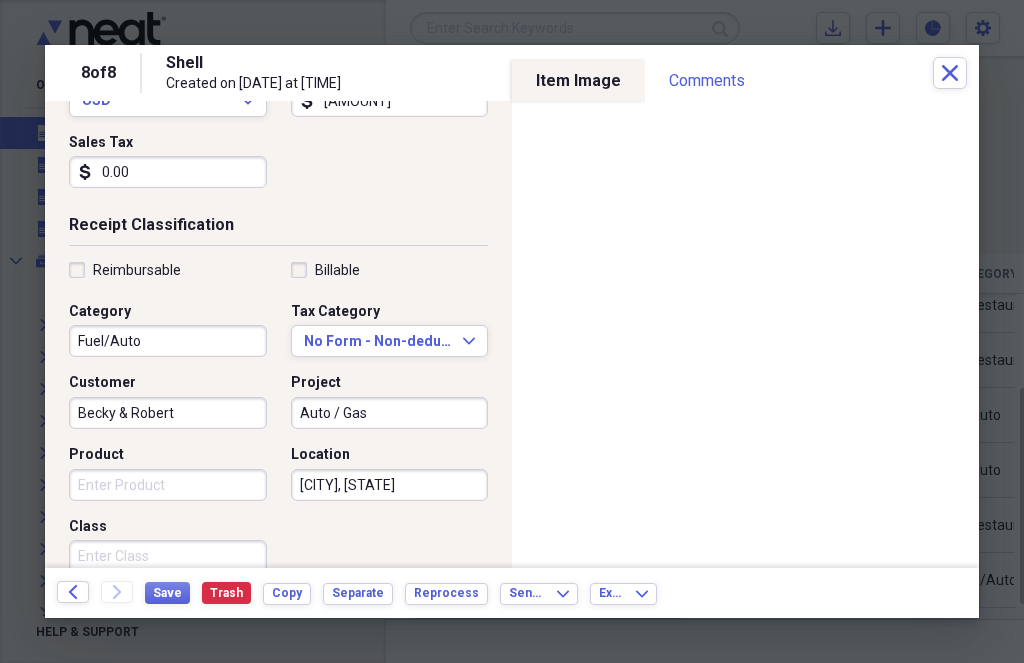 click on "Product" at bounding box center [168, 485] 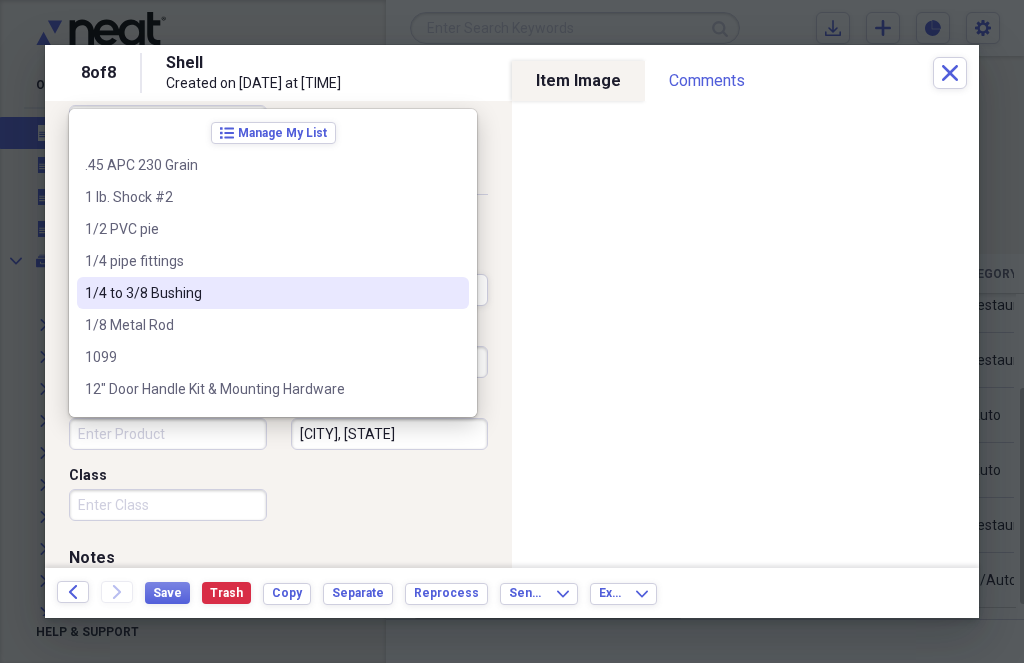 scroll, scrollTop: 383, scrollLeft: 0, axis: vertical 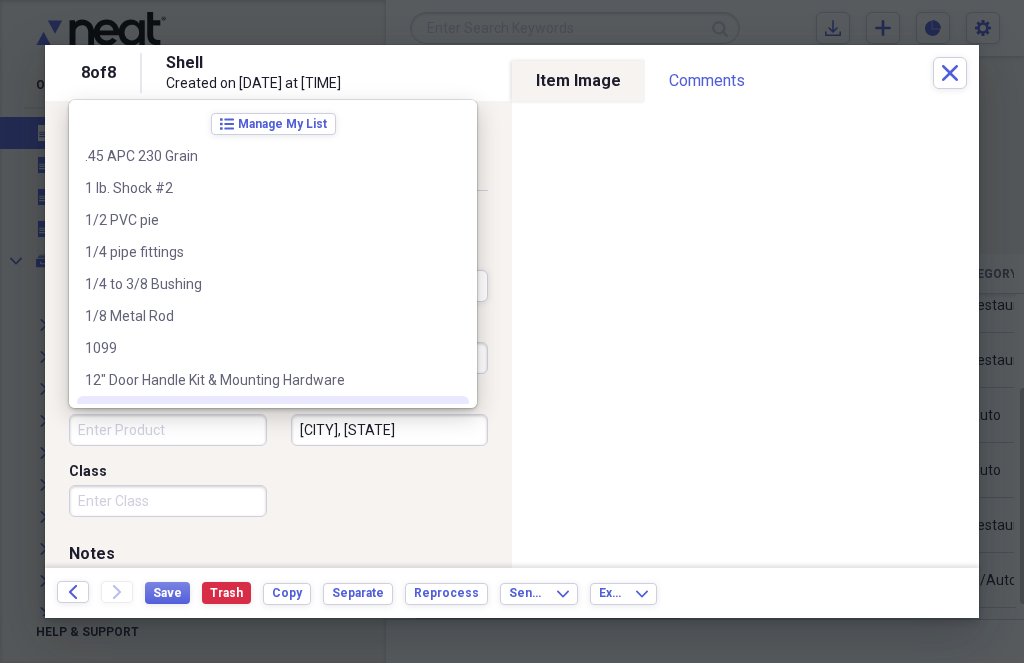 click on "Product" at bounding box center (168, 430) 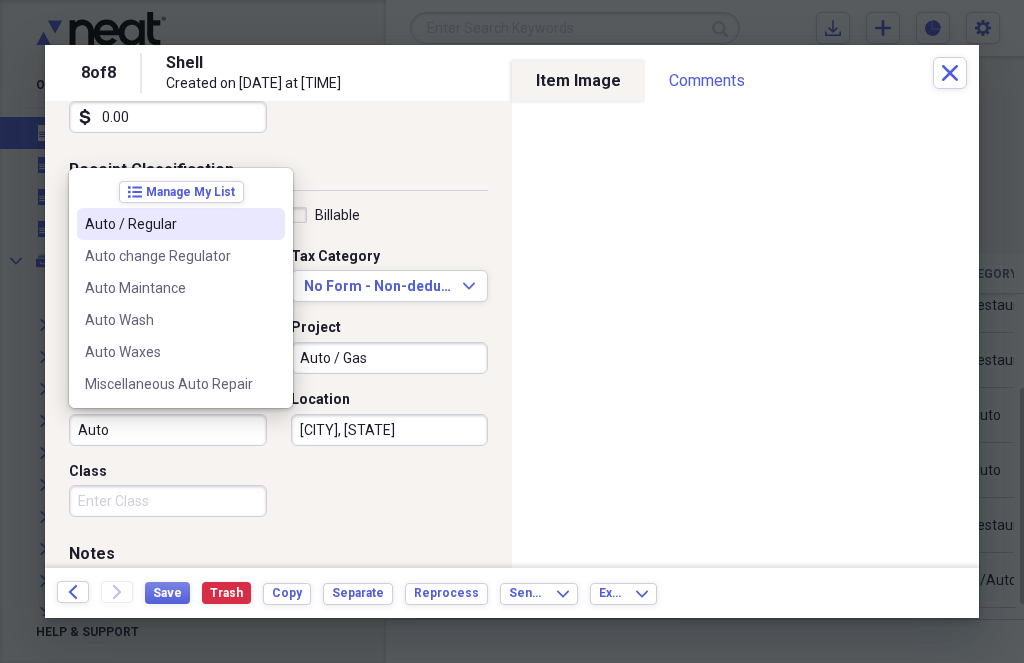 click on "Auto / Regular" at bounding box center (169, 224) 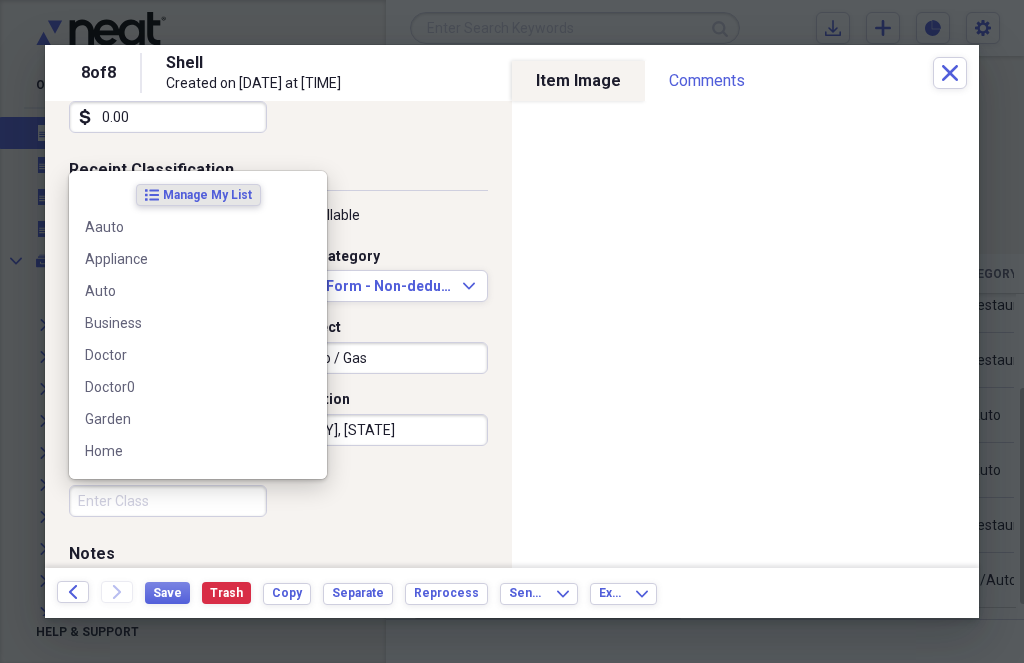 click on "Class" at bounding box center (168, 501) 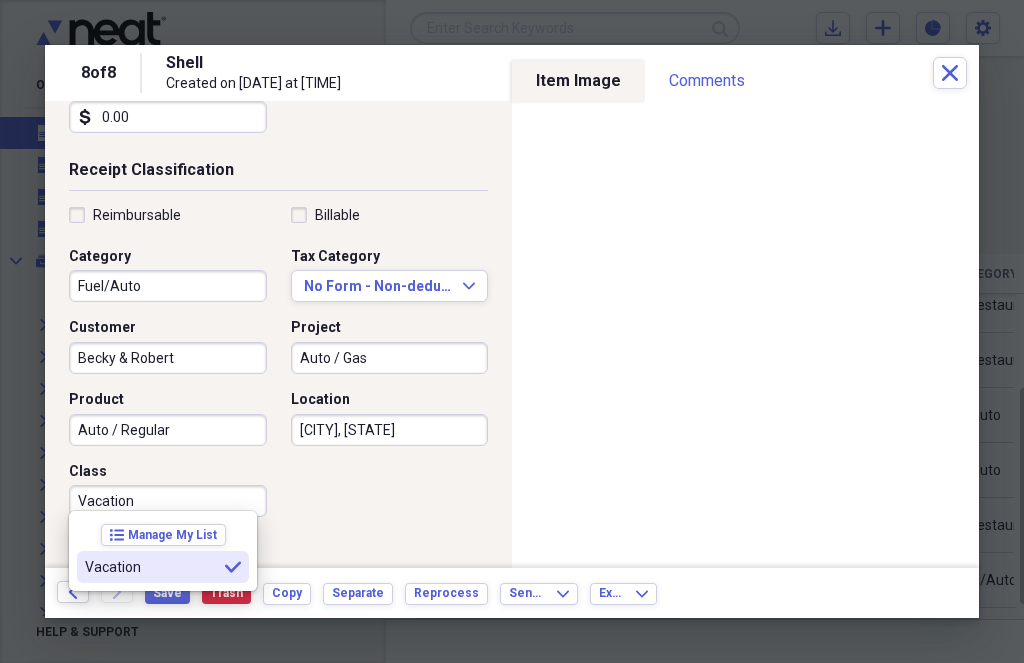 type on "Vacation" 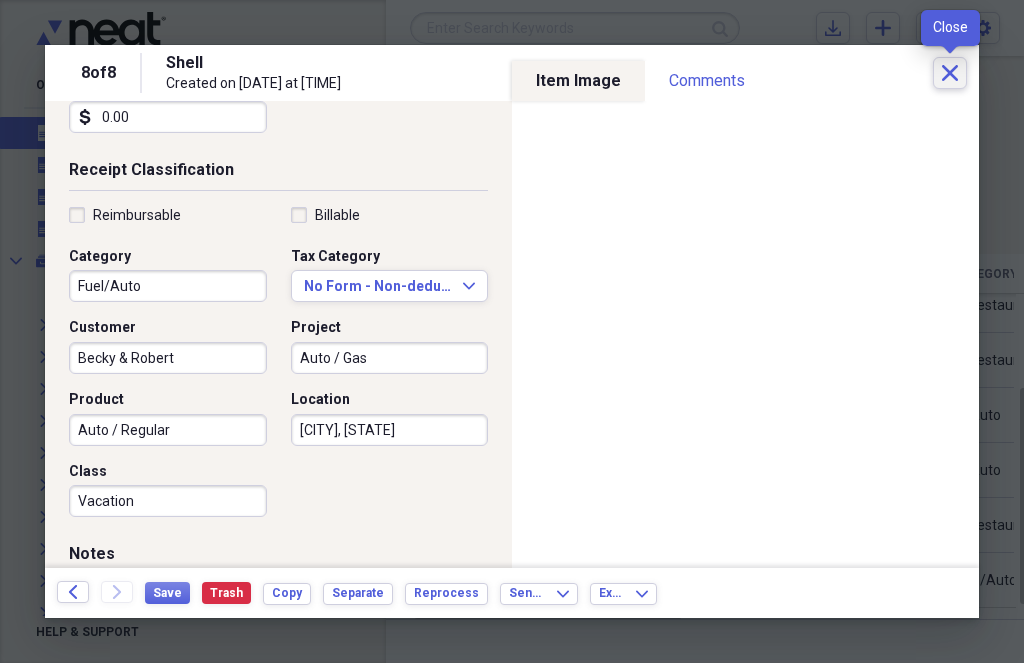 click 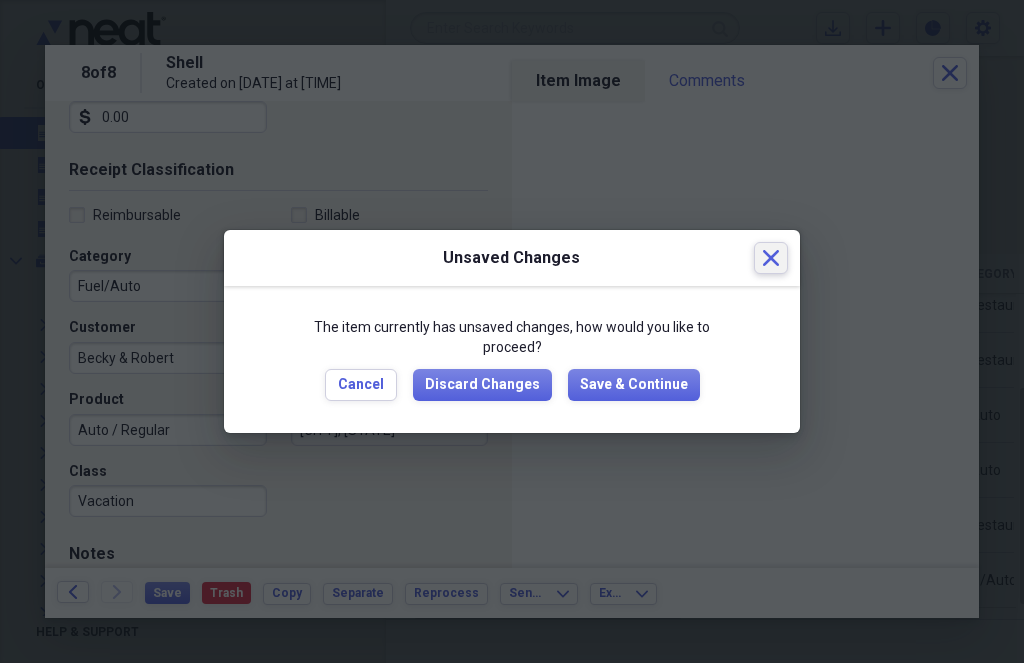 click 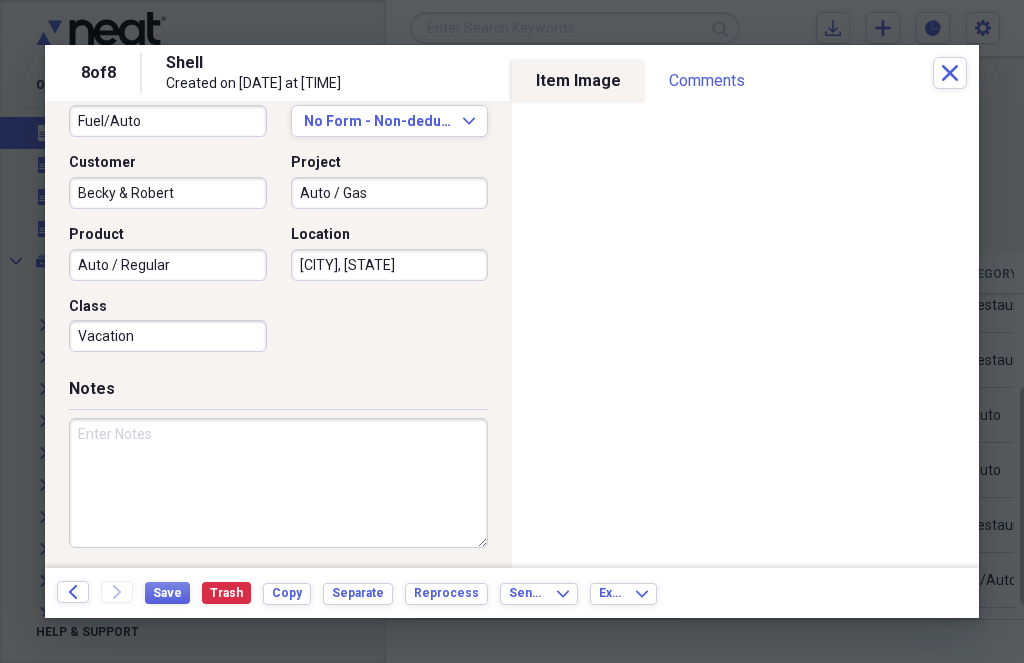 scroll, scrollTop: 547, scrollLeft: 0, axis: vertical 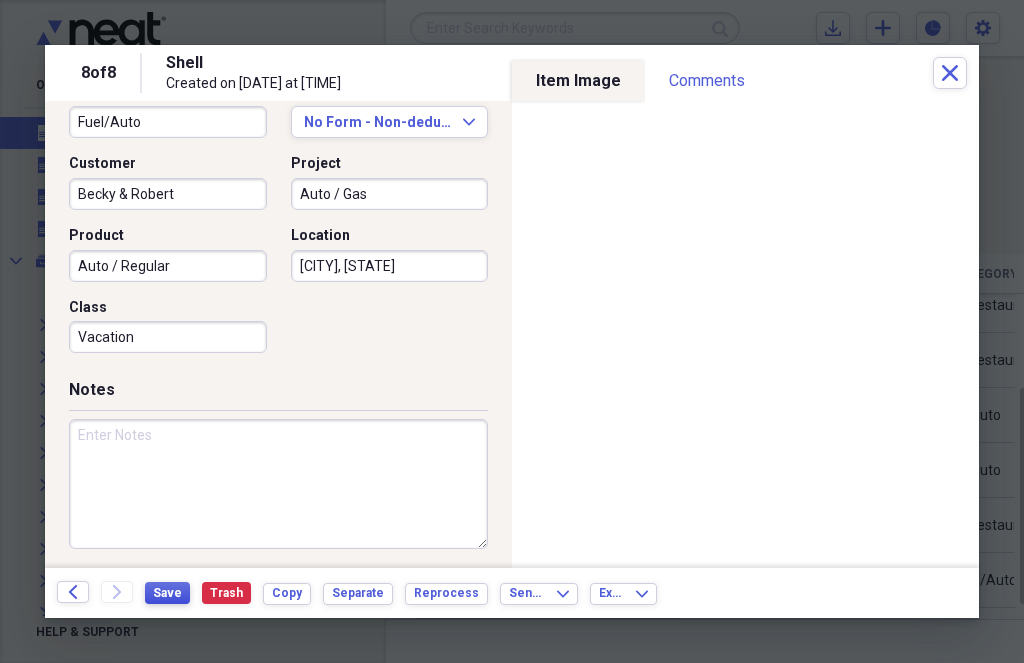 click on "Save" at bounding box center (167, 593) 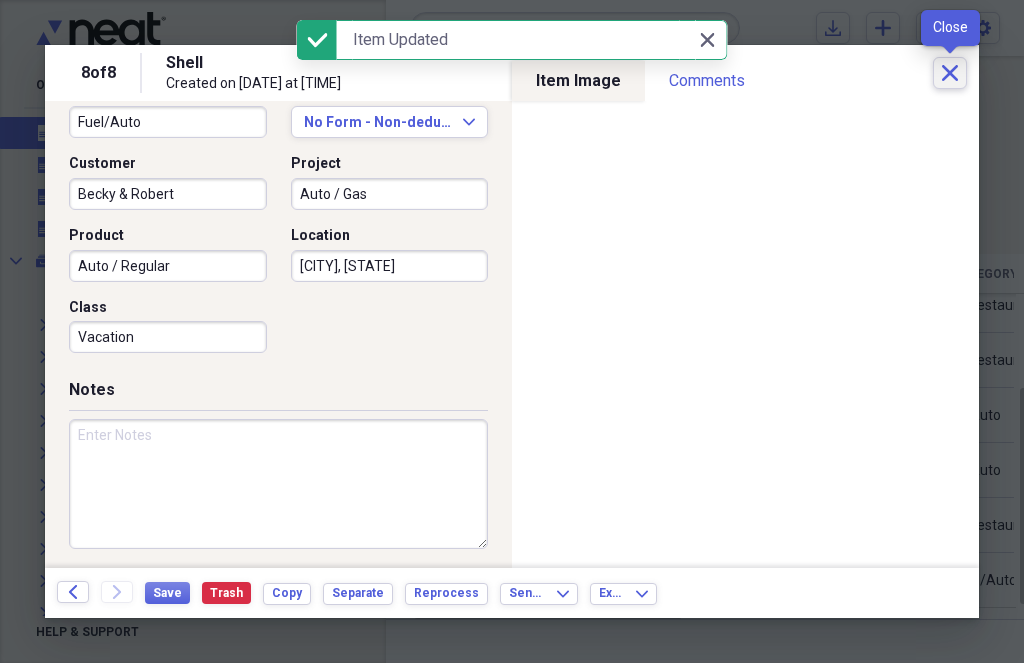 click on "Close" 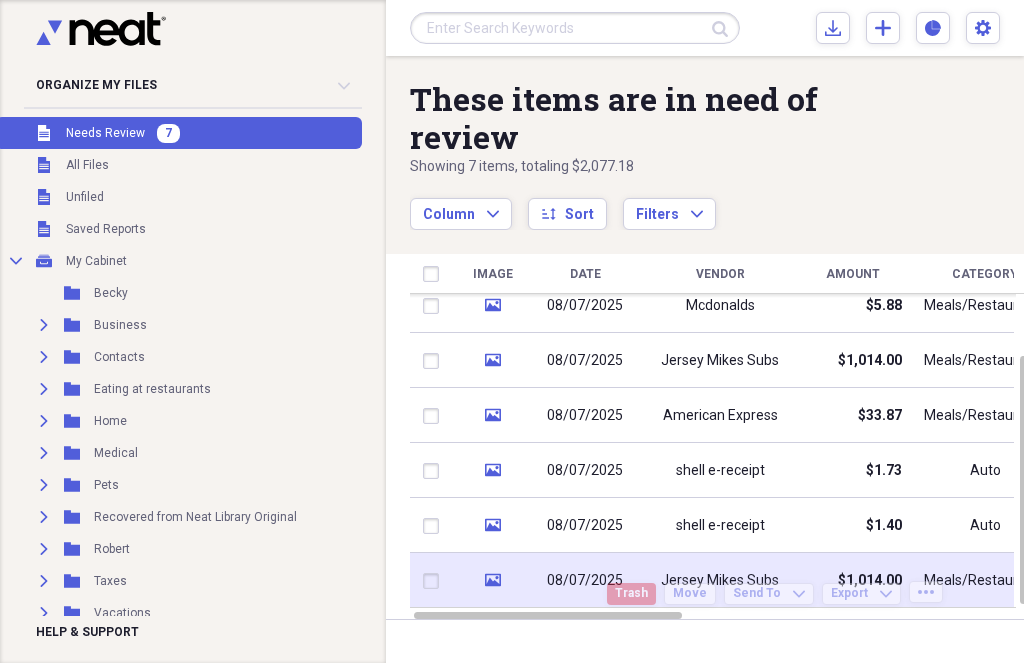 click on "$1,014.00" at bounding box center (870, 581) 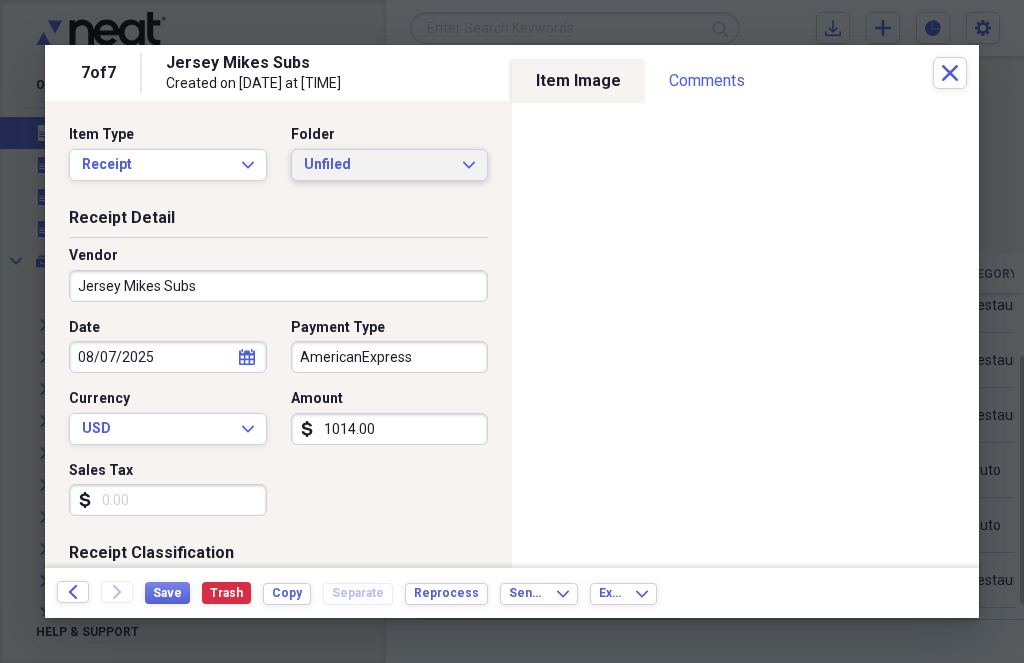 click on "Unfiled Expand" at bounding box center (390, 165) 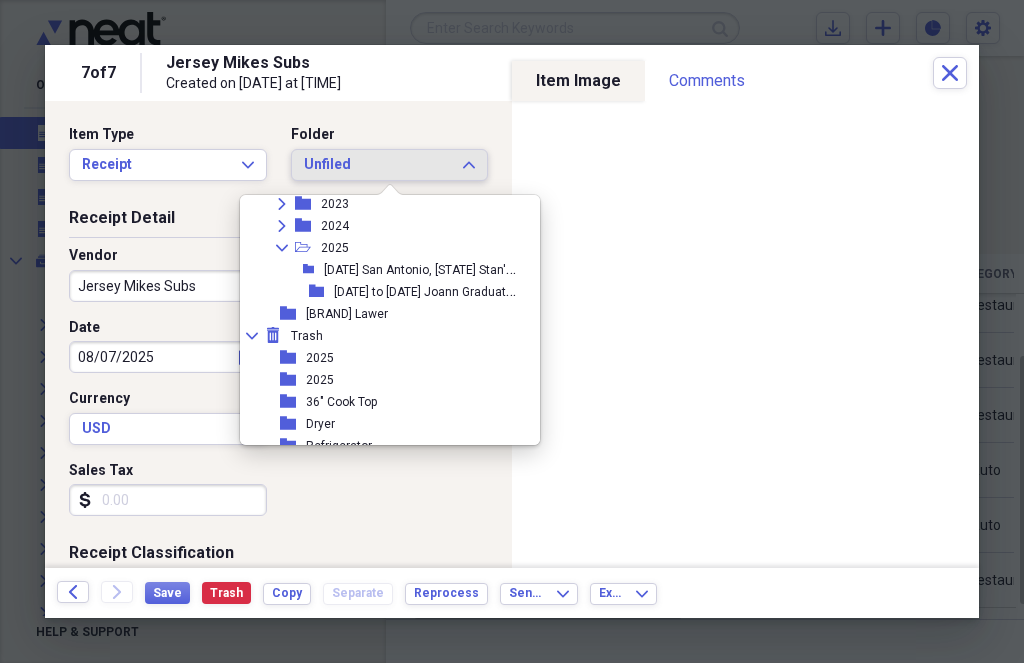 scroll, scrollTop: 733, scrollLeft: 0, axis: vertical 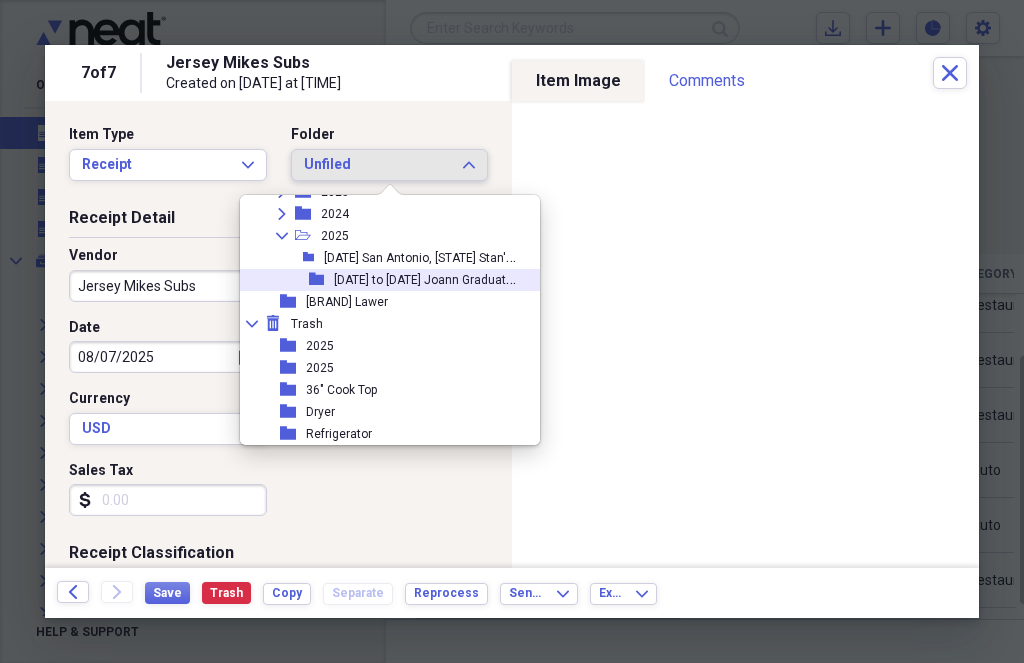 click on "[DATE] to [DATE] Joann Graduation" at bounding box center (428, 278) 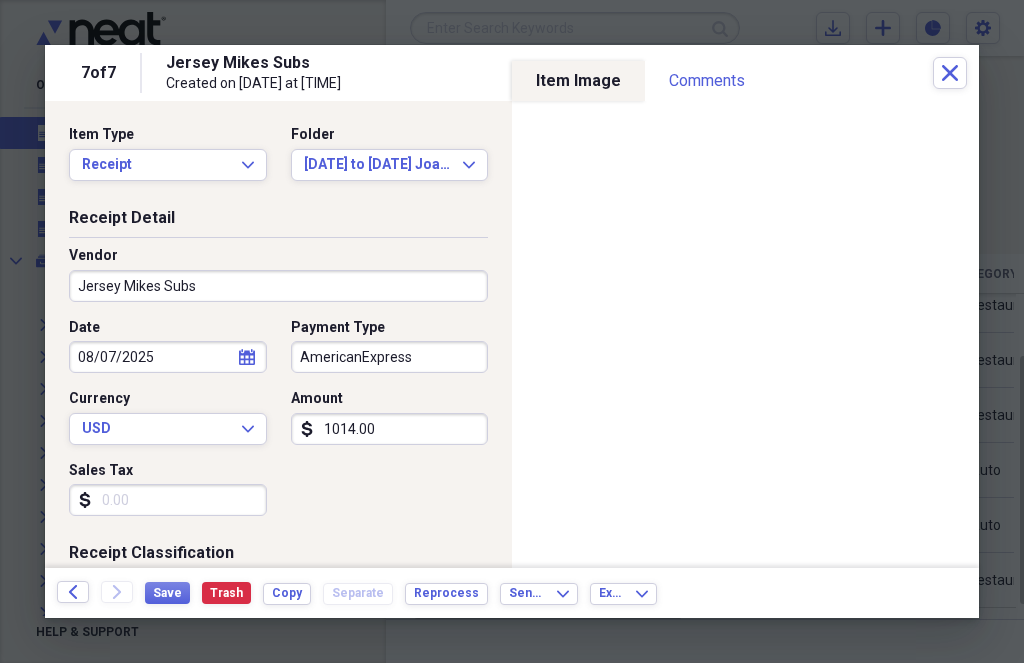 click on "1014.00" at bounding box center (390, 429) 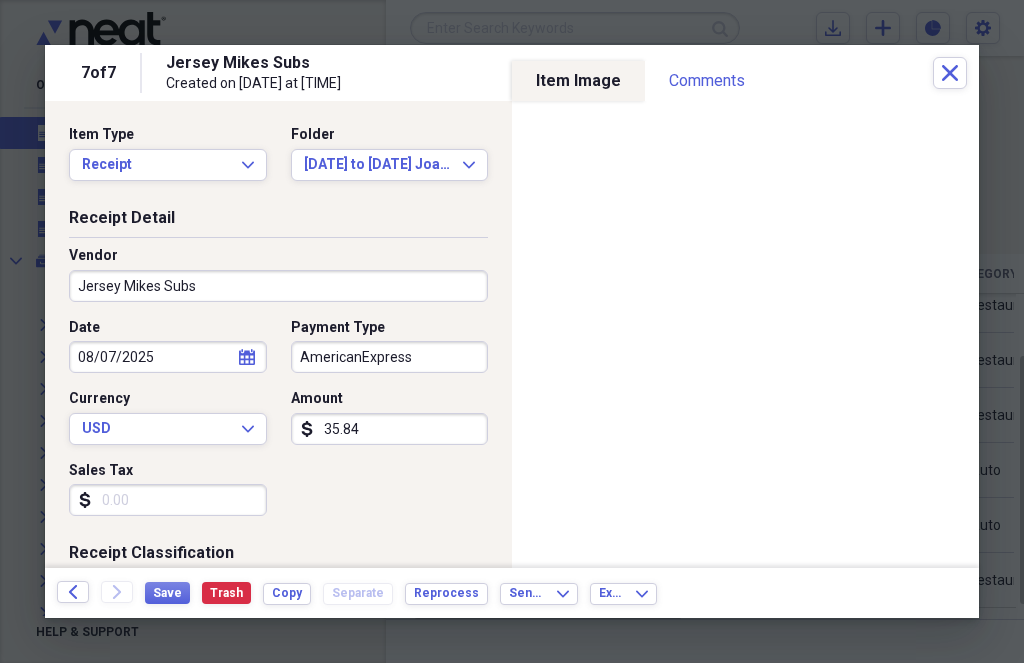 type on "35.84" 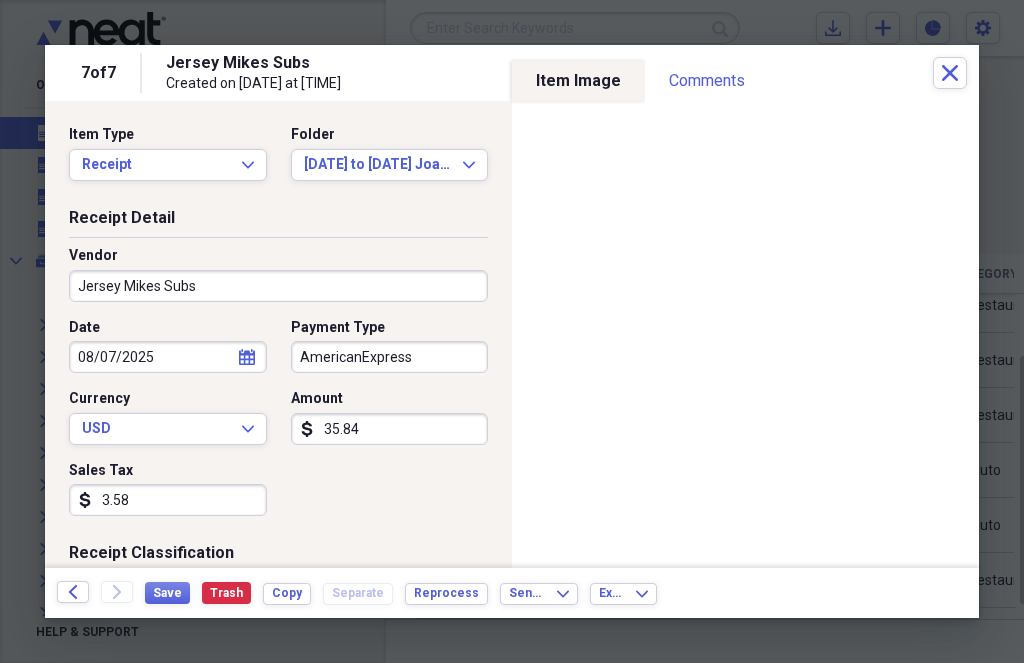 type on "3.58" 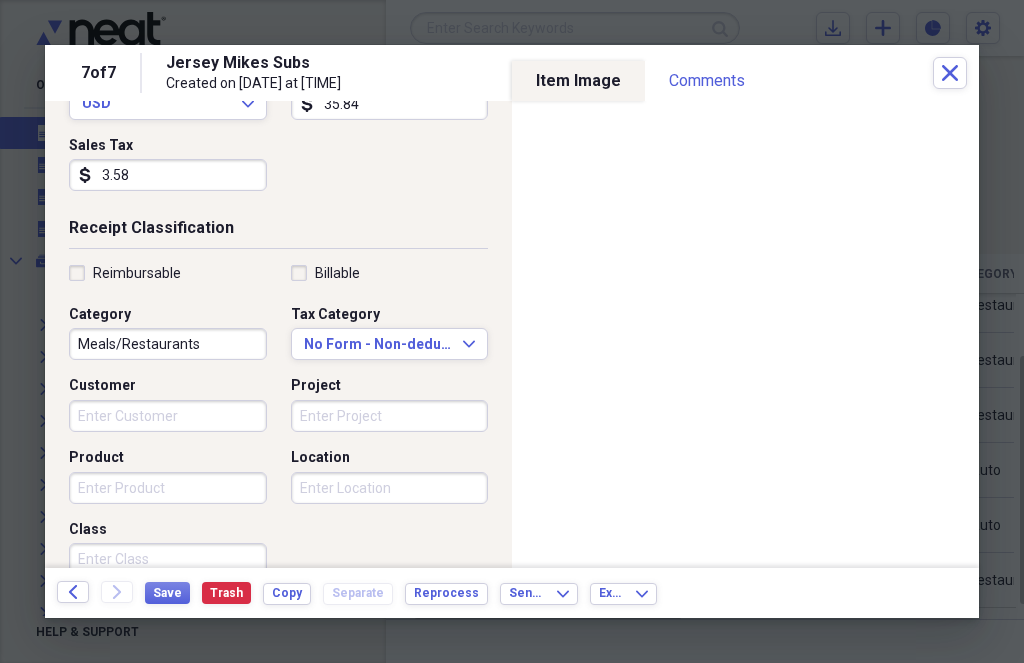 scroll, scrollTop: 326, scrollLeft: 0, axis: vertical 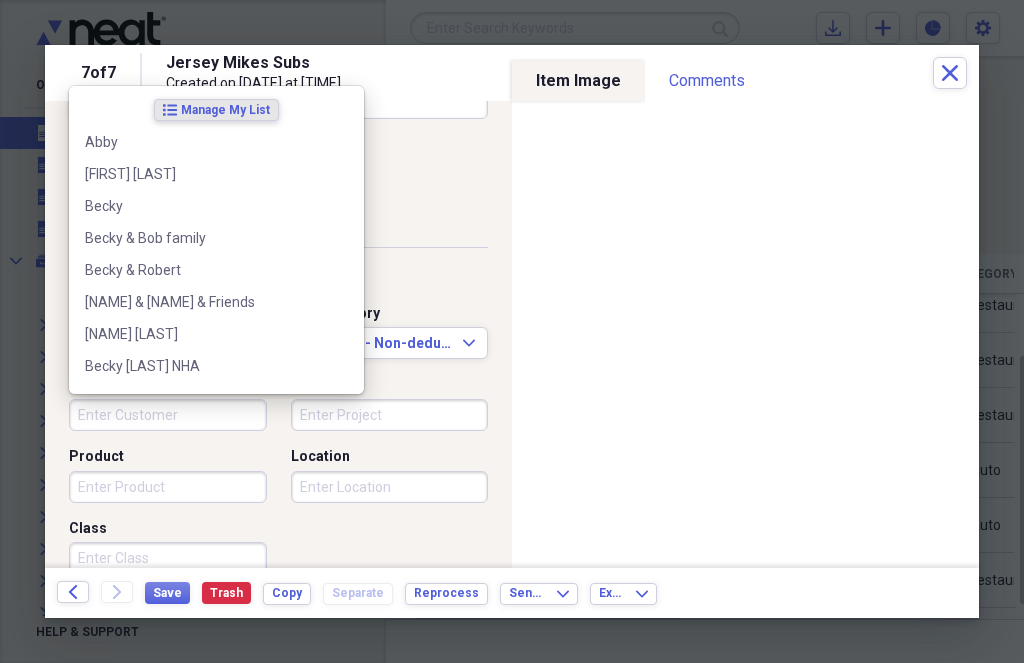 click on "Customer" at bounding box center [168, 415] 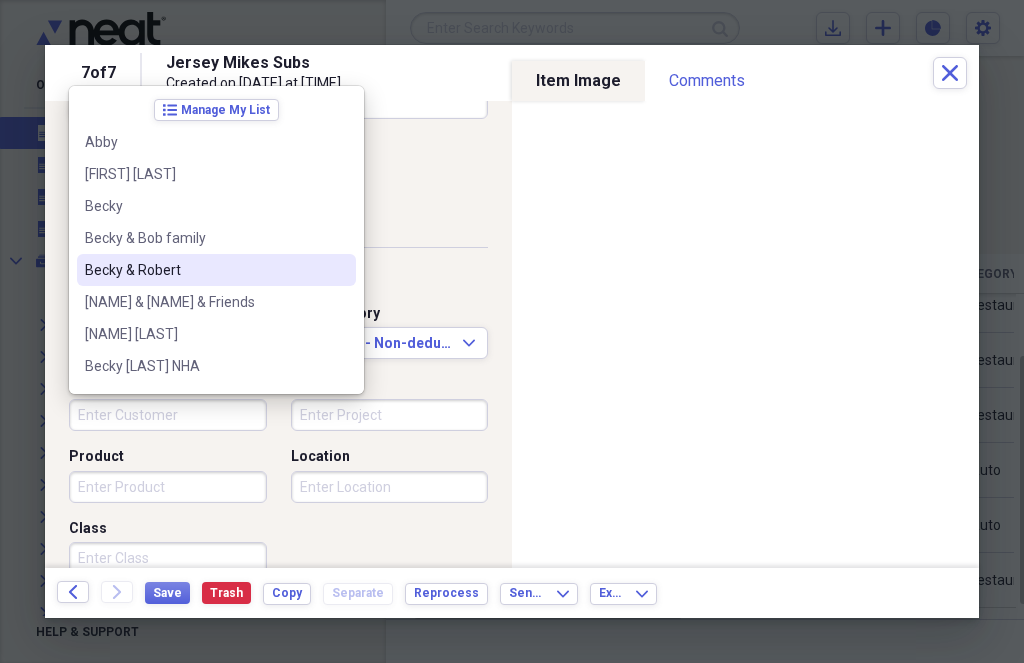 click on "Becky & Robert" at bounding box center (216, 270) 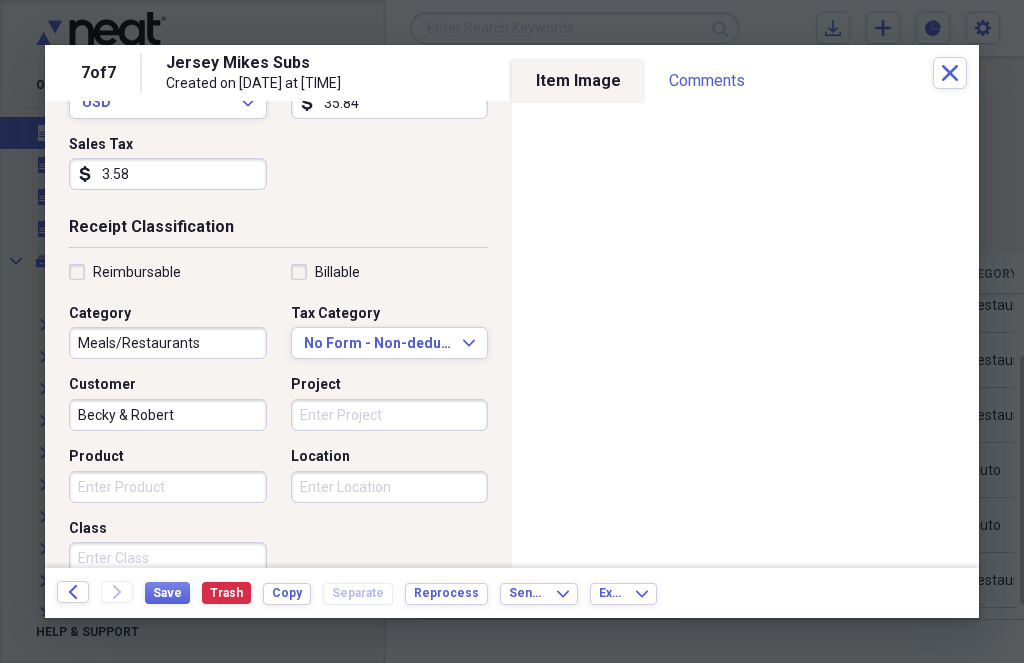 click on "Project" at bounding box center (390, 415) 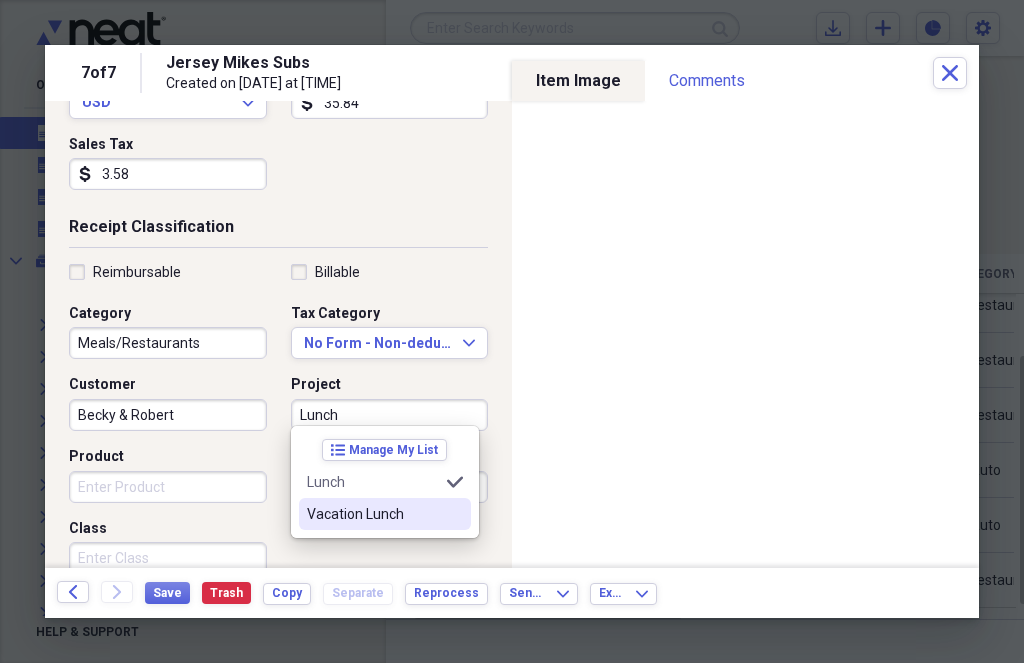 click on "Vacation Lunch" at bounding box center [373, 514] 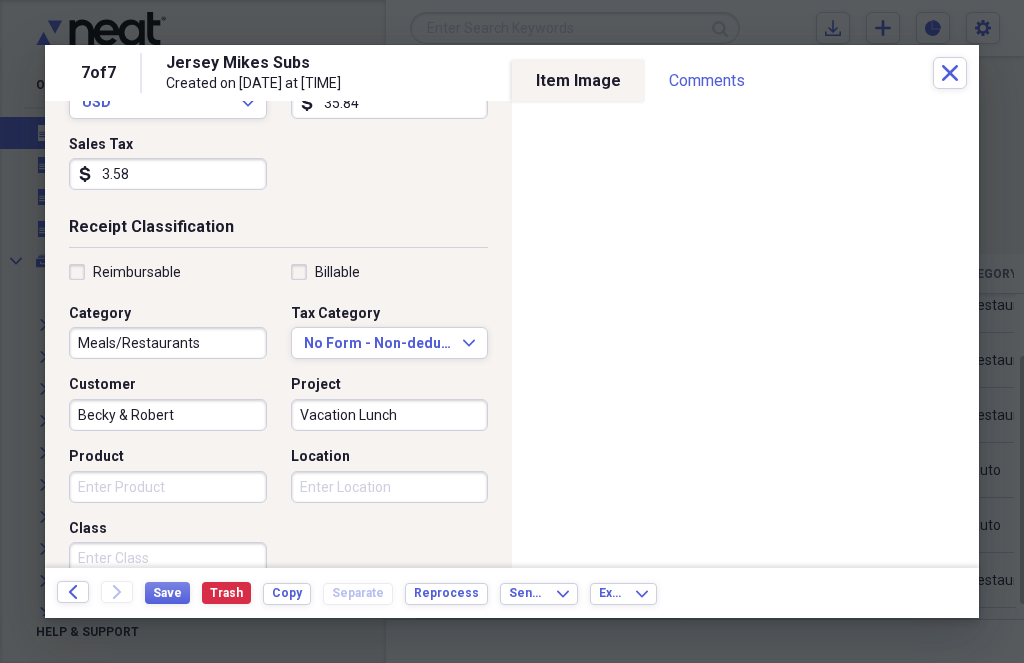 click on "Product" at bounding box center (168, 487) 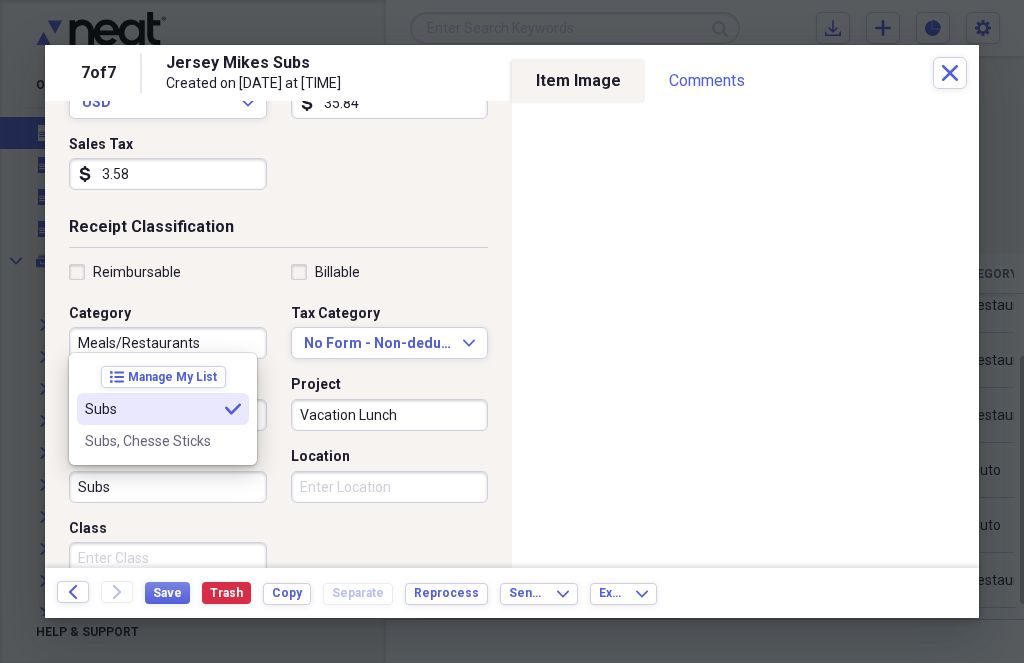 type on "Subs" 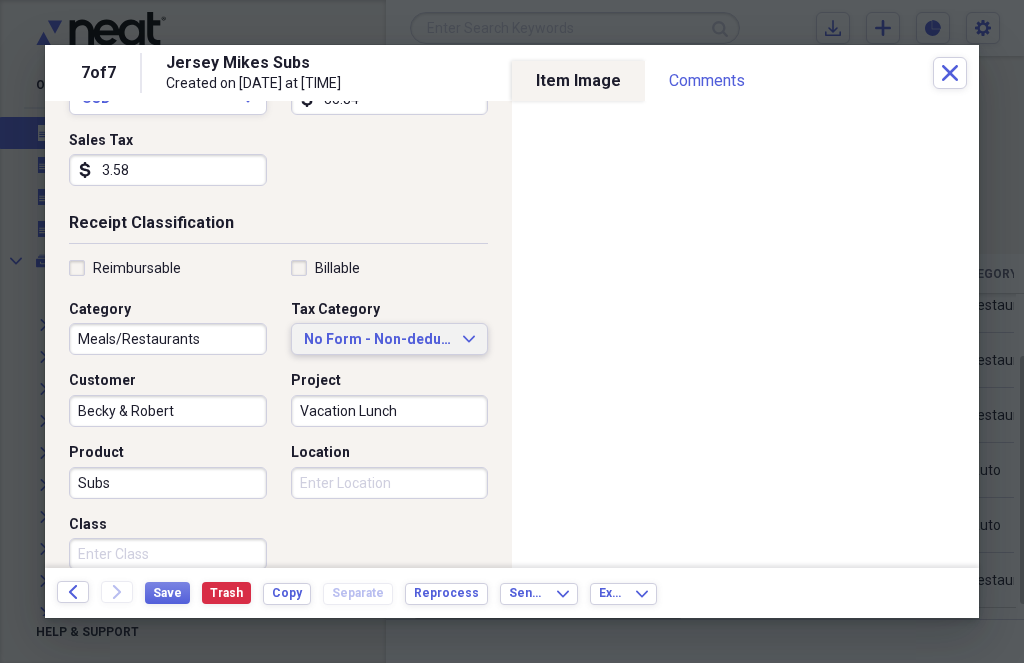scroll, scrollTop: 322, scrollLeft: 0, axis: vertical 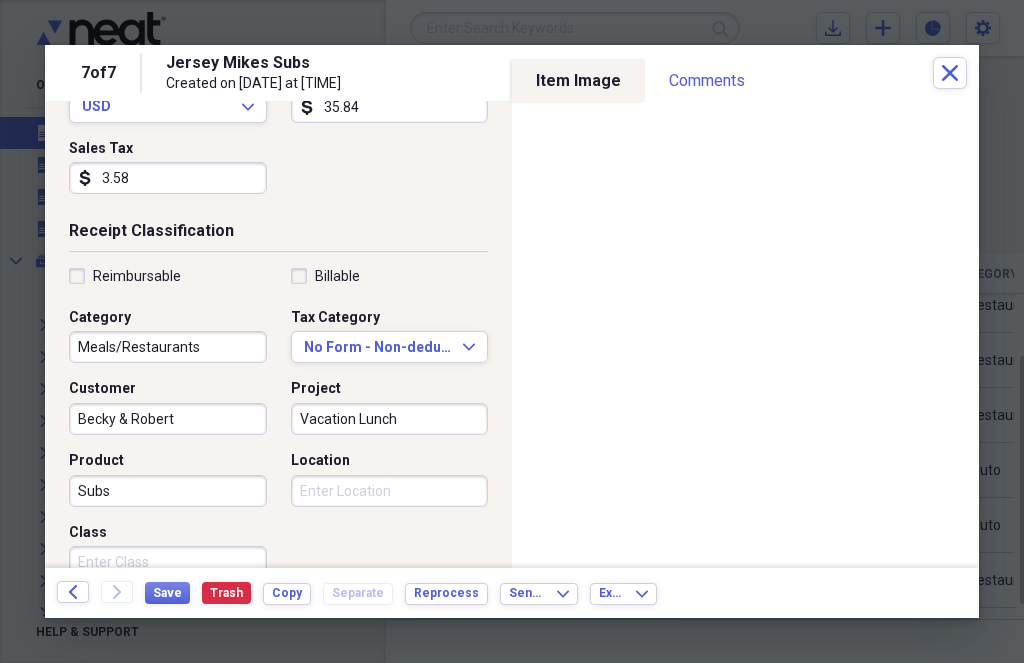 click on "Location" at bounding box center (390, 491) 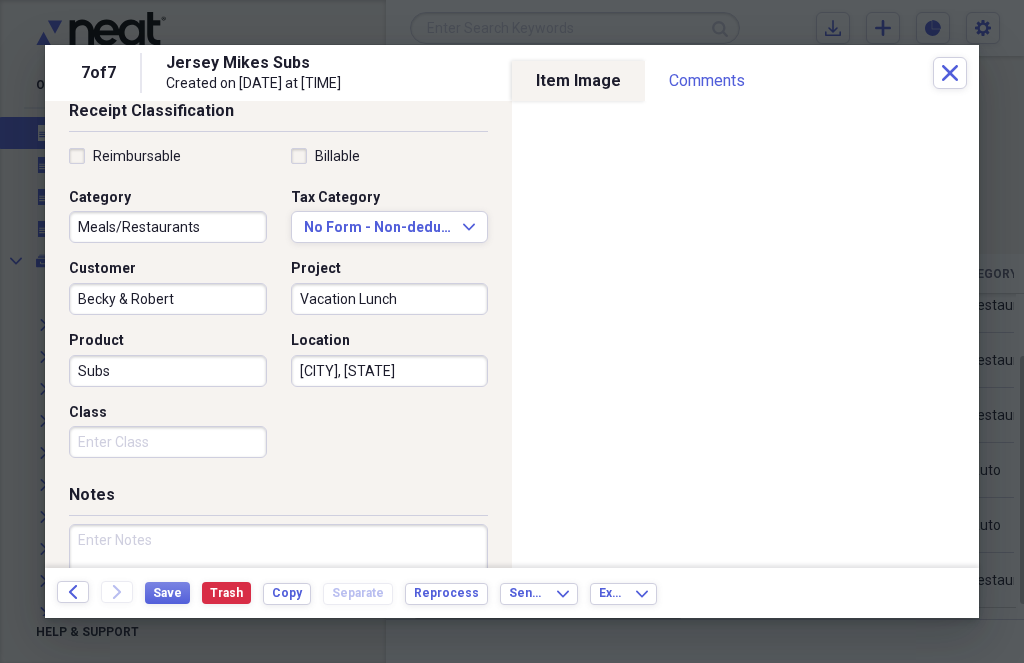 scroll, scrollTop: 453, scrollLeft: 0, axis: vertical 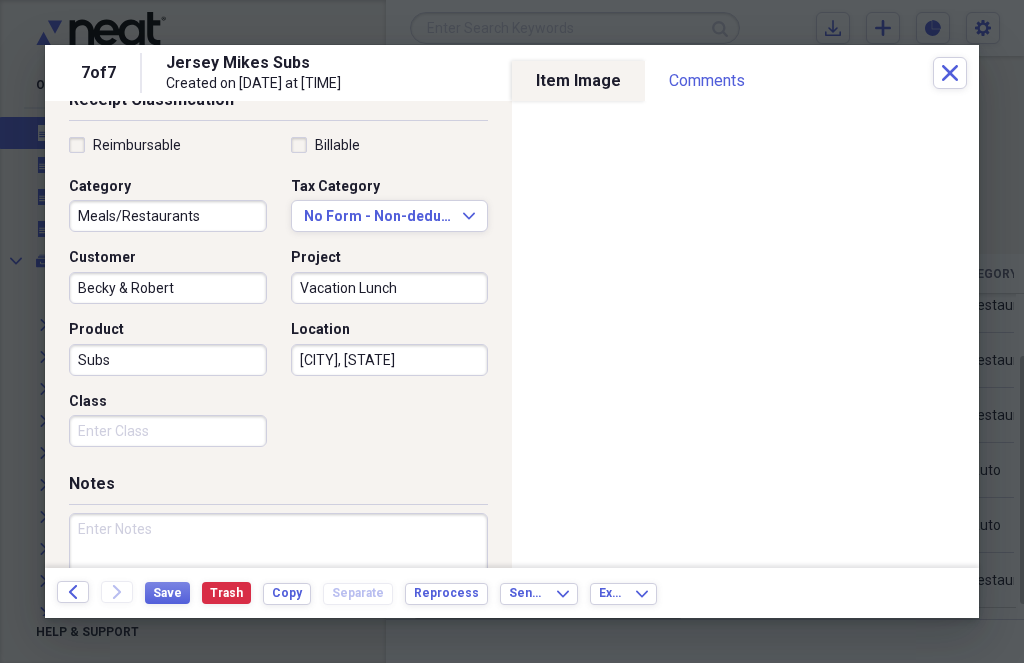 type on "[CITY], [STATE]" 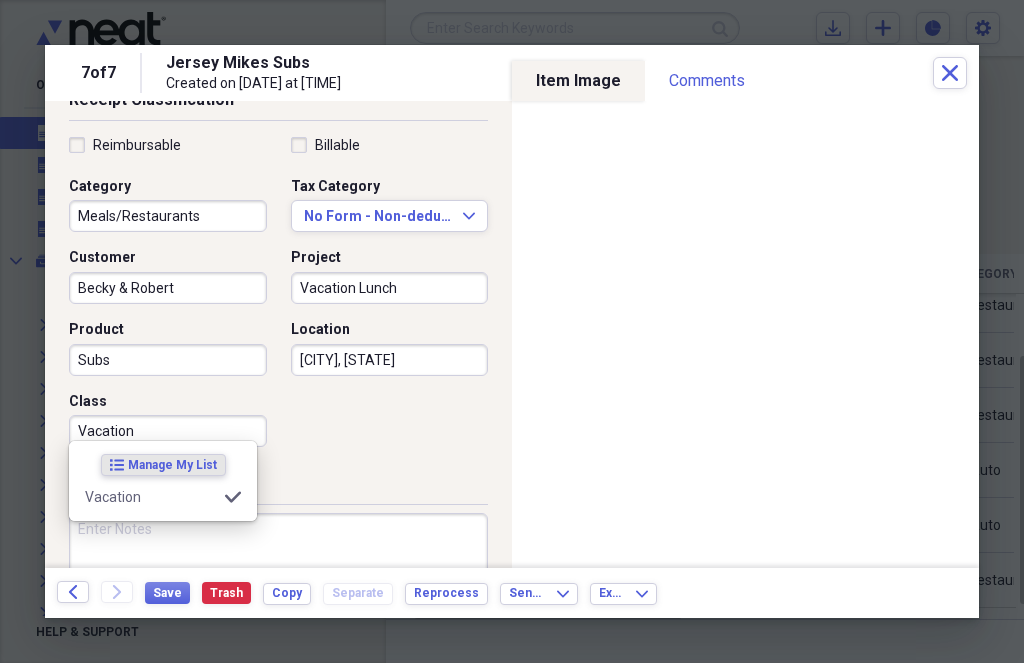 type on "Vacation" 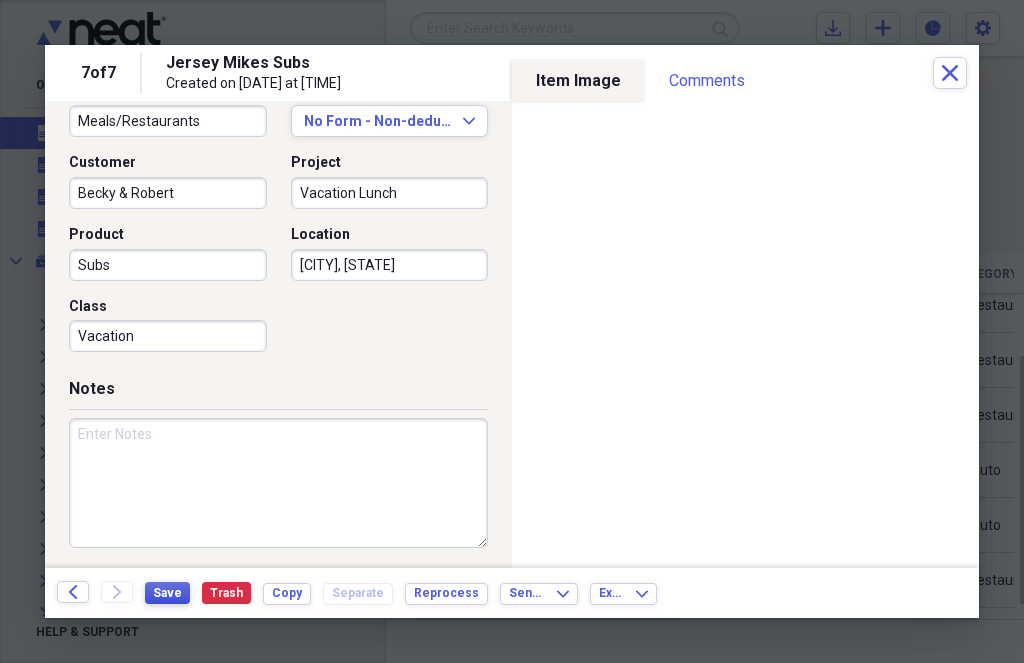 scroll, scrollTop: 547, scrollLeft: 0, axis: vertical 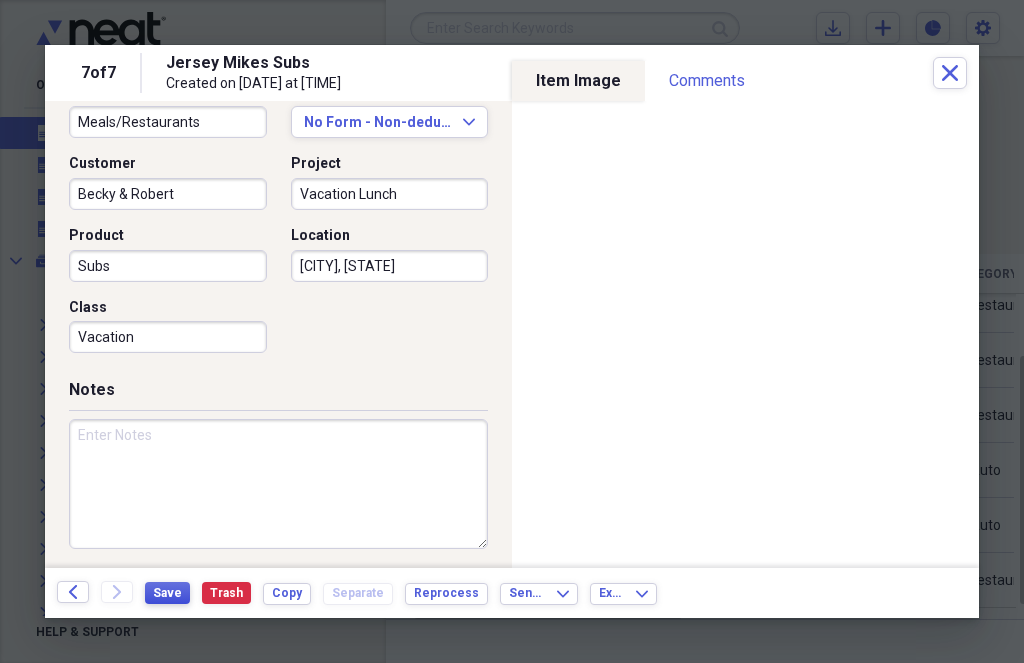 click on "Save" at bounding box center (167, 593) 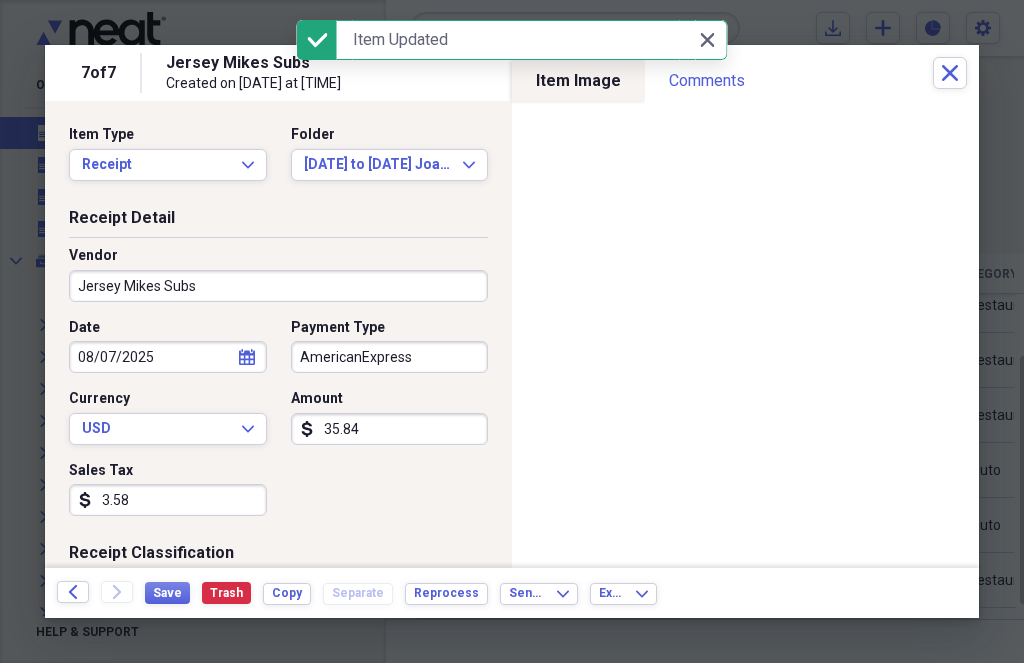 scroll, scrollTop: 0, scrollLeft: 0, axis: both 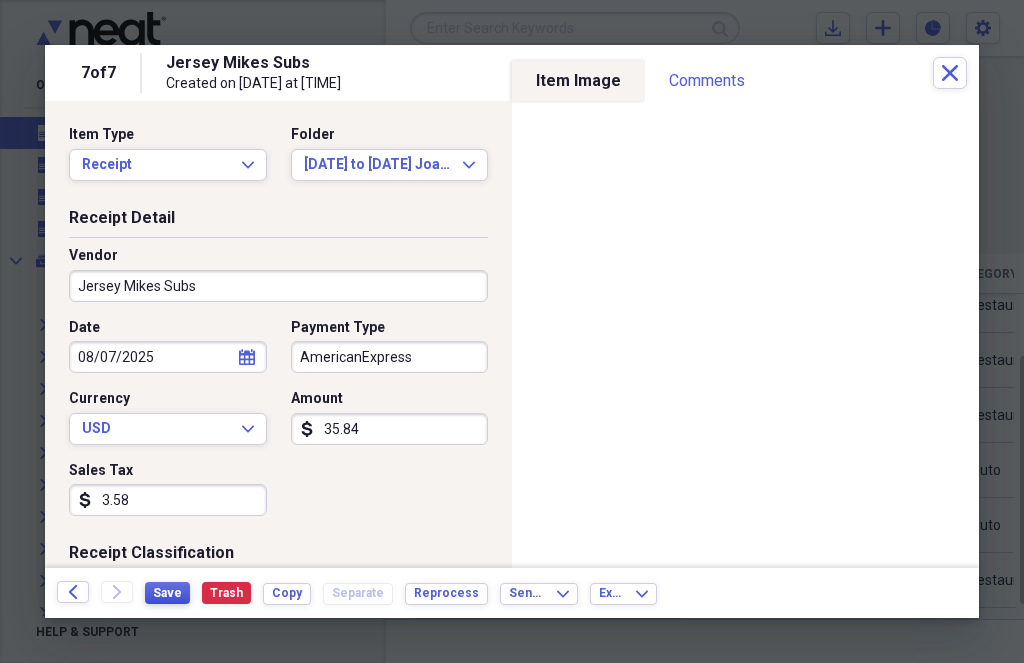 click on "Save" at bounding box center [167, 593] 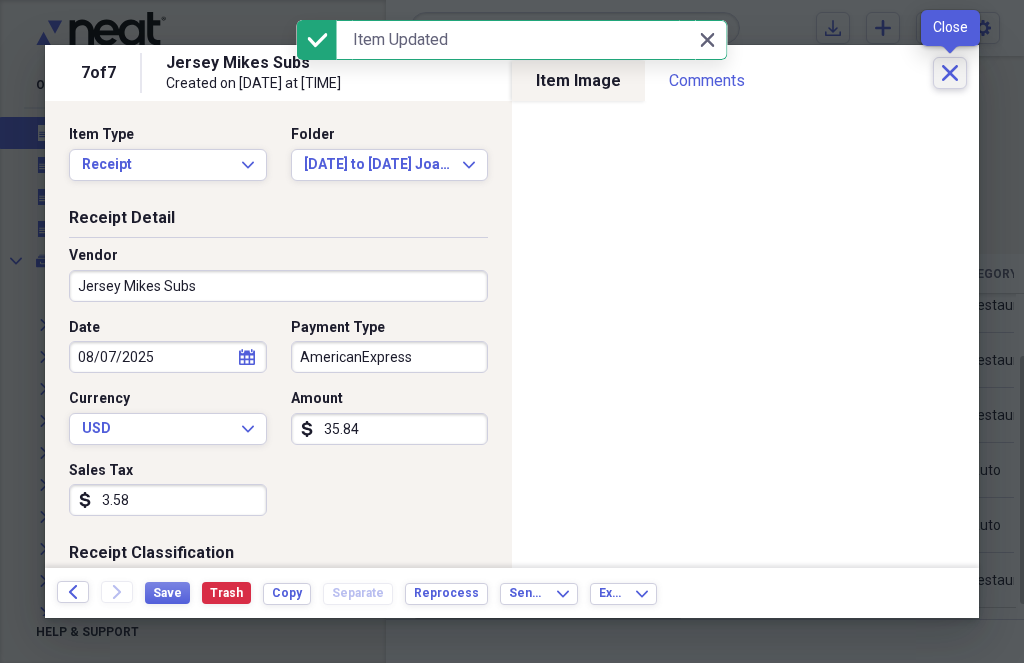 click 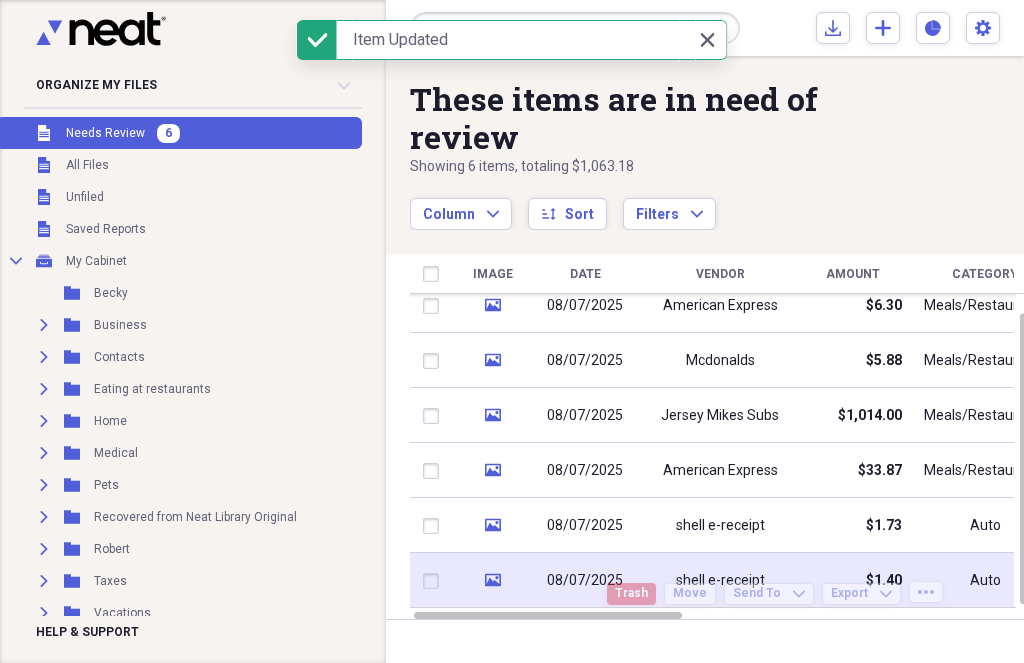 click on "$1.40" at bounding box center [852, 580] 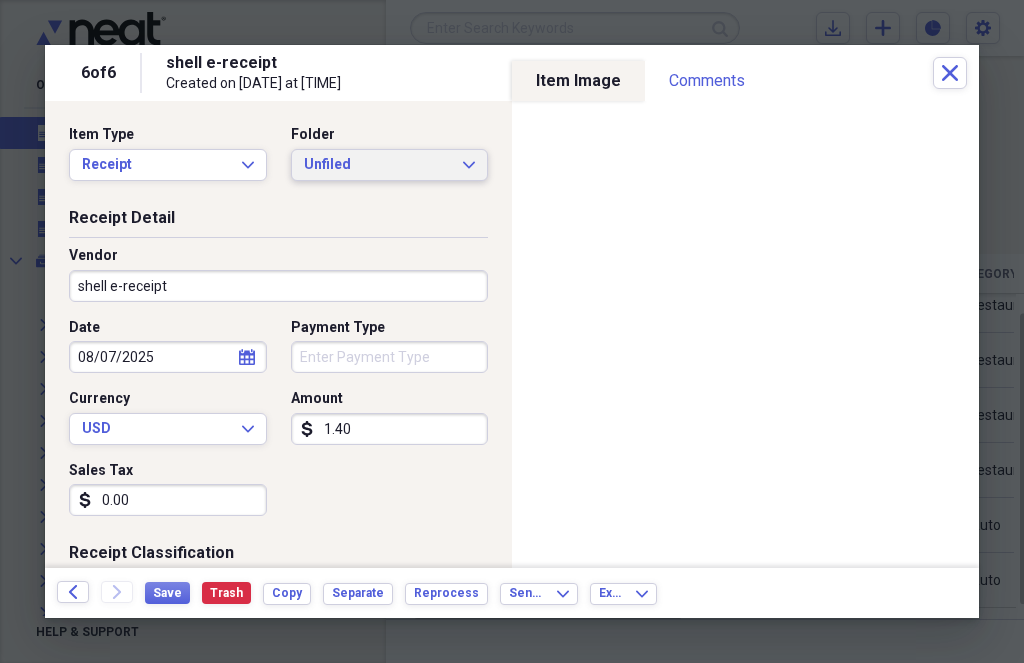 click 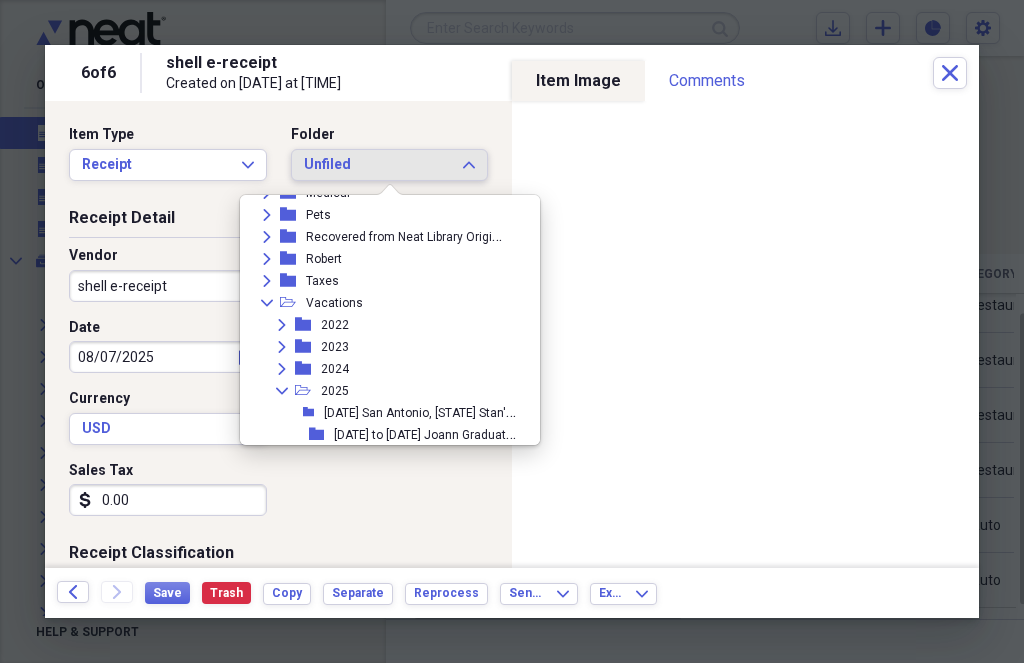 scroll, scrollTop: 602, scrollLeft: 0, axis: vertical 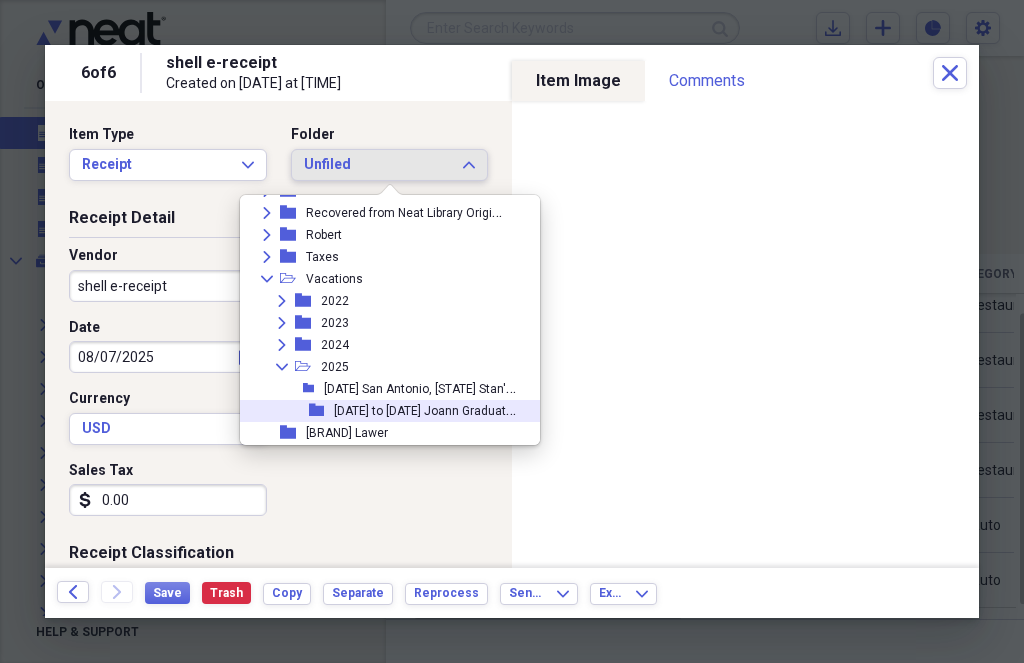 click on "[DATE] to [DATE] Joann Graduation" at bounding box center (428, 409) 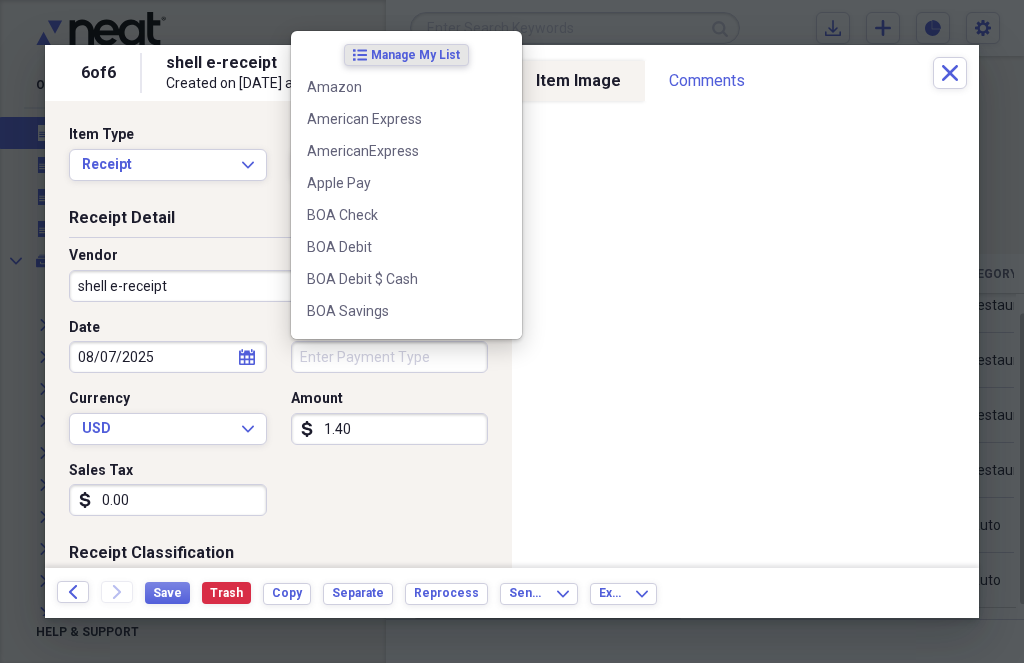 click on "Payment Type" at bounding box center [390, 357] 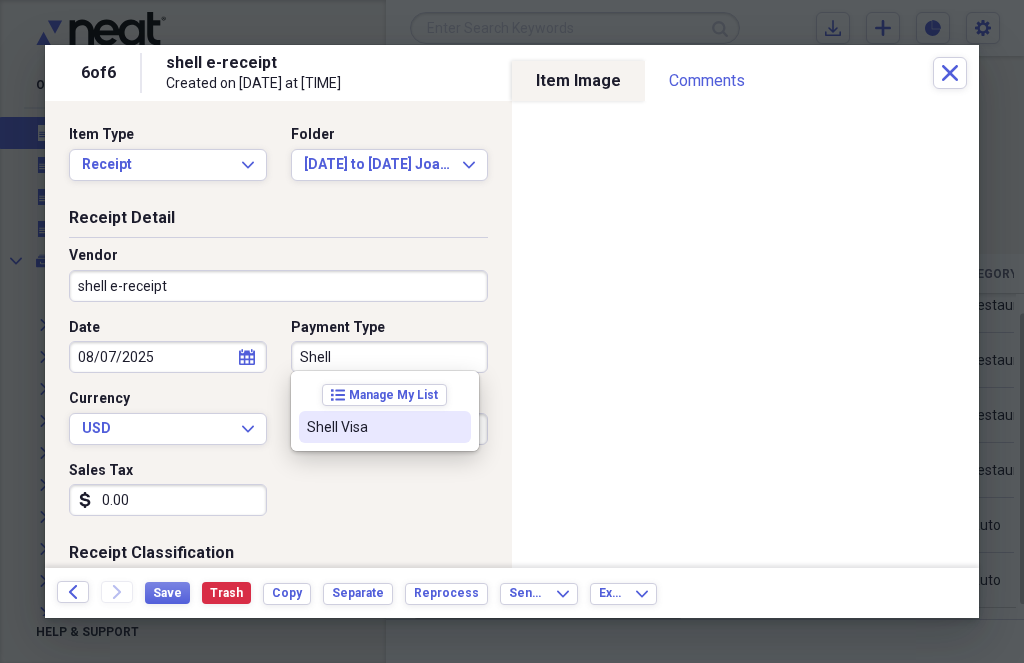 click on "Shell Visa" at bounding box center (373, 427) 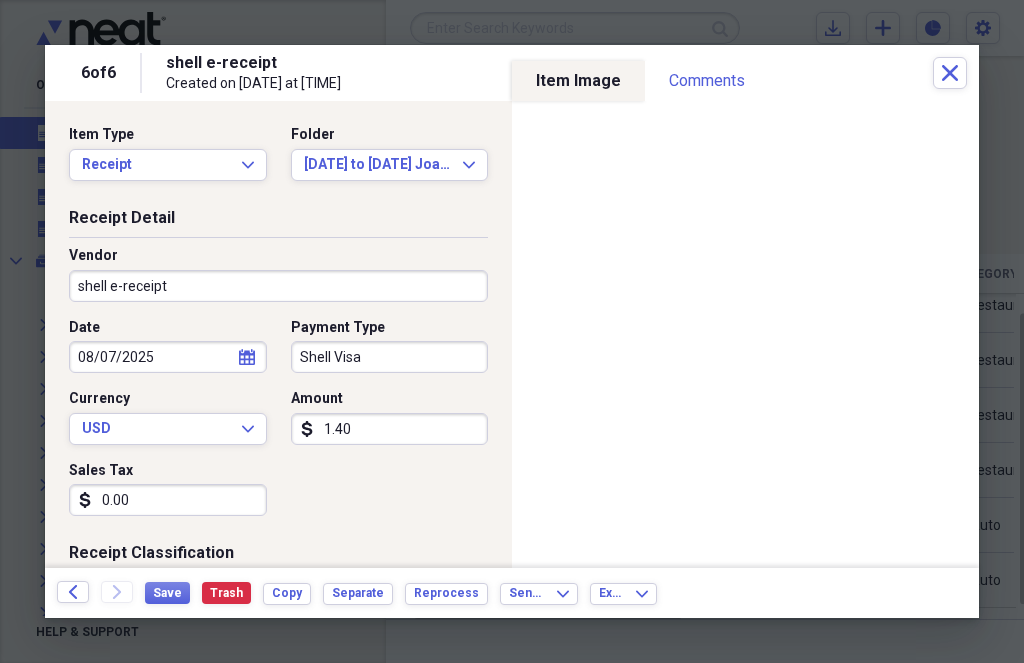 click on "1.40" at bounding box center [390, 429] 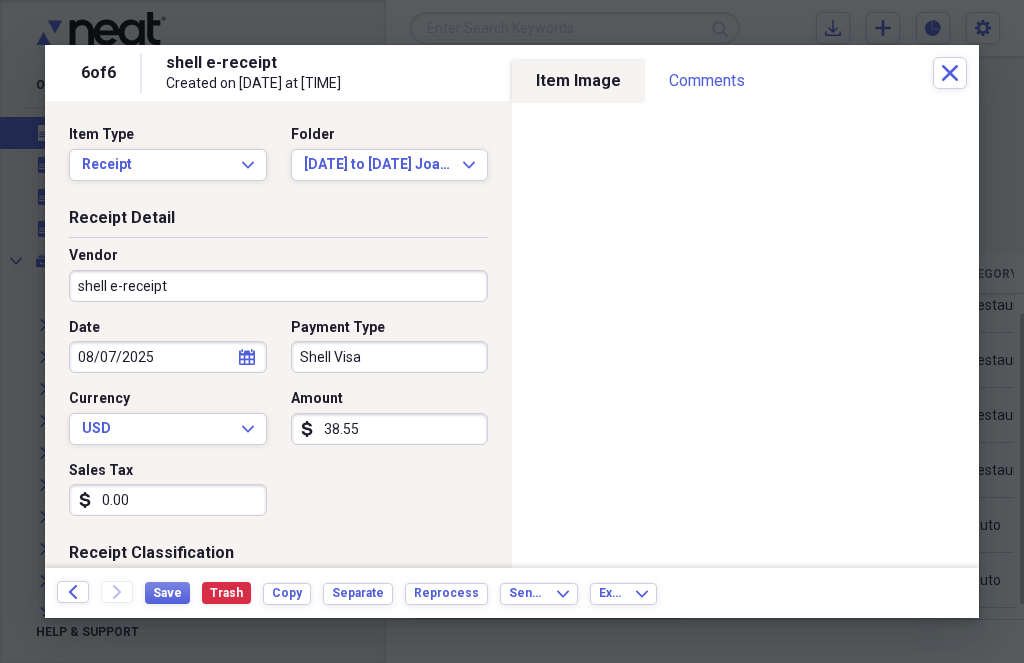 type on "38.55" 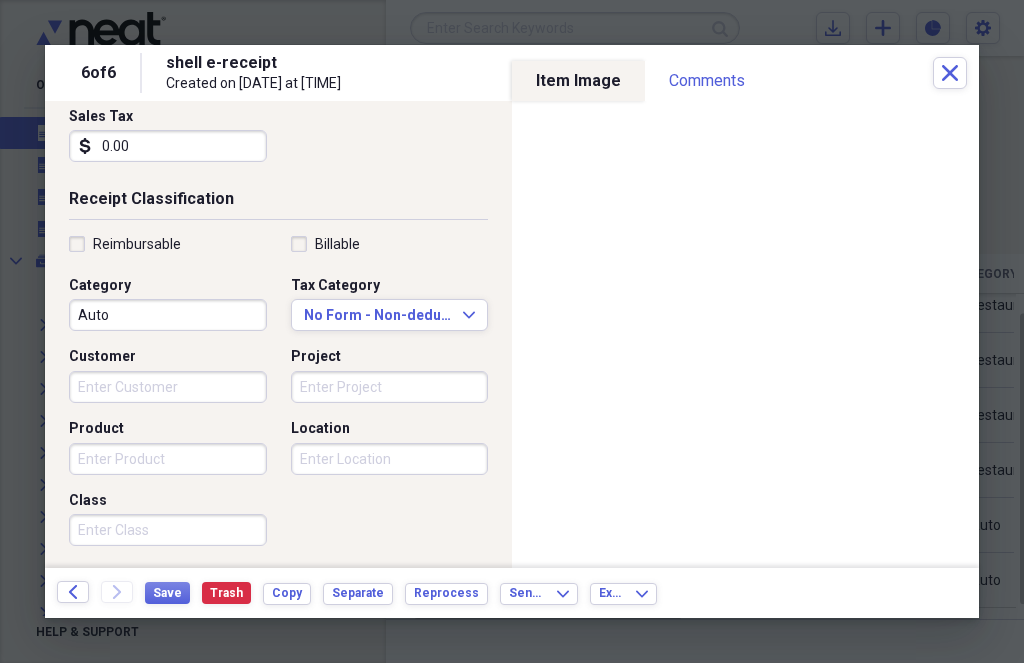 scroll, scrollTop: 389, scrollLeft: 0, axis: vertical 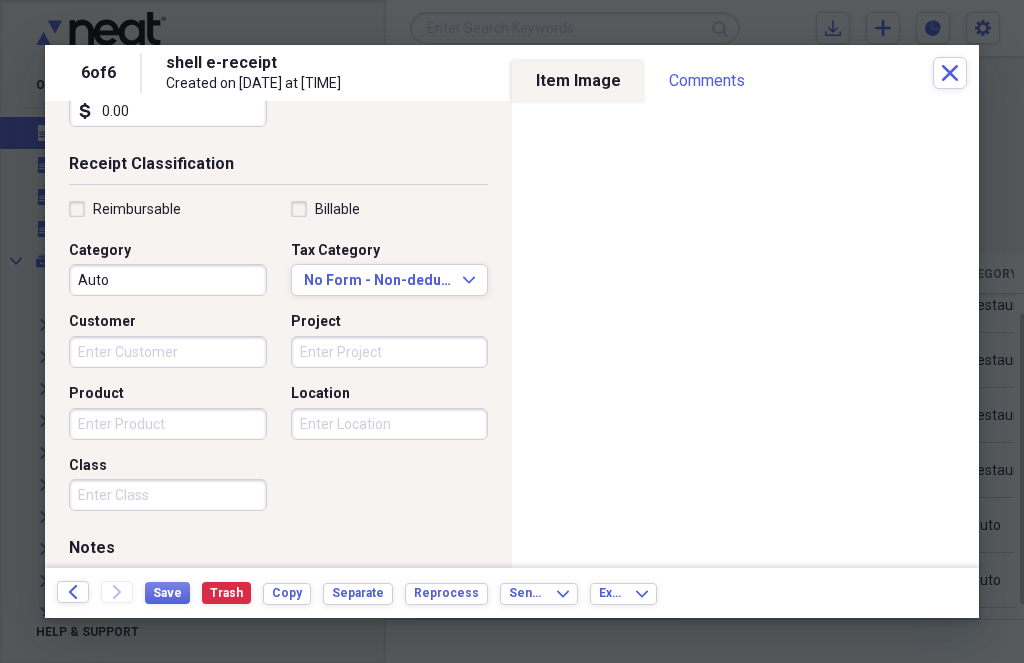 click on "Customer" at bounding box center [168, 352] 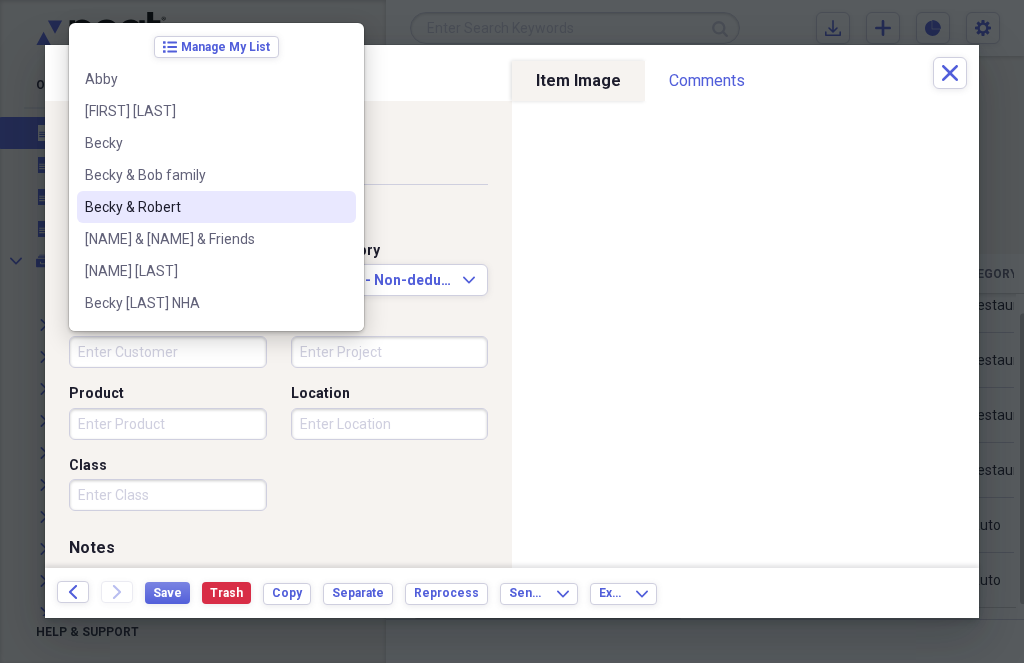 click on "Becky & Robert" at bounding box center (204, 207) 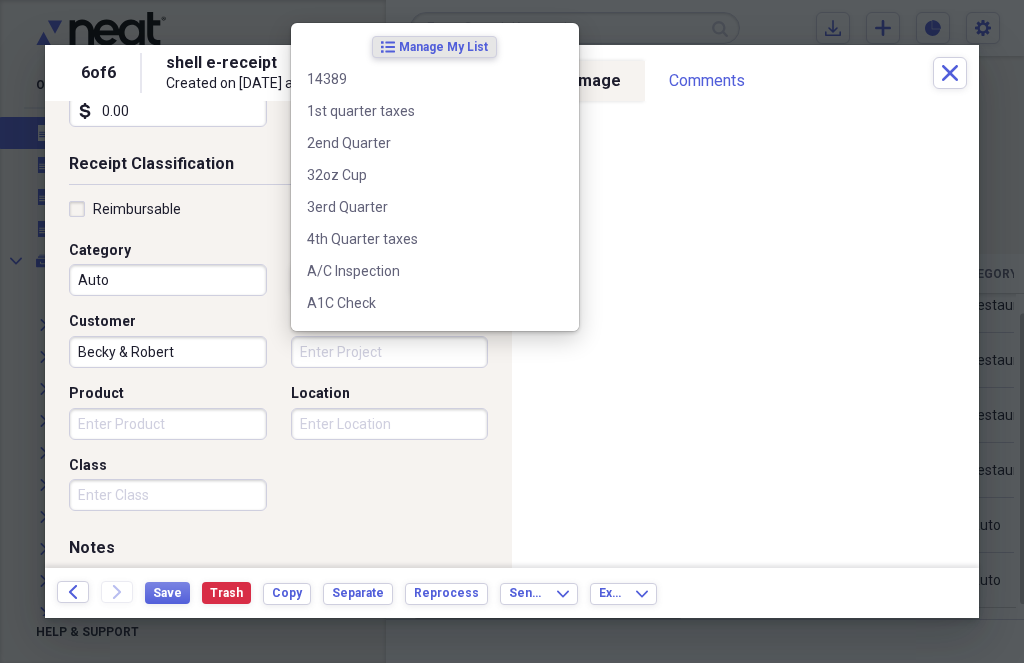 click on "Project" at bounding box center [390, 352] 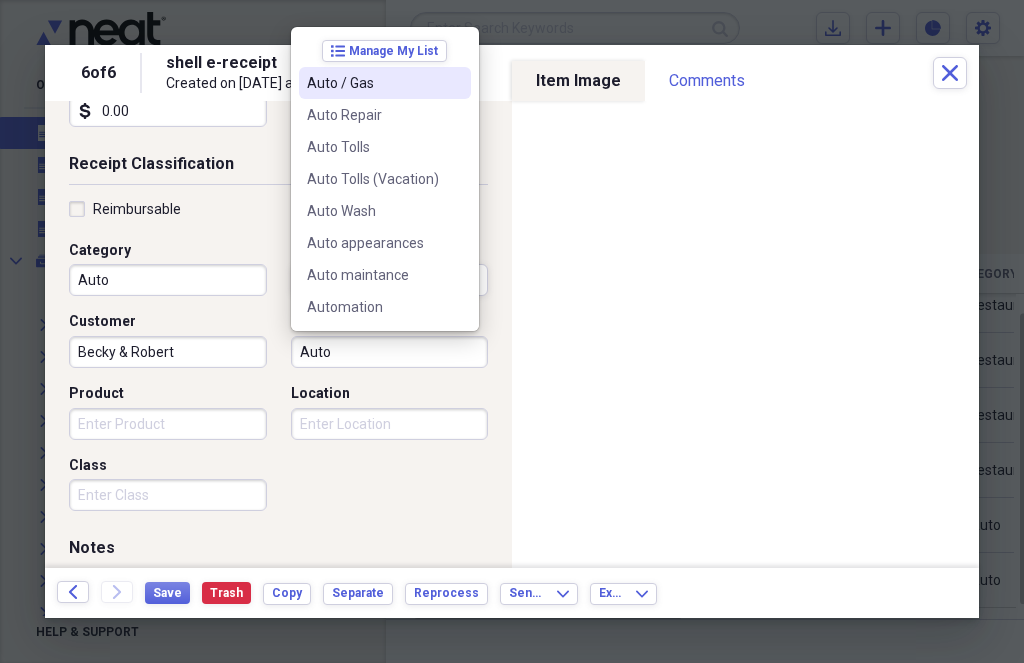 click on "Auto / Gas" at bounding box center [373, 83] 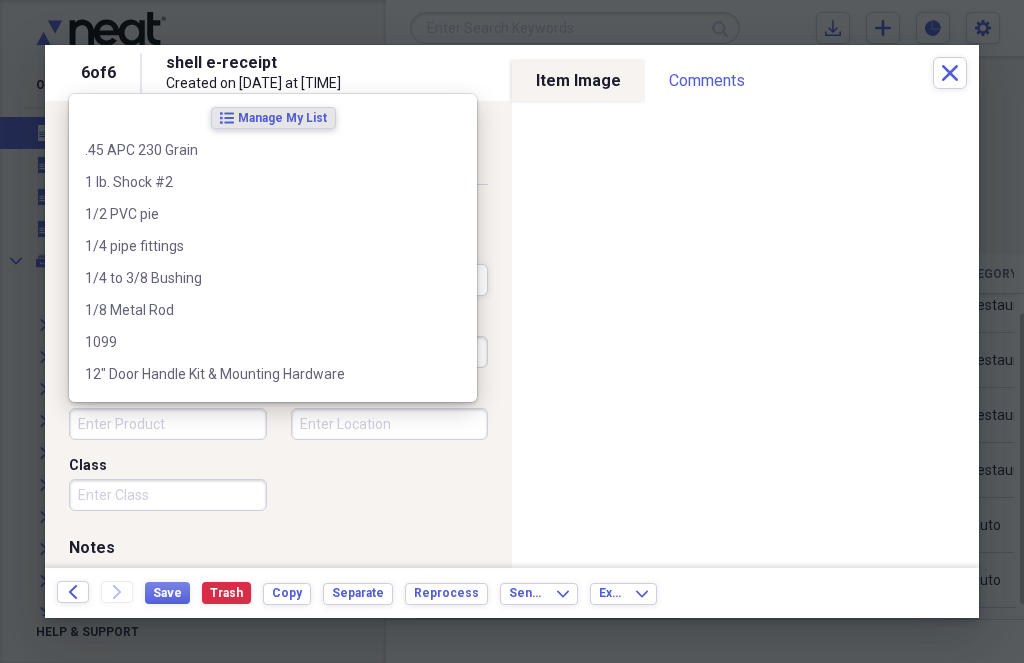 click on "Product" at bounding box center (168, 424) 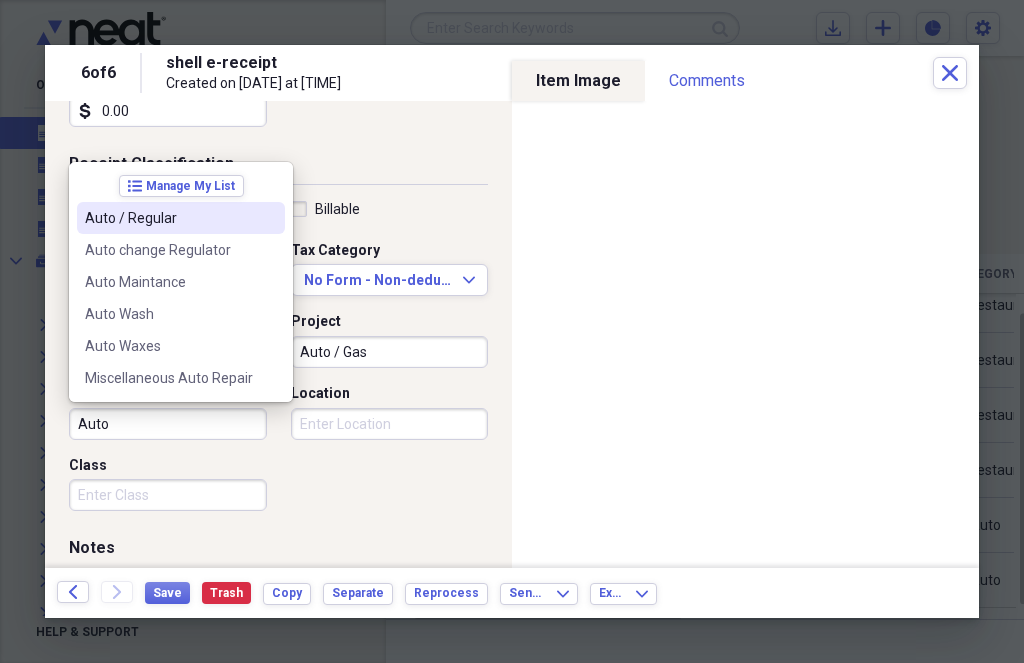 click on "Auto / Regular" at bounding box center [169, 218] 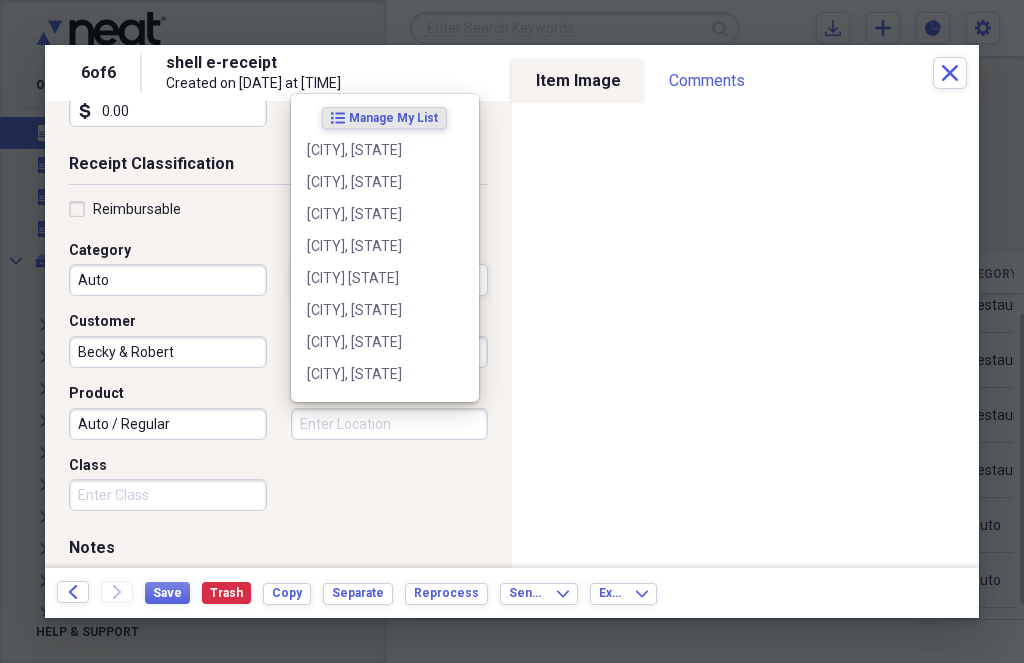 click on "Location" at bounding box center [390, 424] 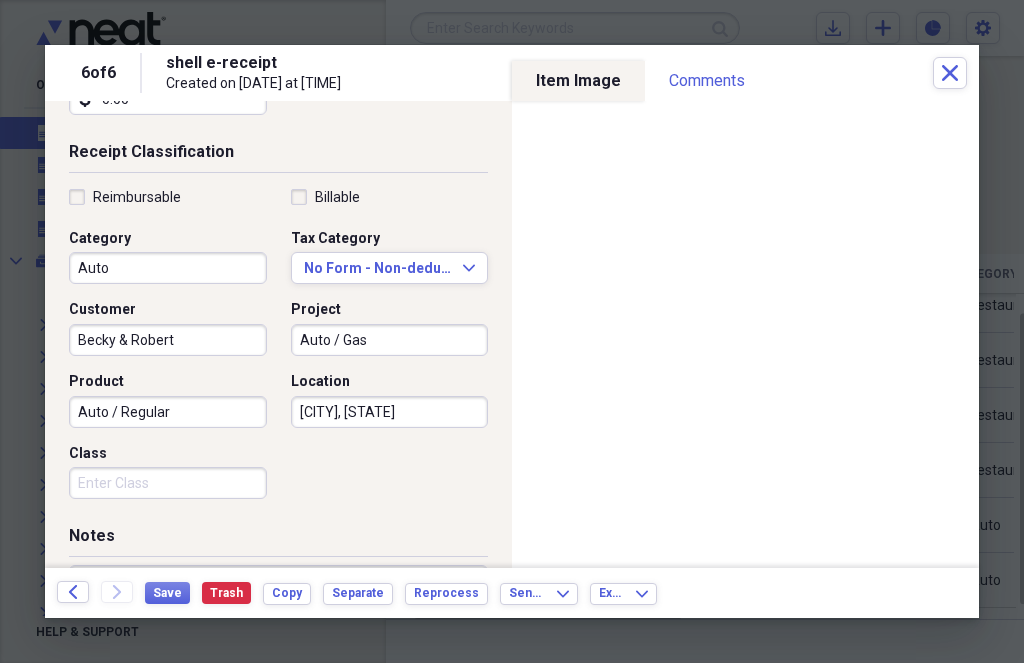 scroll, scrollTop: 403, scrollLeft: 0, axis: vertical 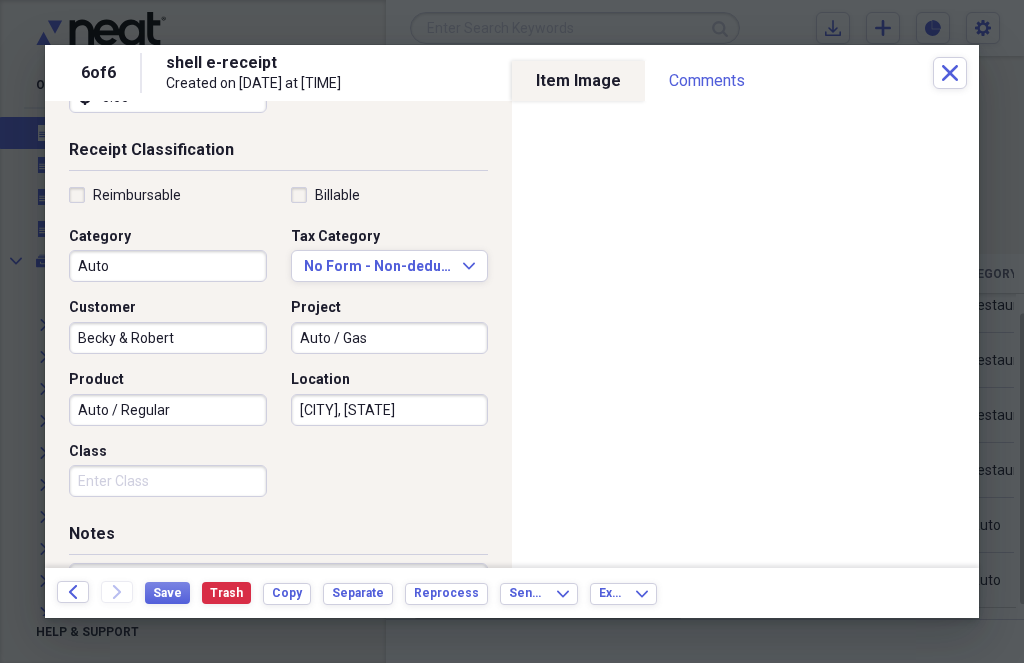 type on "[CITY], [STATE]" 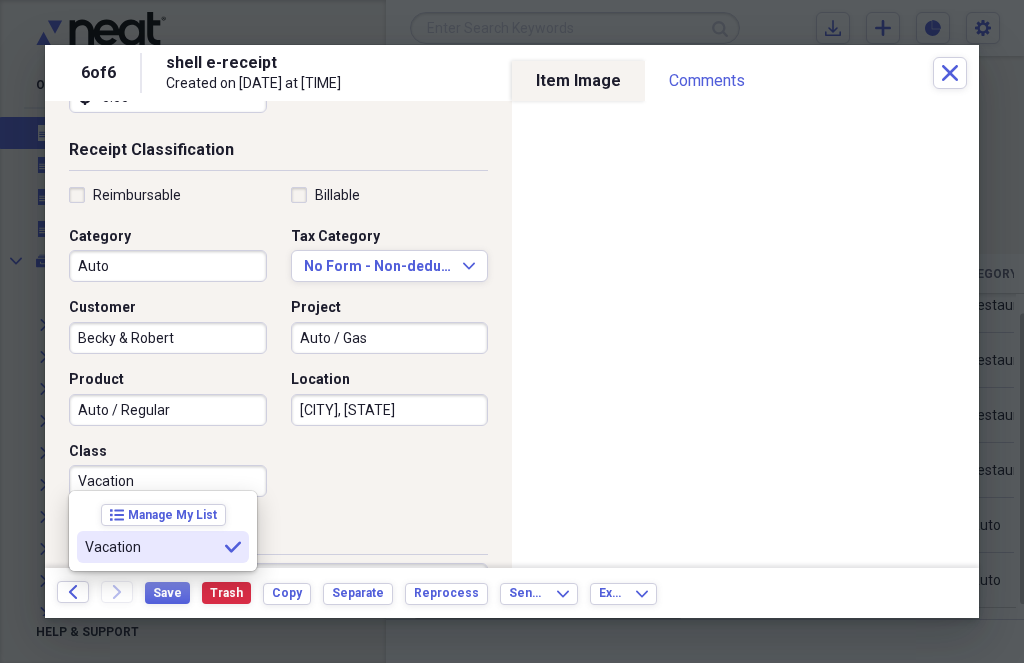 type on "Vacation" 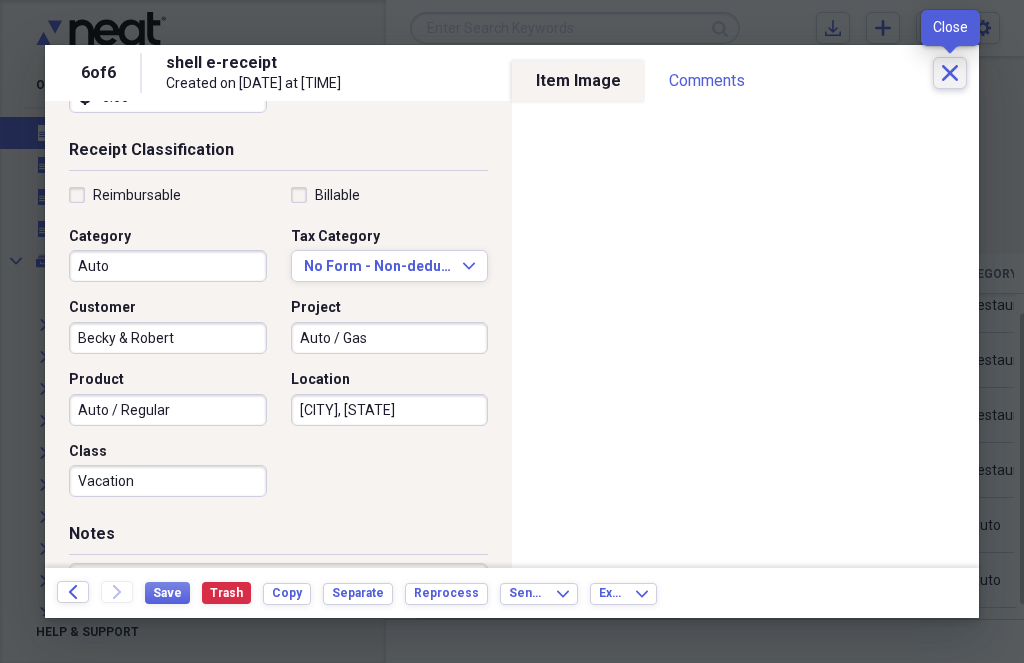 click on "Close" 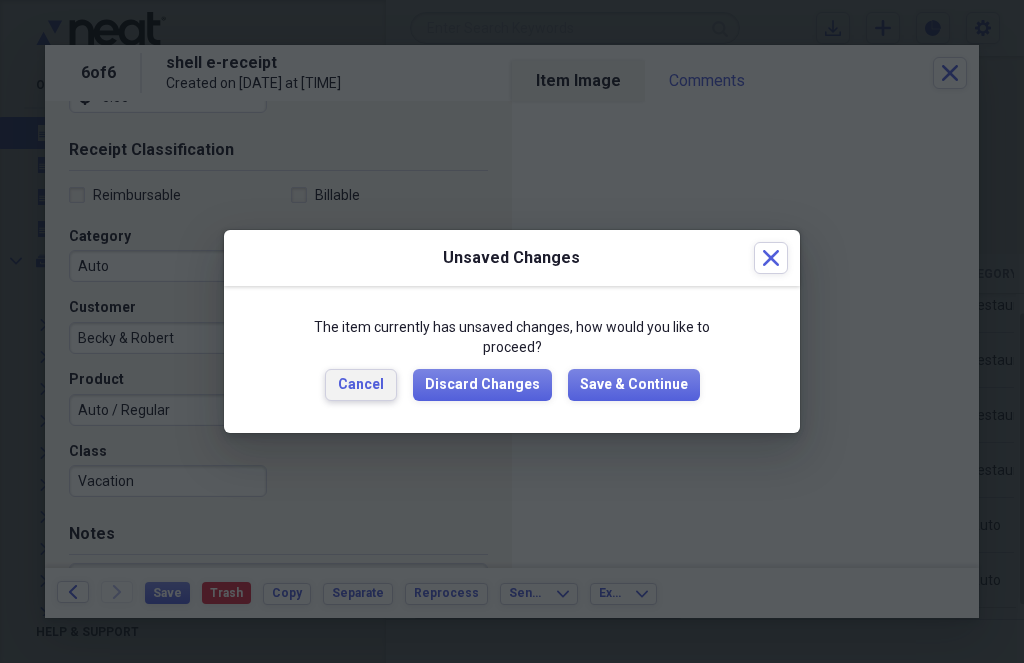 click on "Cancel" at bounding box center (361, 385) 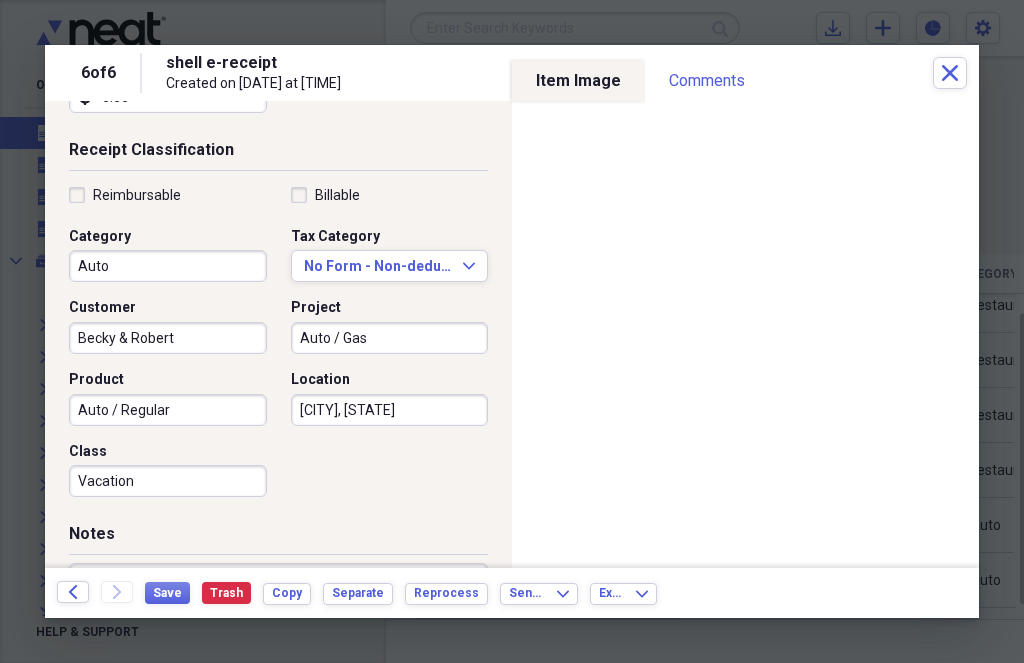 click on "Reimbursable Billable Category Auto Tax Category No Form - Non-deductible Expand Customer [NAME] & [NAME] Project Auto / Gas Product Auto / Regular Location [CITY], [STATE] Class Vacation" at bounding box center (278, 346) 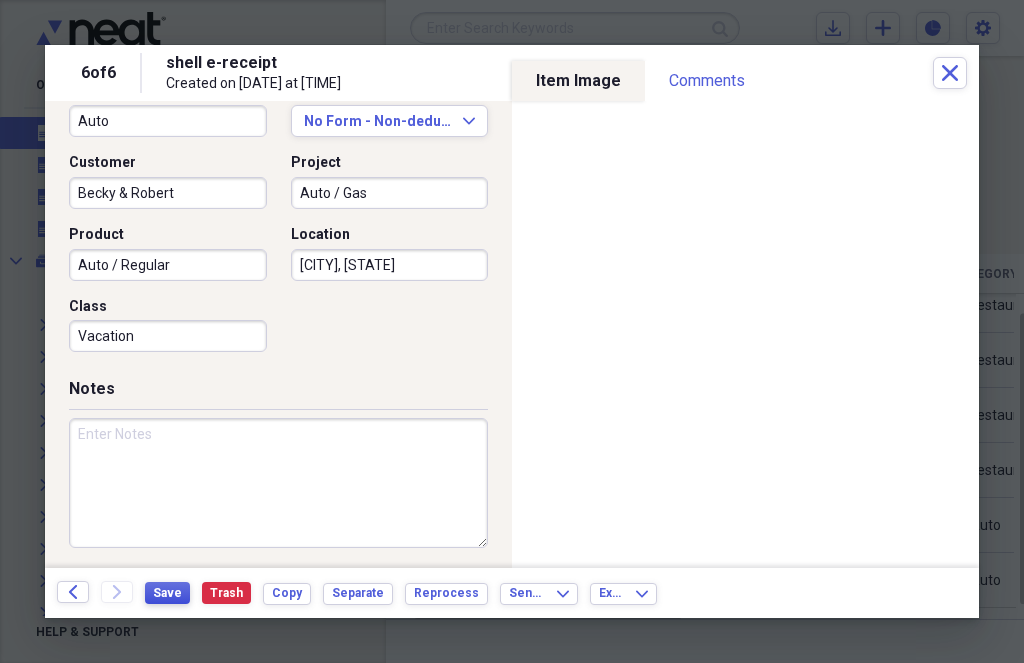 scroll, scrollTop: 547, scrollLeft: 0, axis: vertical 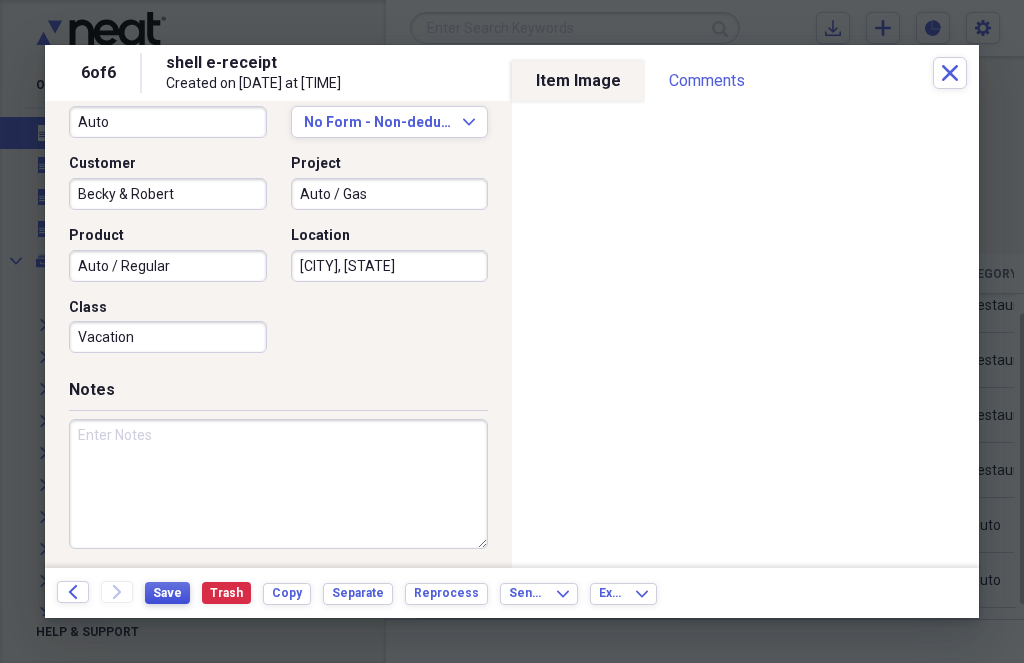 click on "Save" at bounding box center [167, 593] 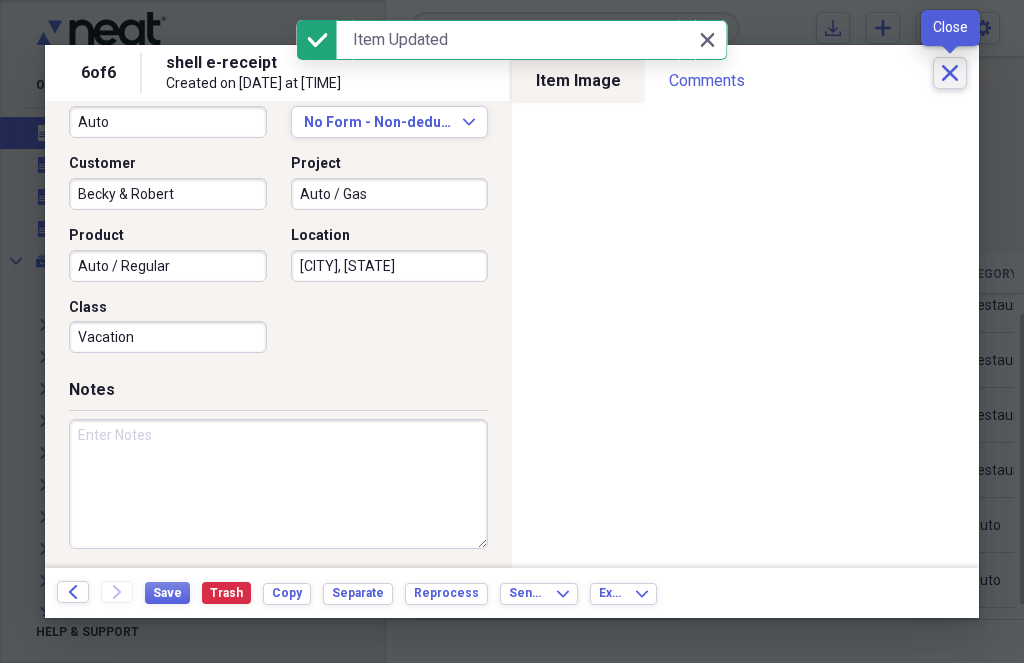 click 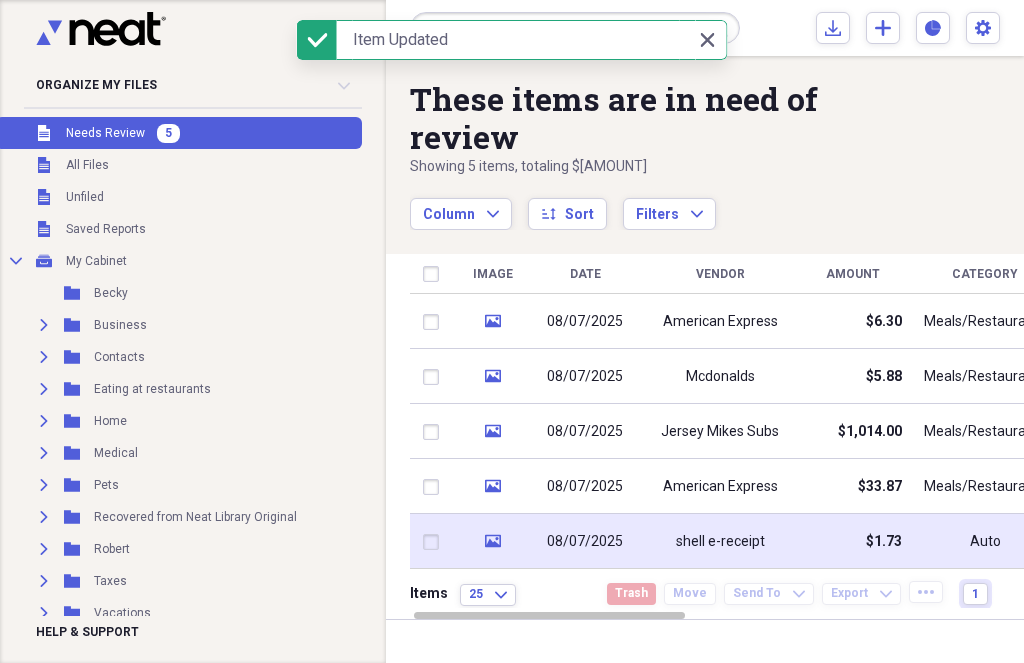click on "$1.73" at bounding box center (852, 541) 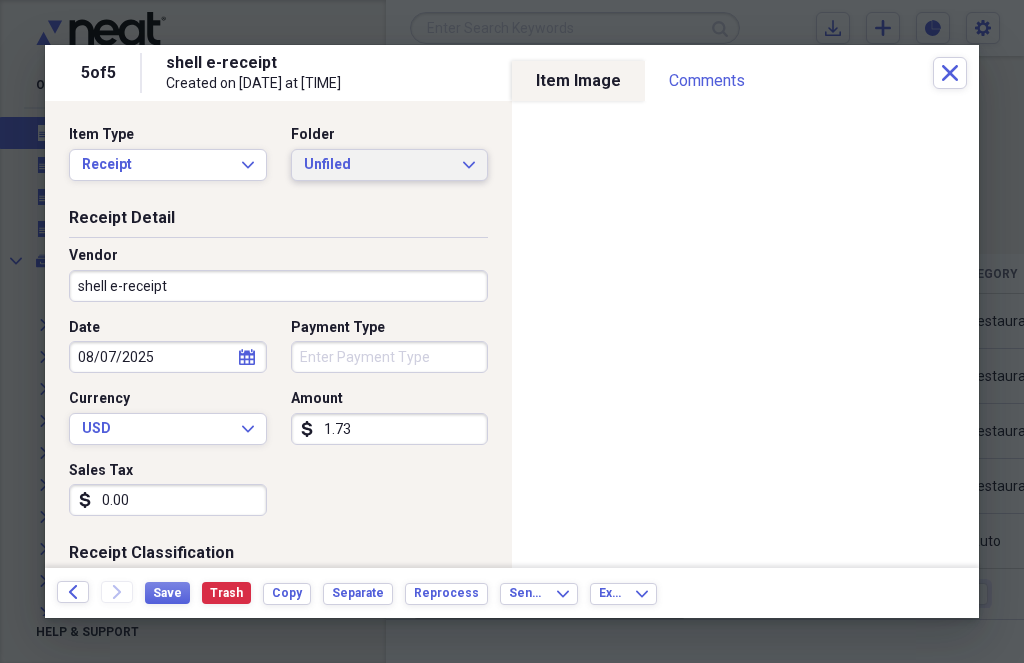 click on "Expand" 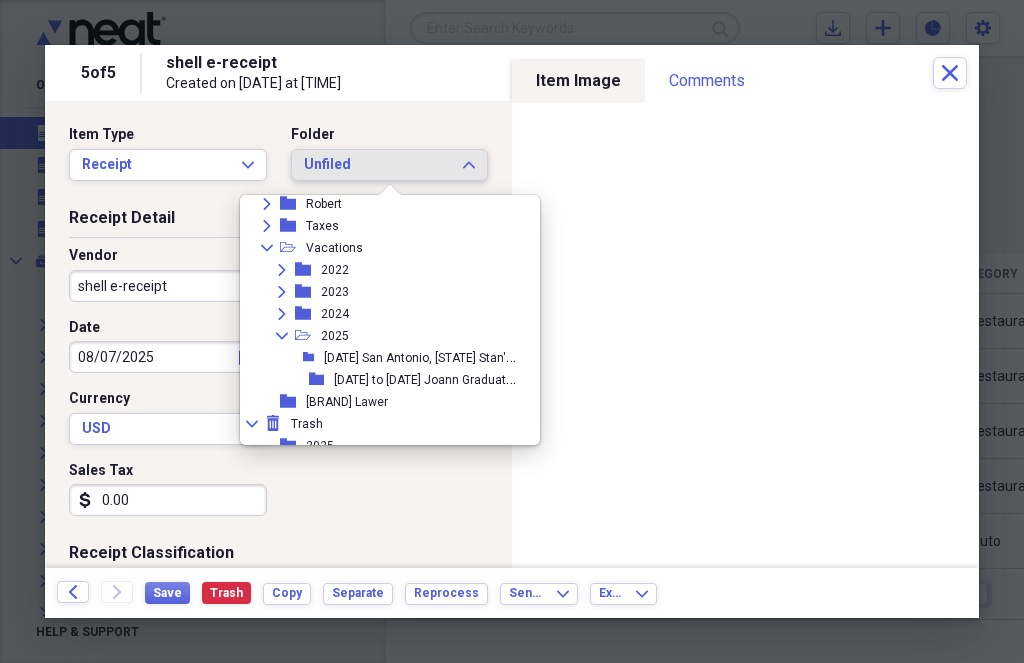 scroll, scrollTop: 639, scrollLeft: 0, axis: vertical 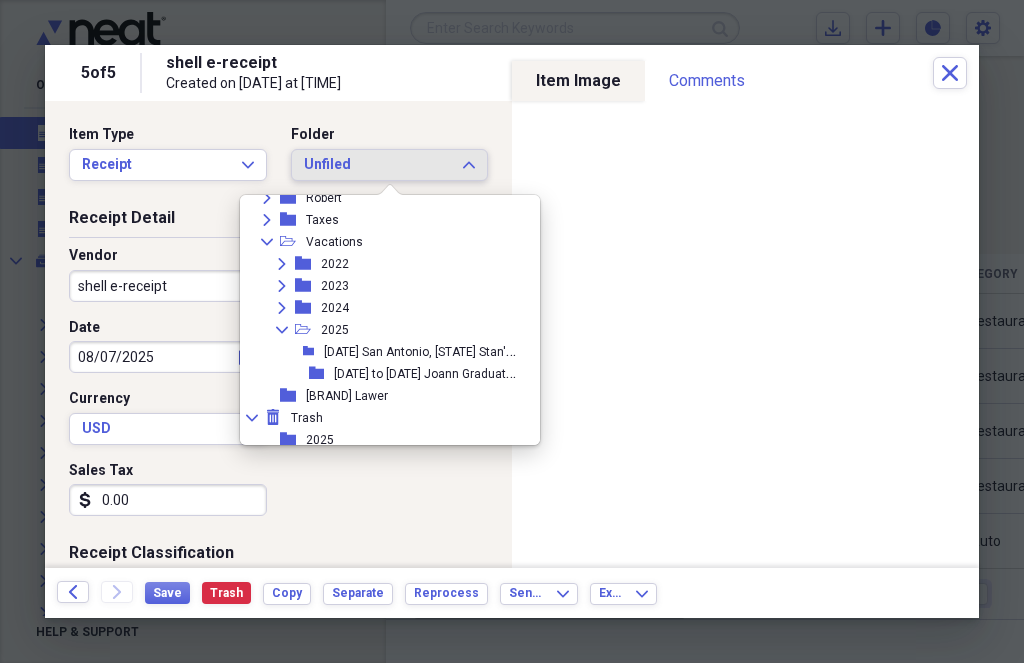 click on "[DATE] to [DATE] Joann Graduation" at bounding box center (428, 372) 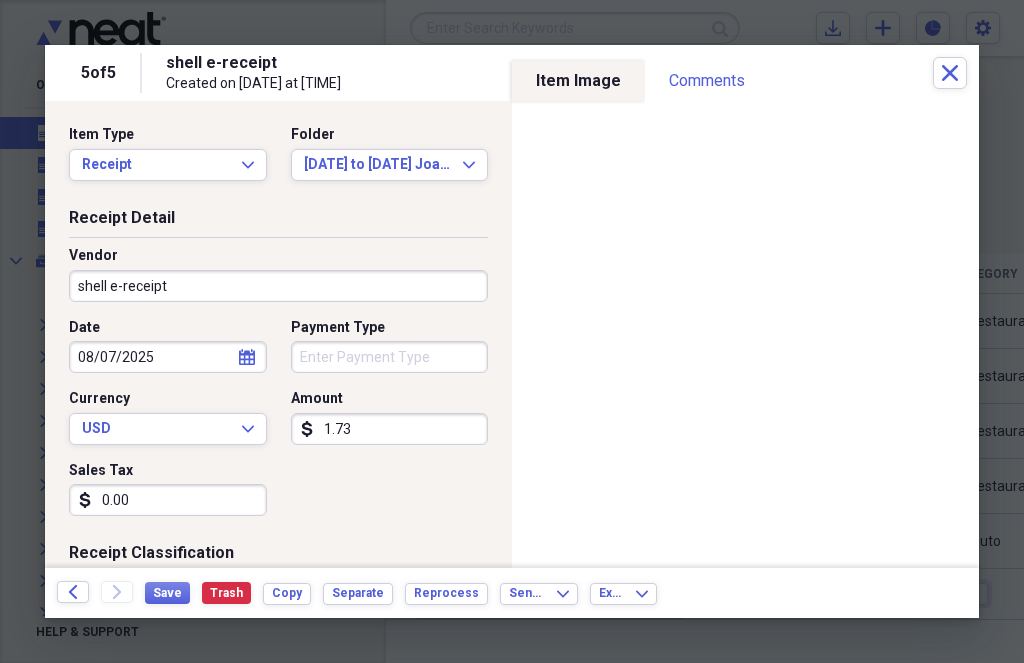 click on "Payment Type" at bounding box center [390, 357] 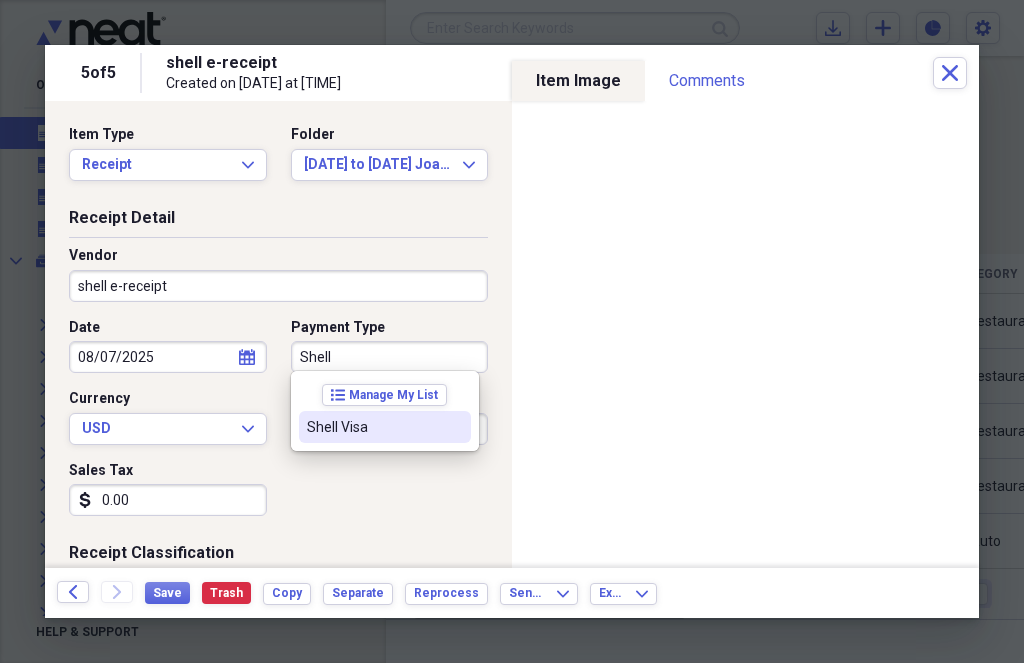 click on "Shell Visa" at bounding box center [385, 427] 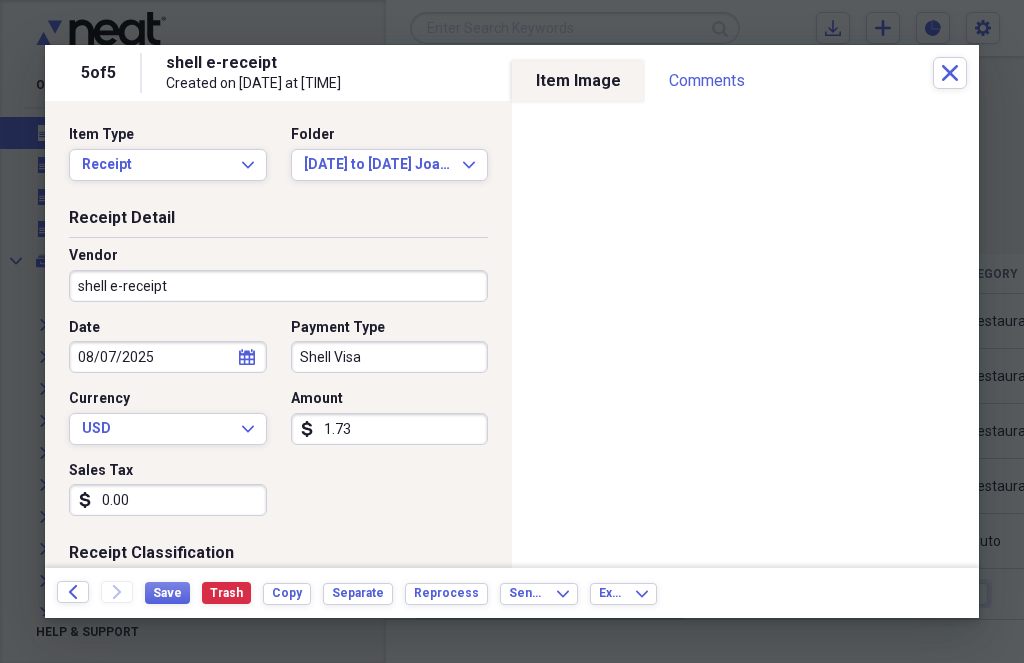 click on "1.73" at bounding box center [390, 429] 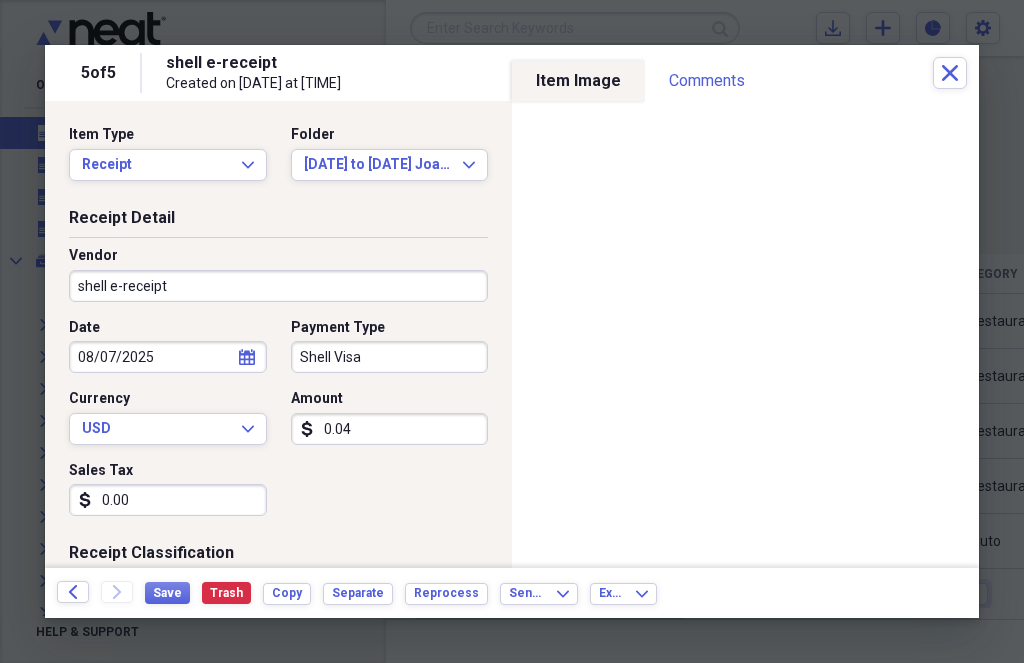 type on "0.04" 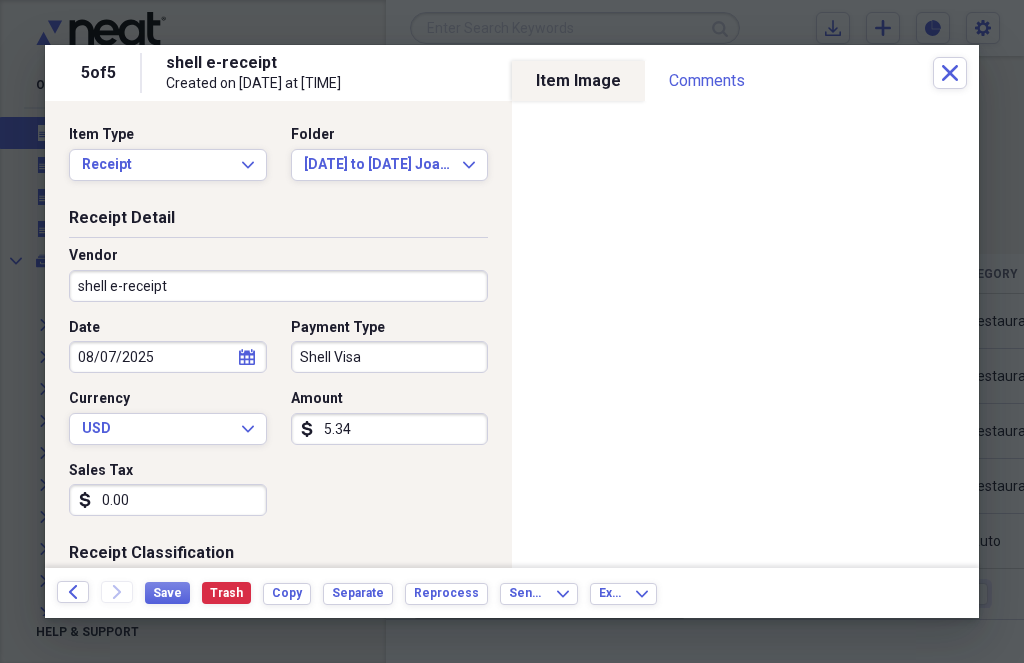 type on "53.47" 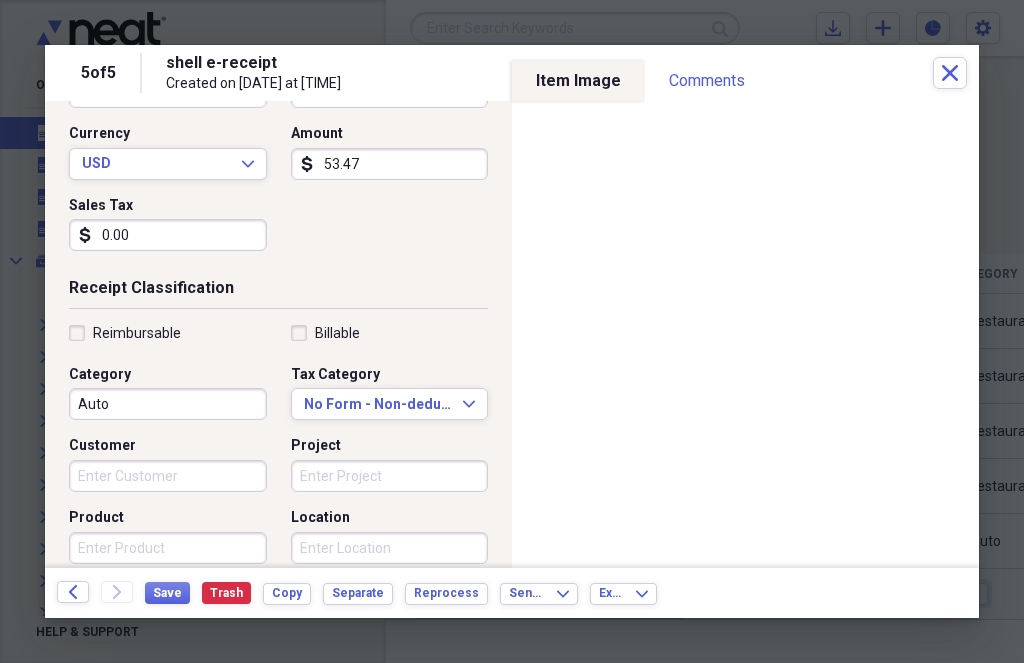scroll, scrollTop: 270, scrollLeft: 0, axis: vertical 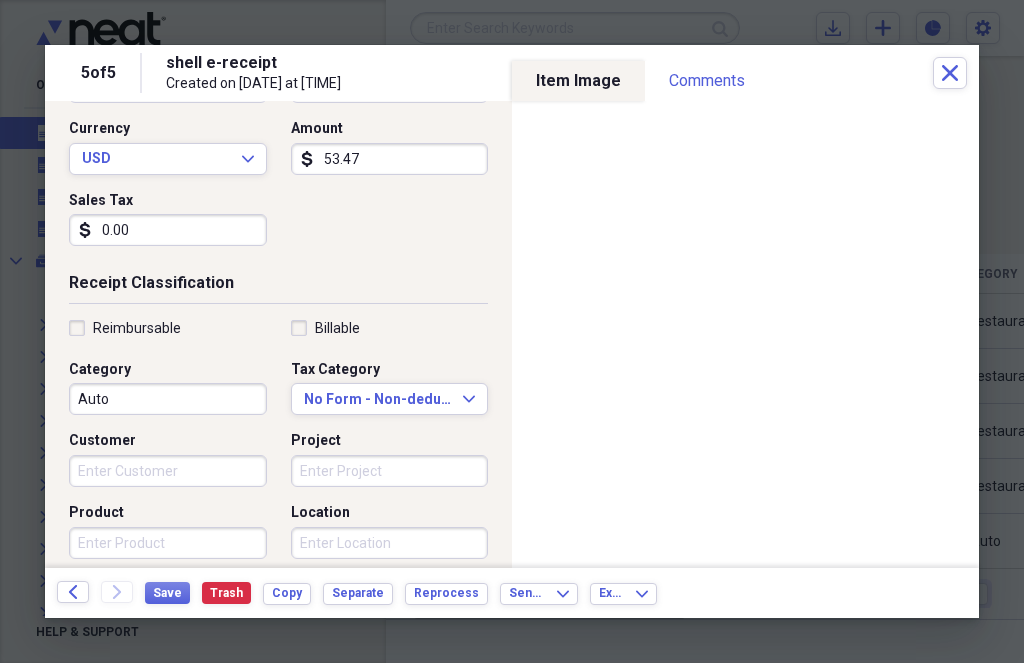 click on "Customer" at bounding box center (168, 471) 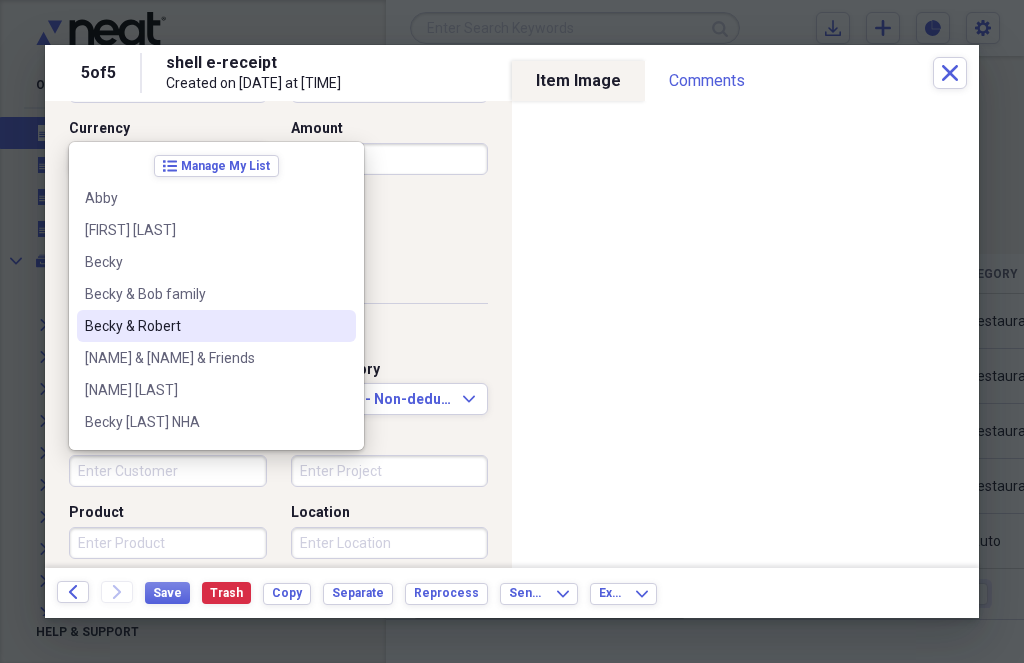 click on "Becky & Robert" at bounding box center [204, 326] 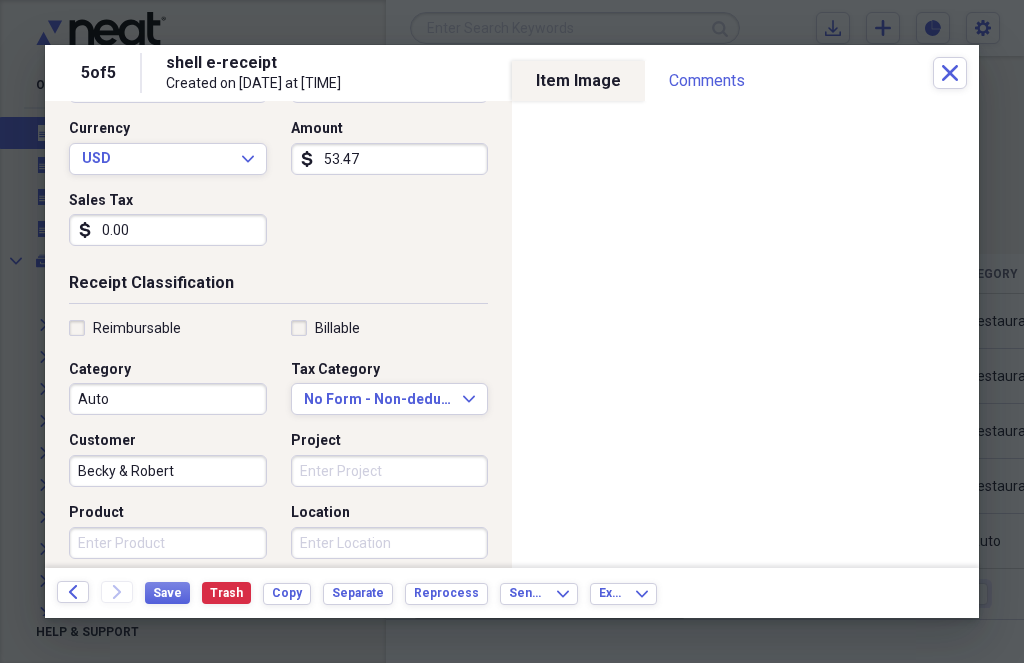 click on "Project" at bounding box center (390, 471) 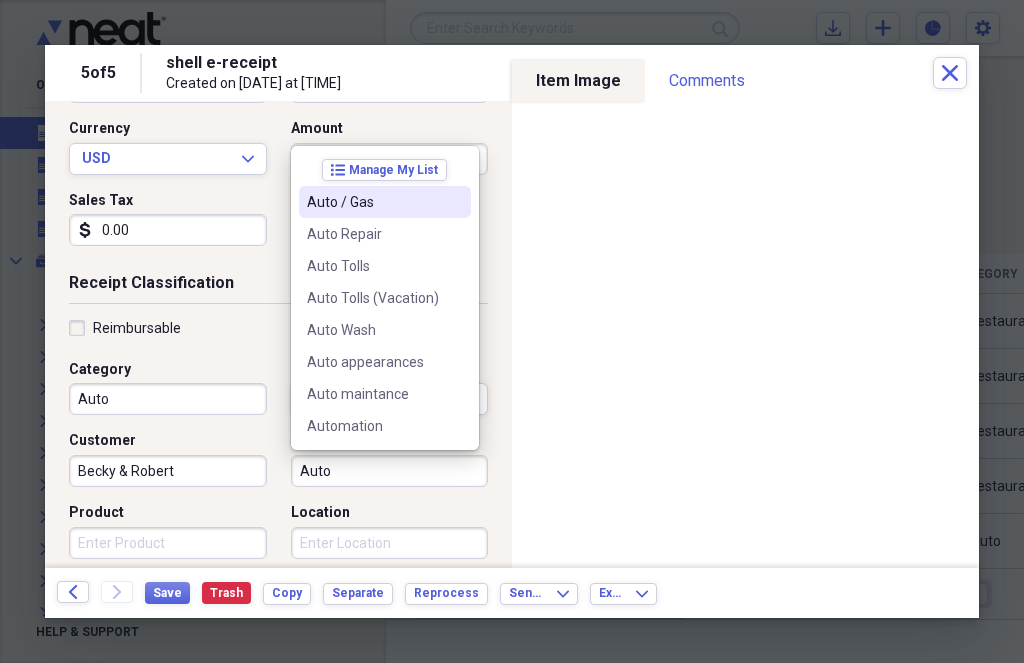 click on "Auto / Gas" at bounding box center [373, 202] 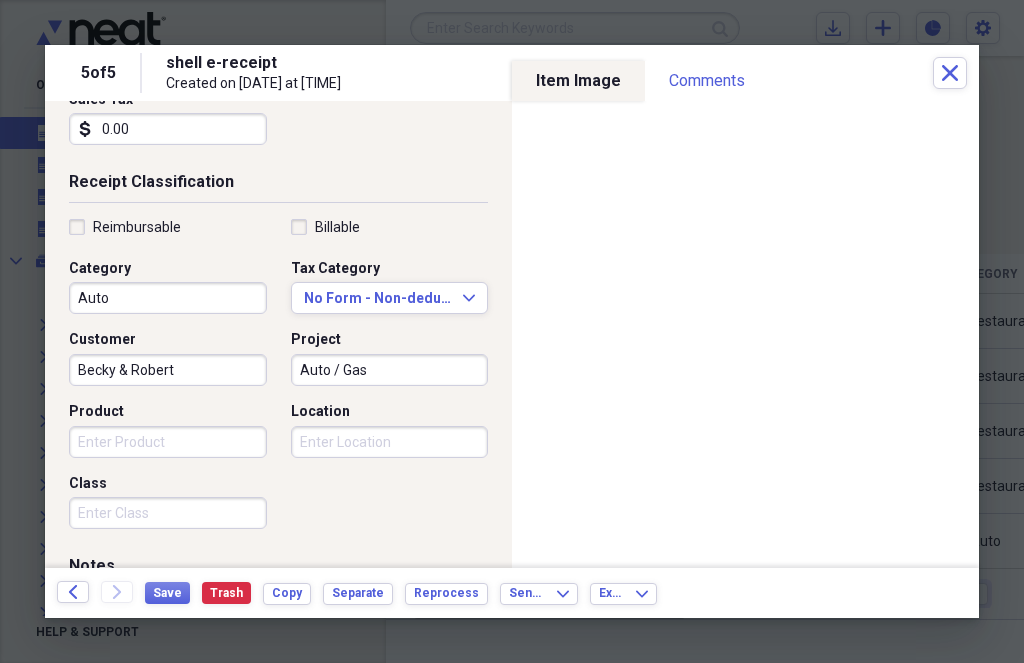 scroll, scrollTop: 401, scrollLeft: 0, axis: vertical 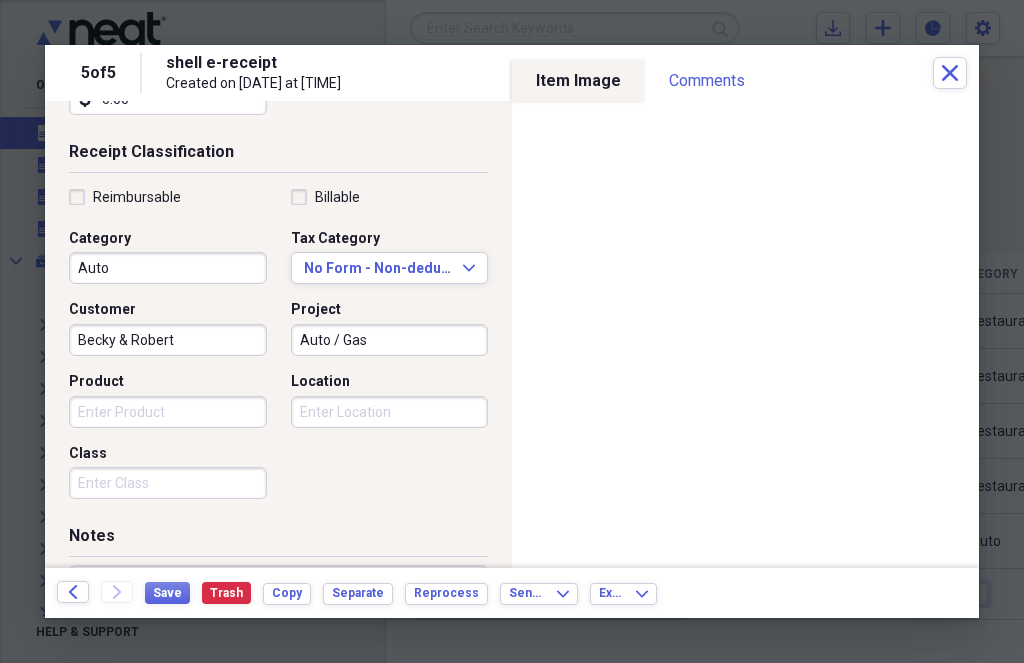 click on "Product" at bounding box center (168, 412) 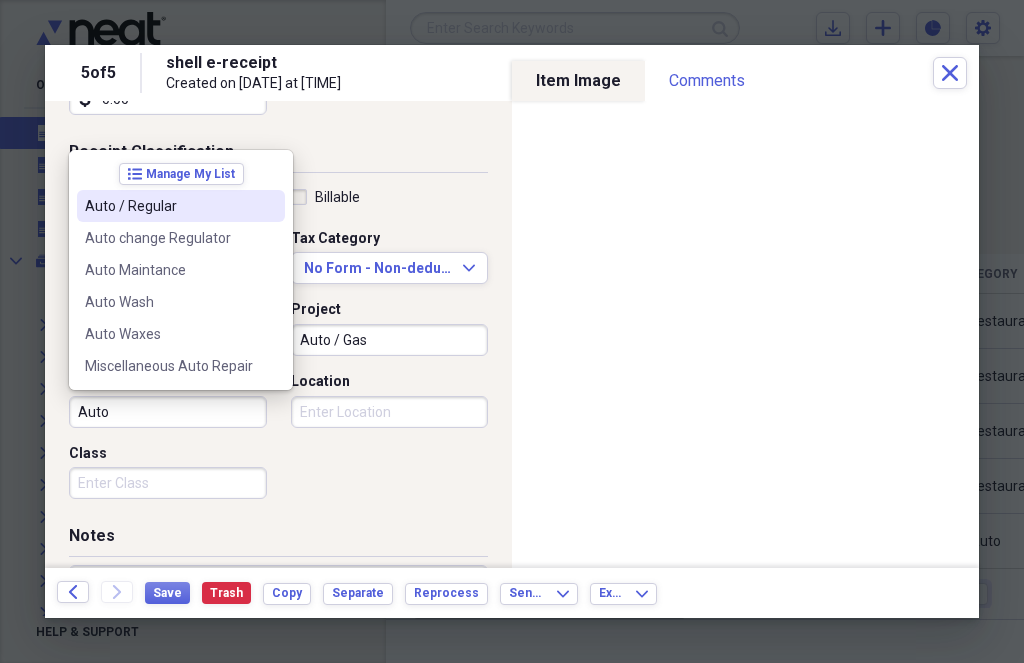 click on "Auto / Regular" at bounding box center [169, 206] 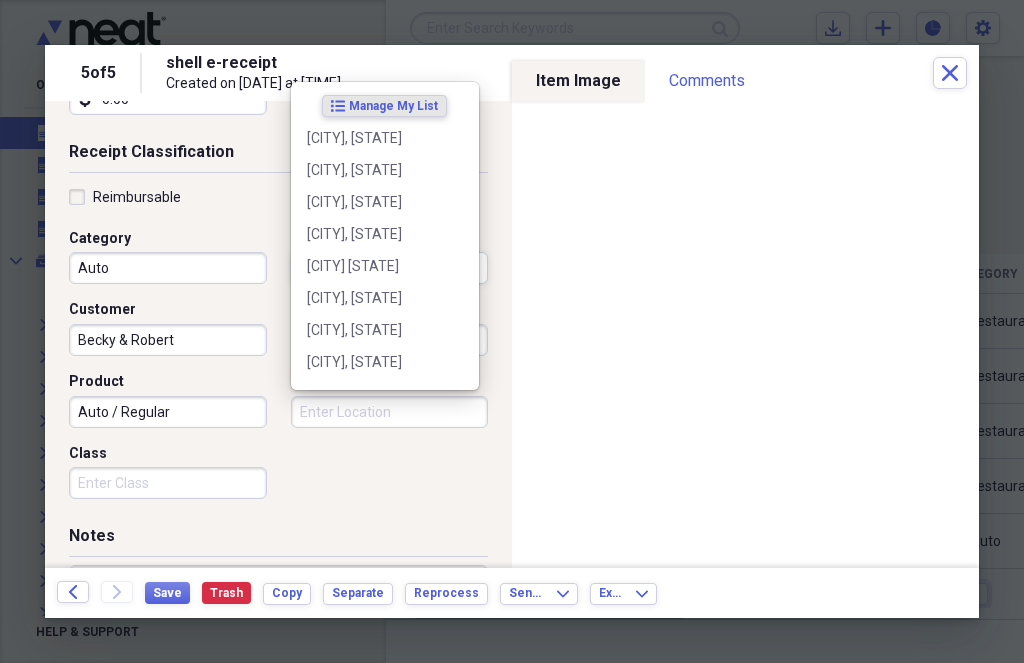click on "Location" at bounding box center (390, 412) 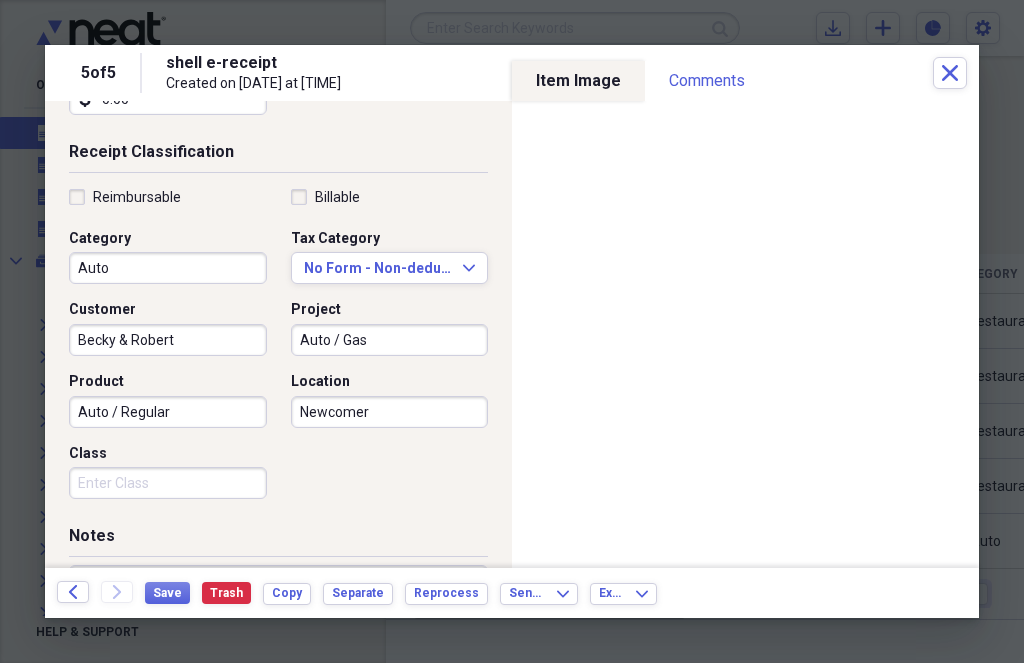click on "Newcomer" at bounding box center [390, 412] 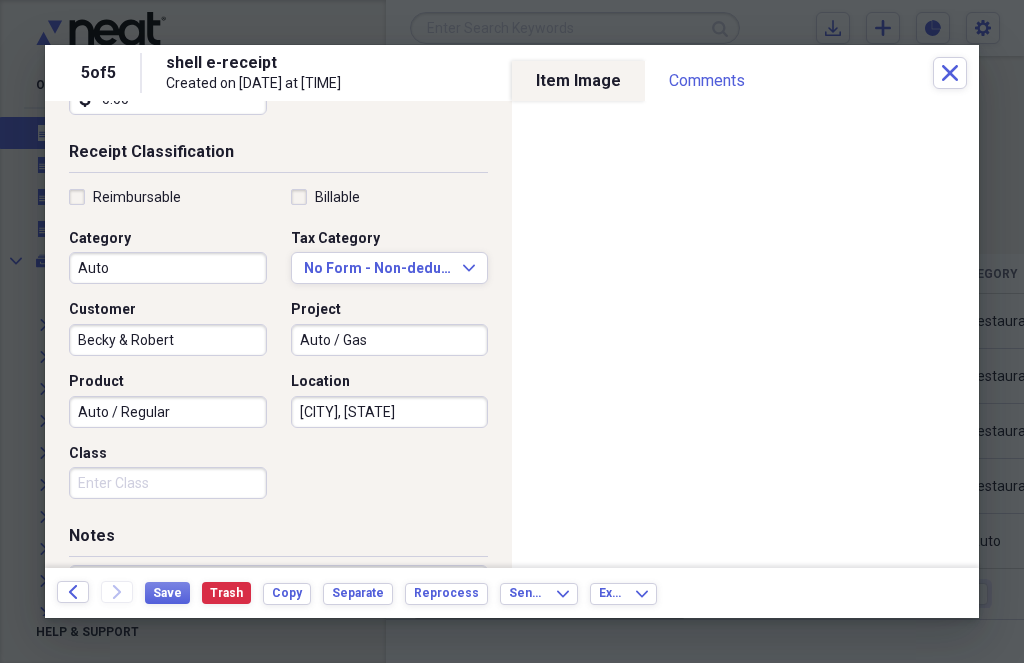 type on "[CITY], [STATE]" 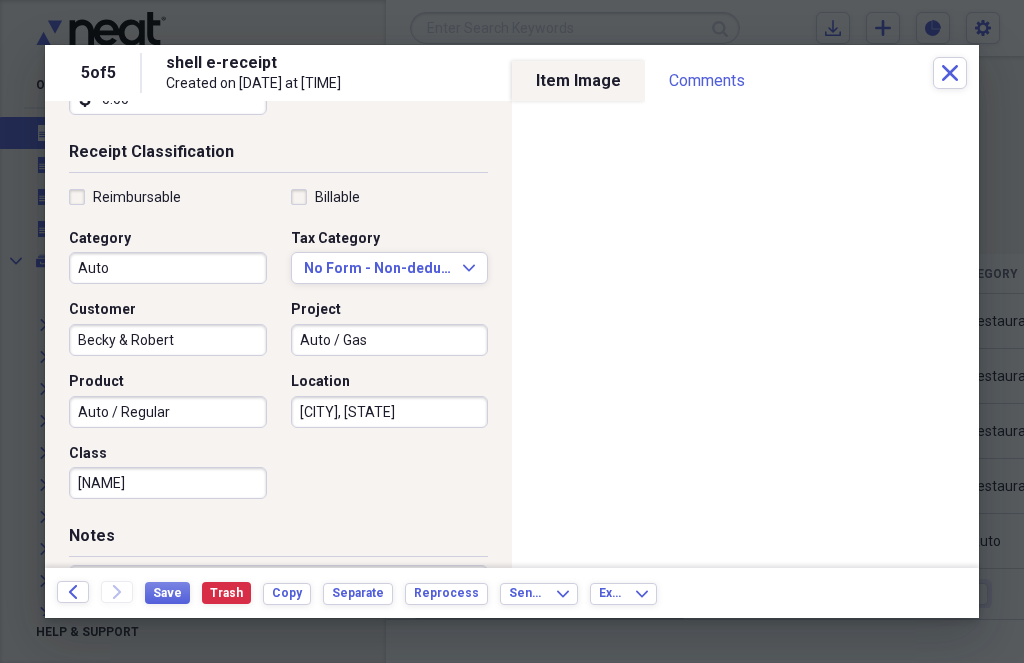 type on "[NAME]" 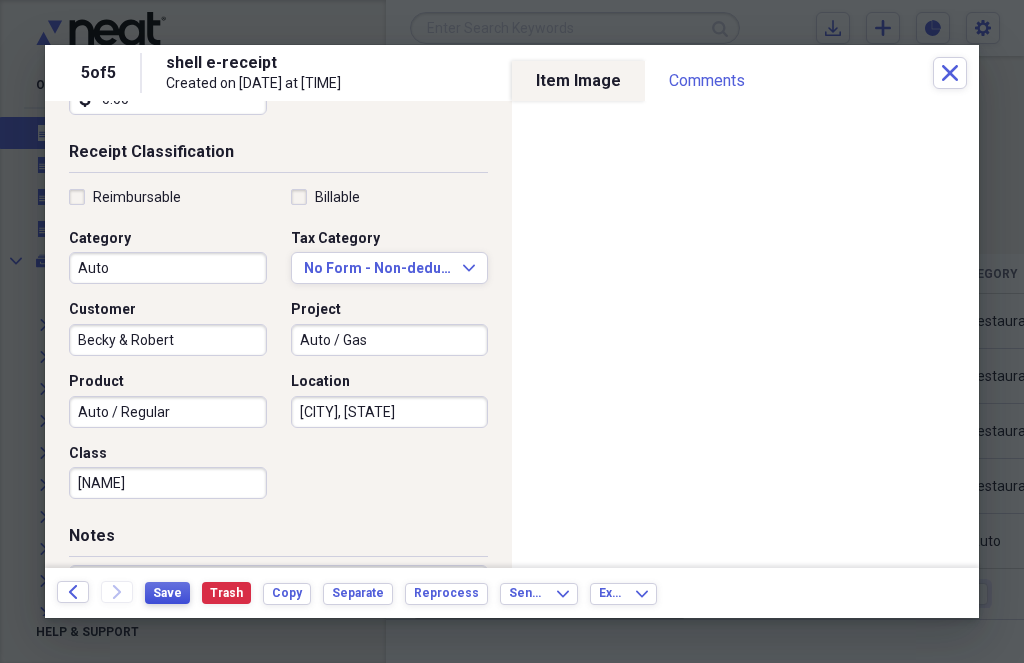 click on "Save" at bounding box center [167, 593] 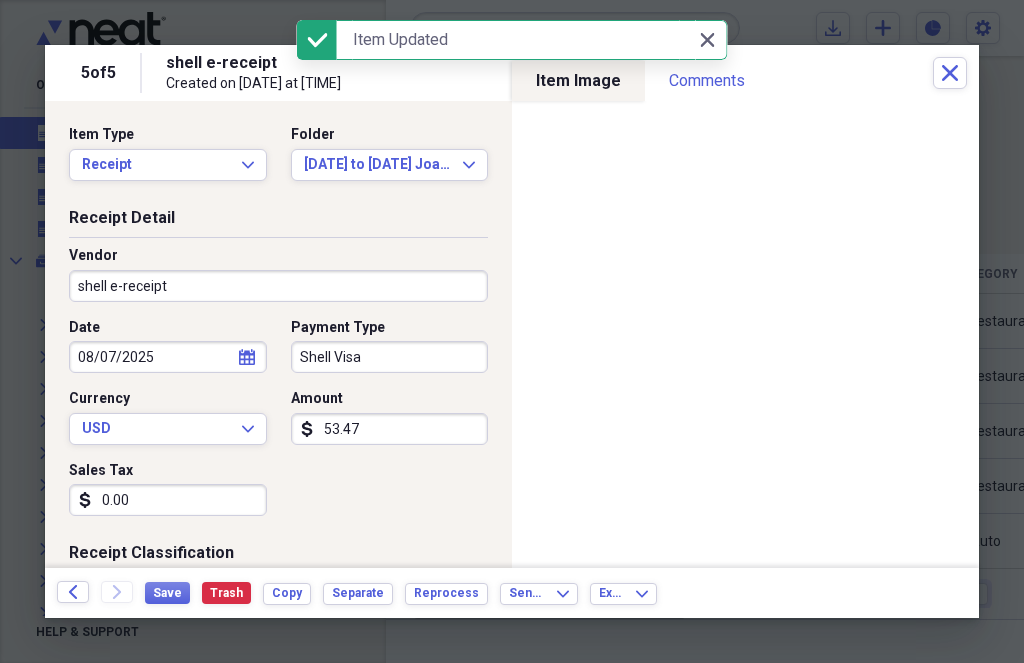 scroll, scrollTop: 0, scrollLeft: 0, axis: both 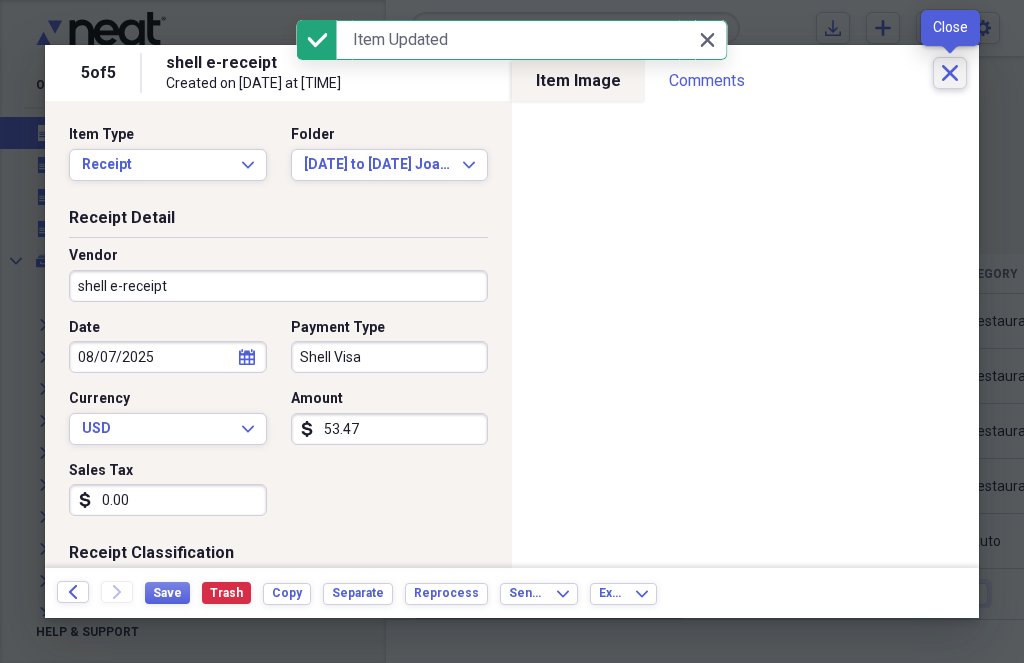 click 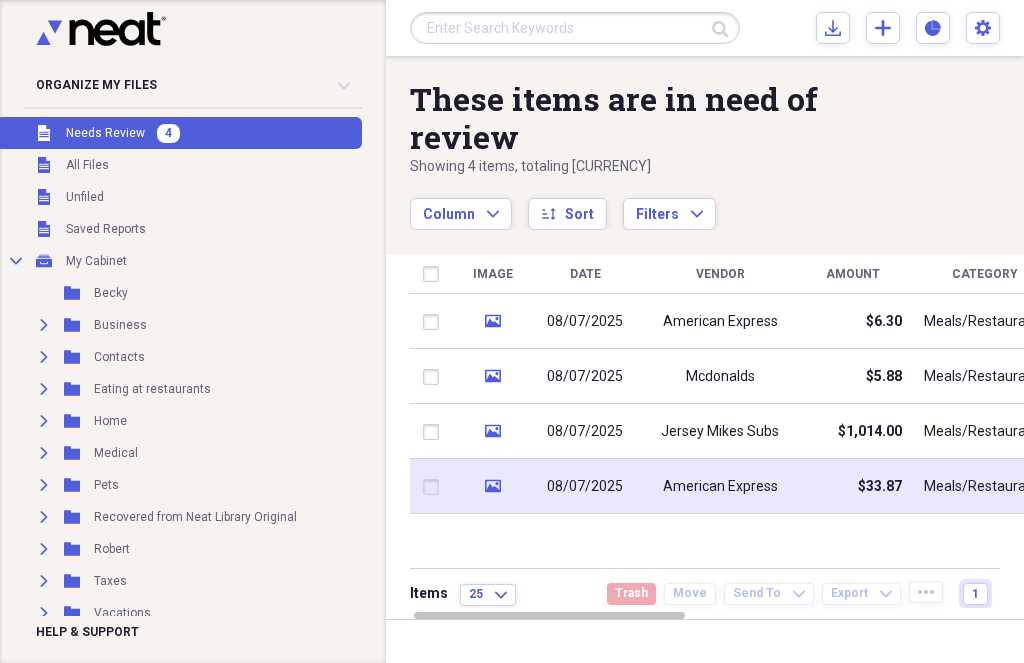 click on "American Express" at bounding box center [720, 486] 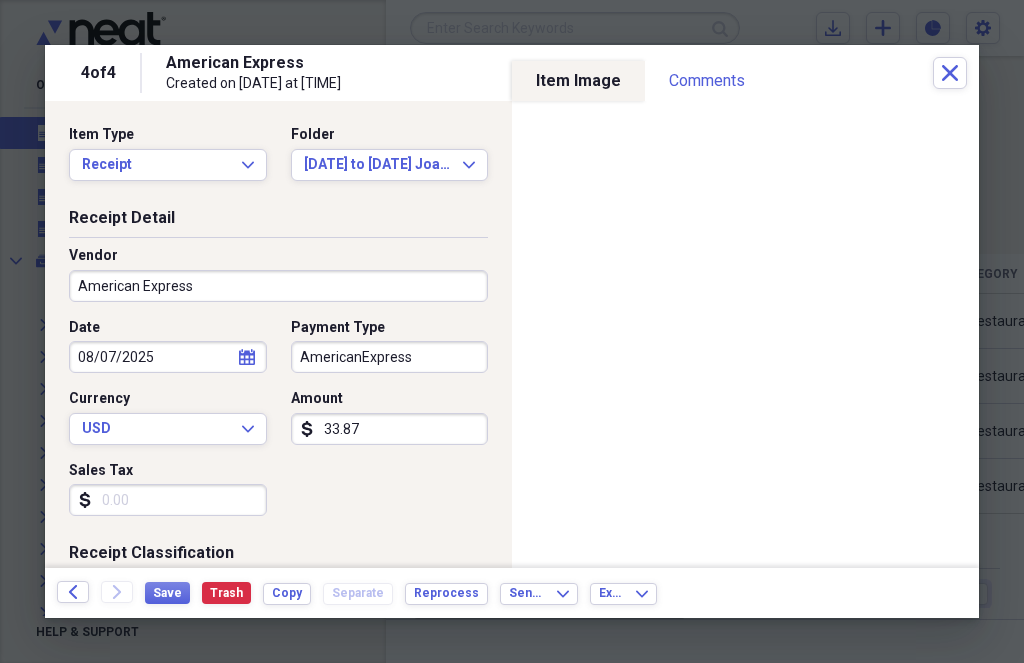 click on "Sales Tax" at bounding box center [168, 500] 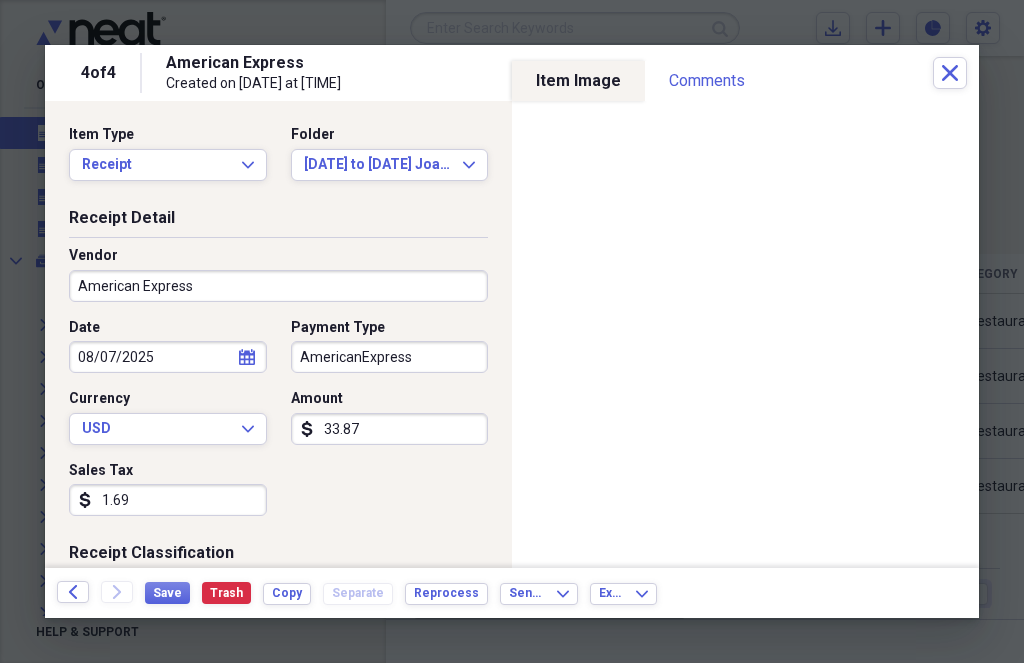 type on "1.69" 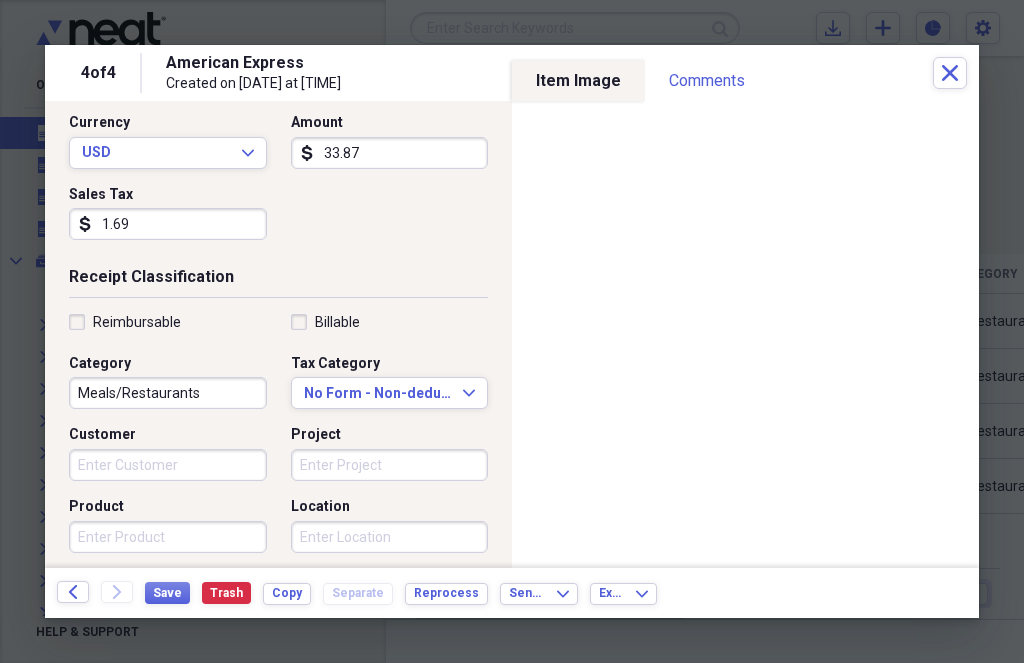 scroll, scrollTop: 302, scrollLeft: 0, axis: vertical 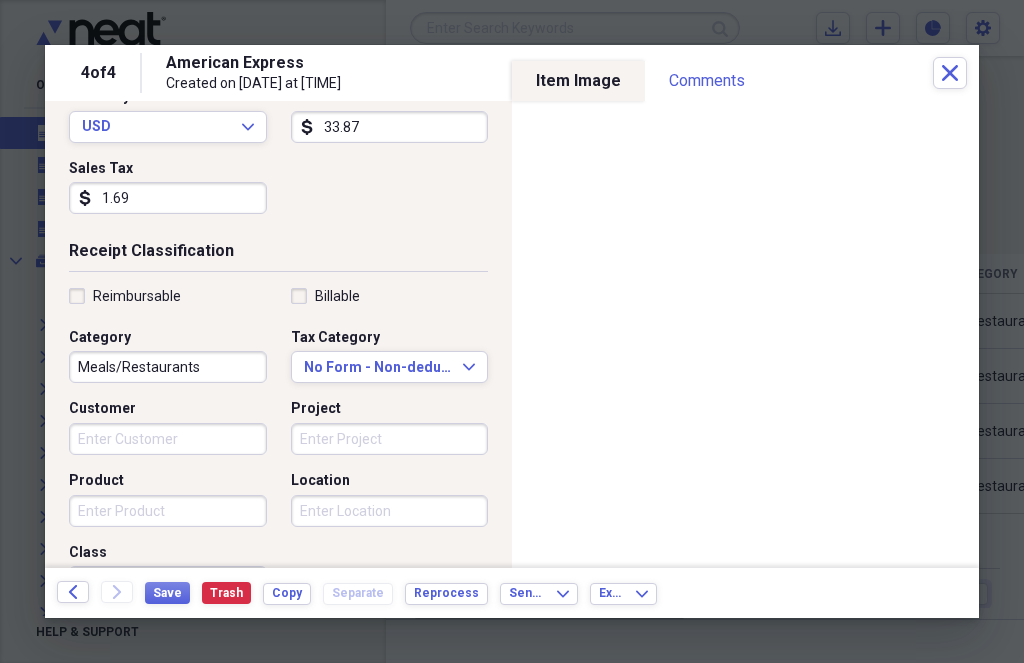 click on "Customer" at bounding box center [168, 439] 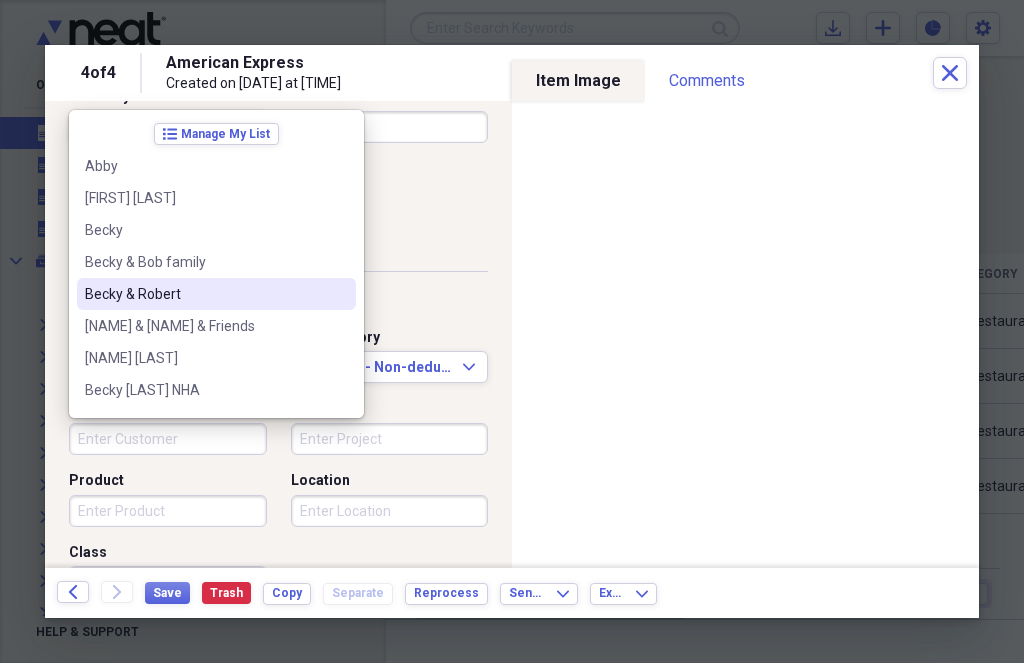 click on "Becky & Robert" at bounding box center [204, 294] 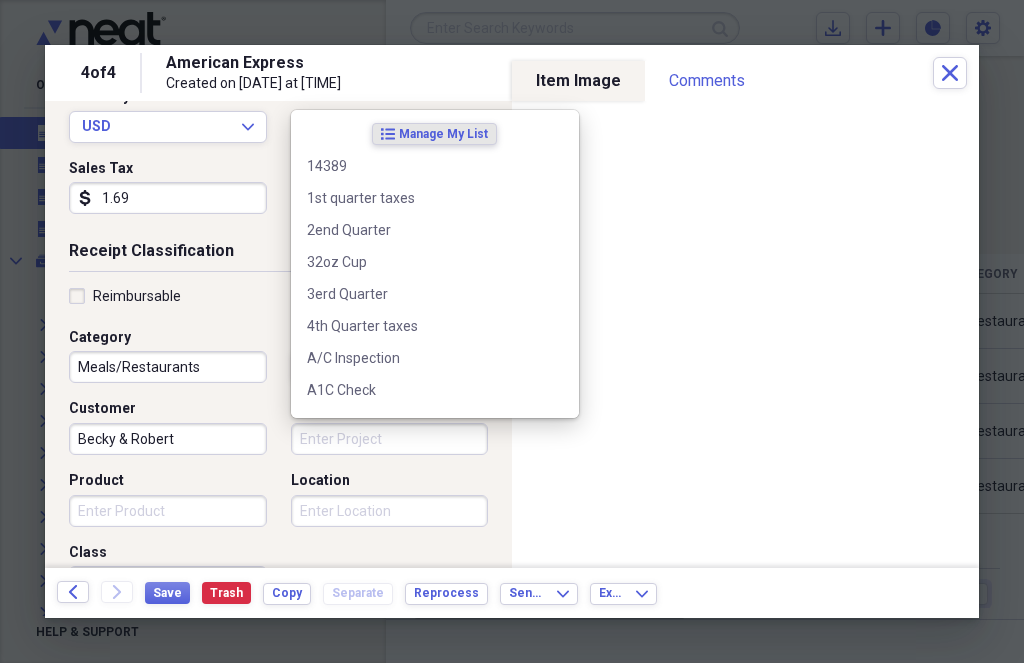 click on "Project" at bounding box center [390, 439] 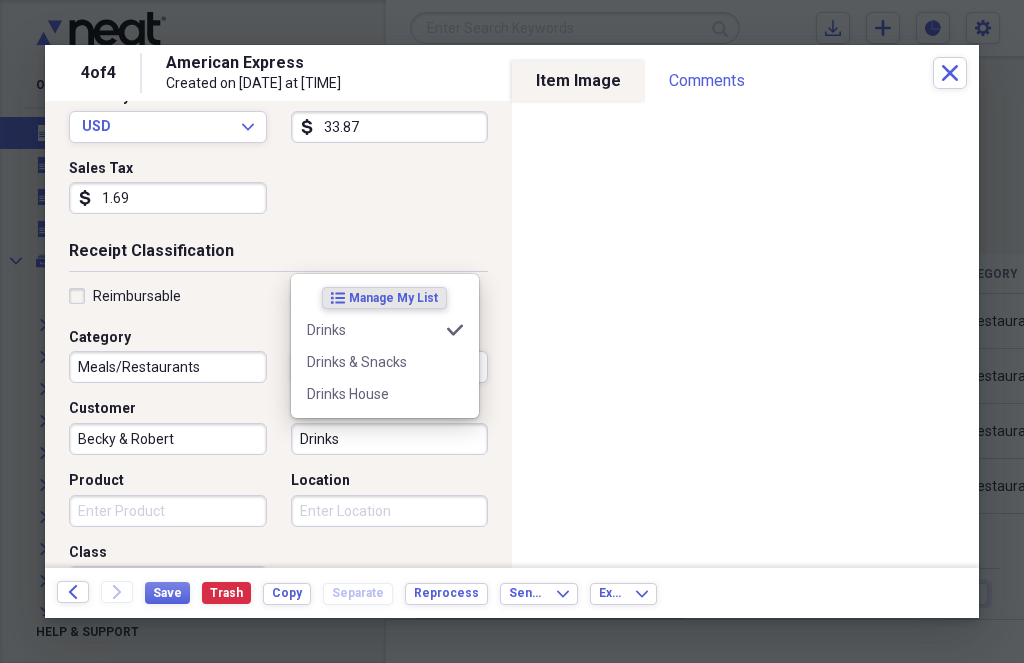 type on "Drinks" 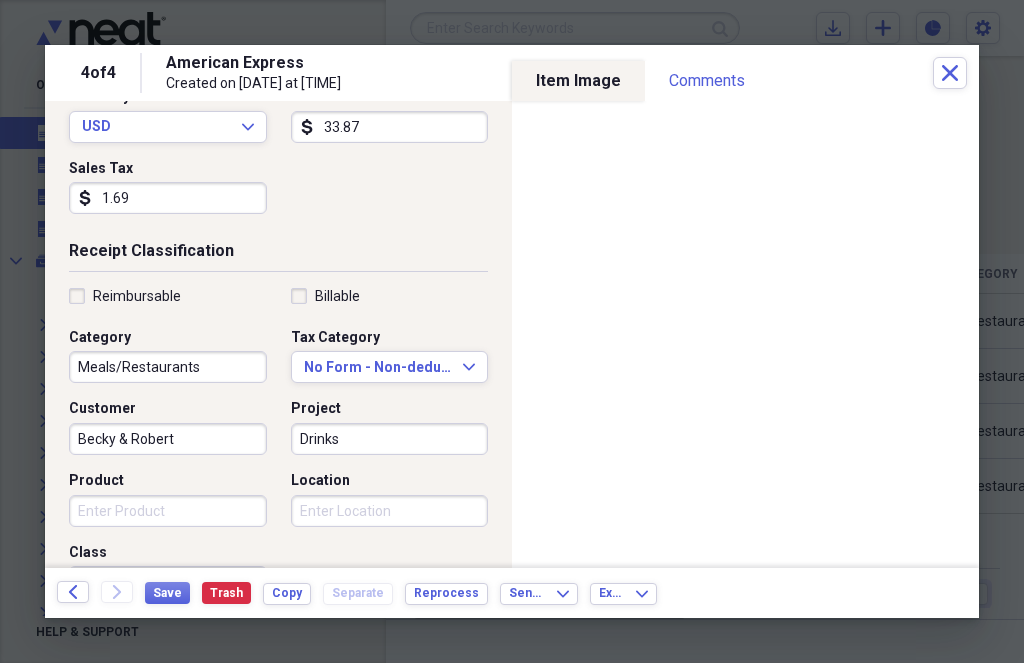 click on "Reimbursable Billable Category Meals/Restaurants Tax Category No Form - Non-deductible Expand Customer [NAME] & [NAME] Project Drinks Product Location Class" at bounding box center (278, 447) 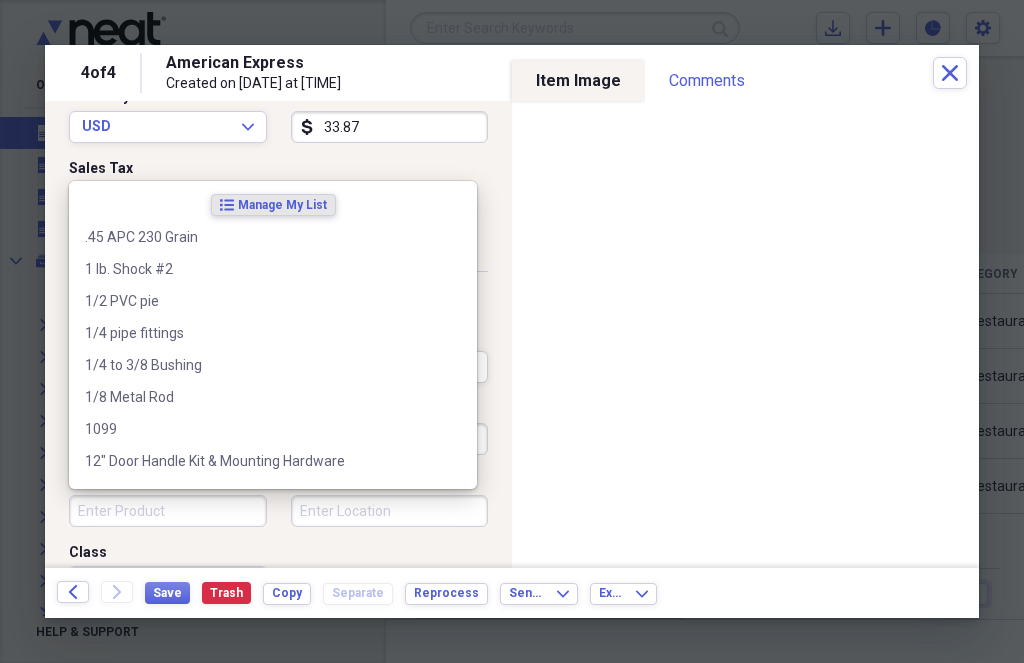 click on "Product" at bounding box center [168, 511] 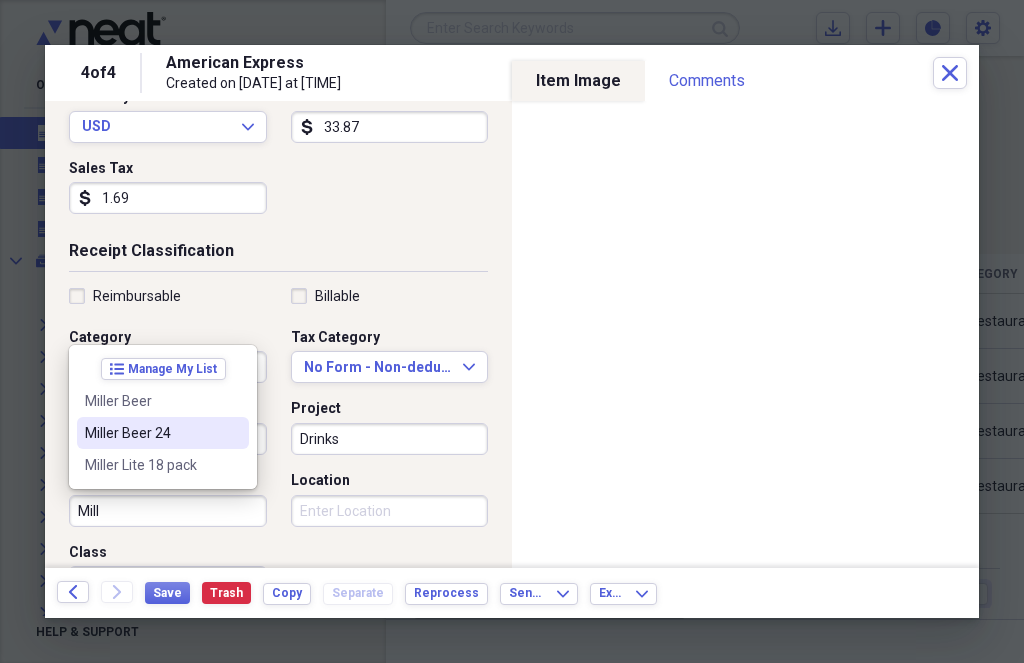 click on "Miller Beer 24" at bounding box center [151, 433] 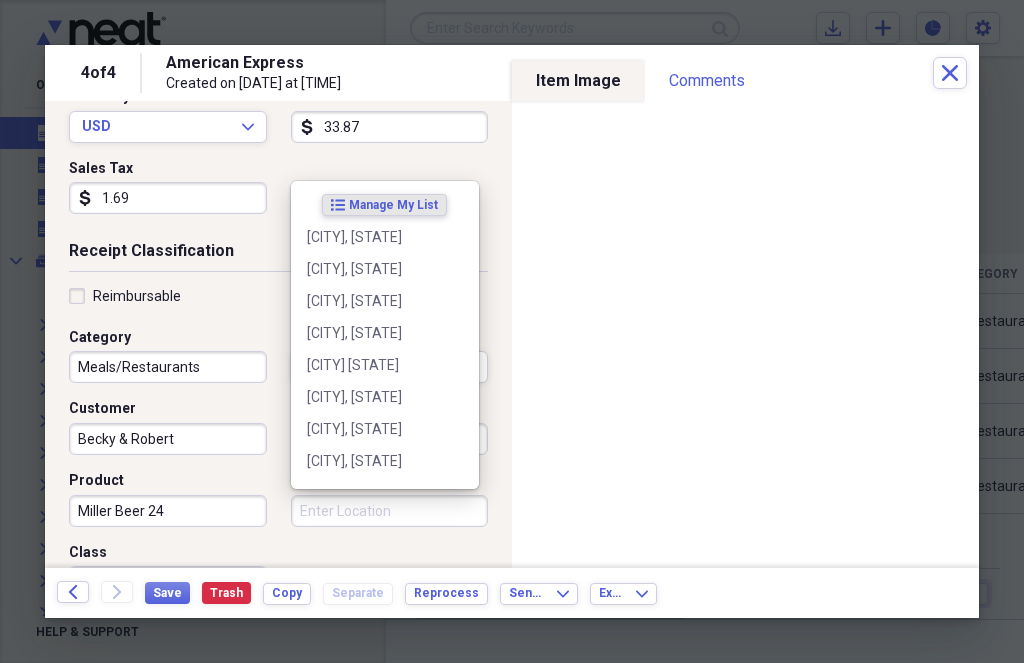 click on "Location" at bounding box center [390, 511] 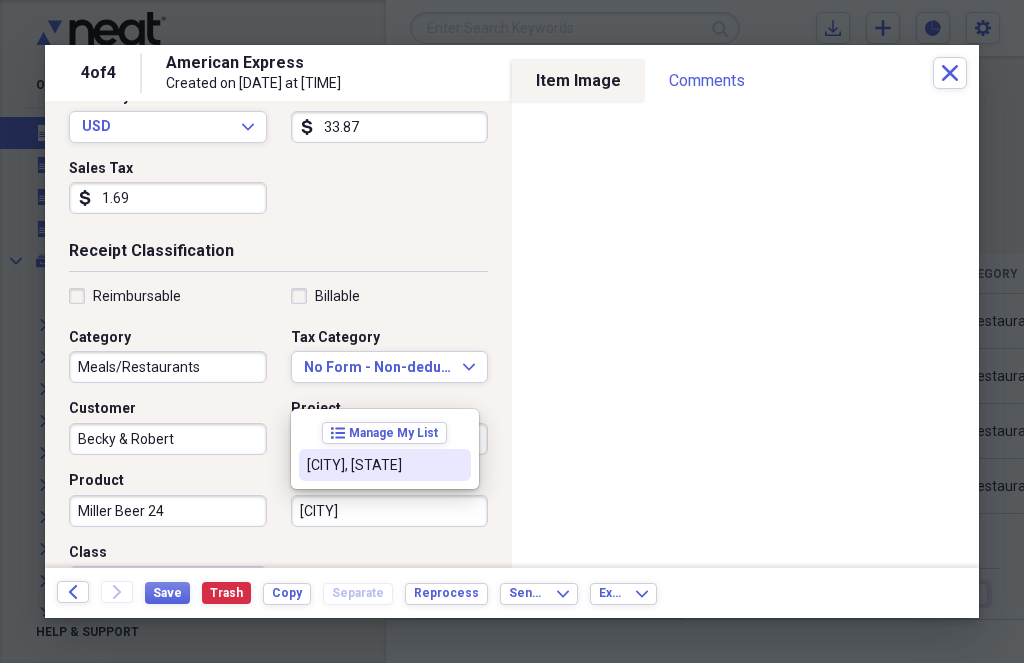 click on "[CITY], [STATE]" at bounding box center (373, 465) 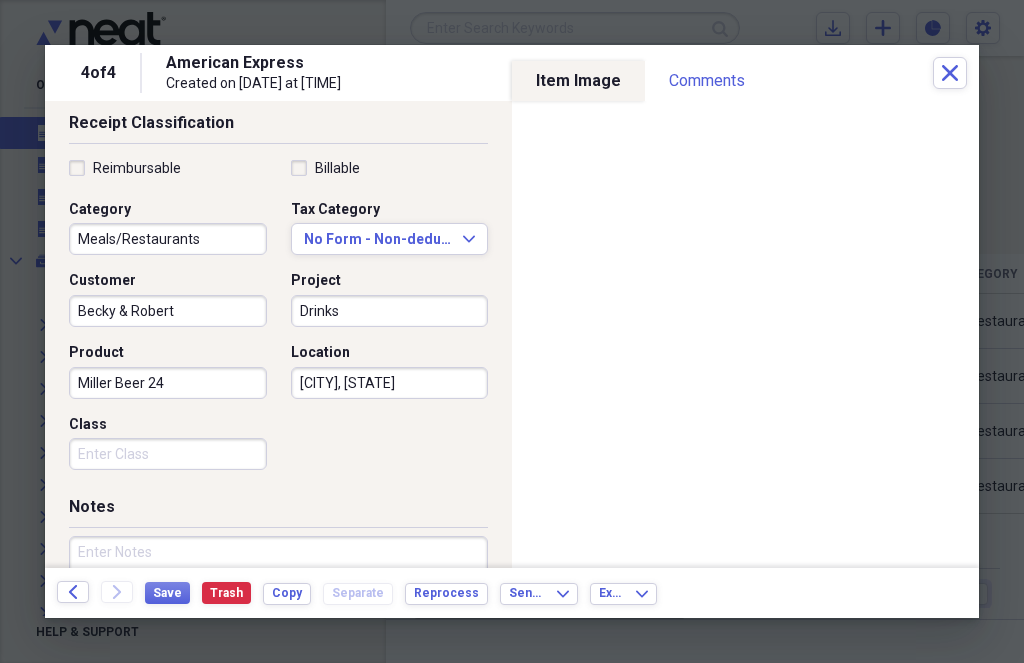 scroll, scrollTop: 460, scrollLeft: 0, axis: vertical 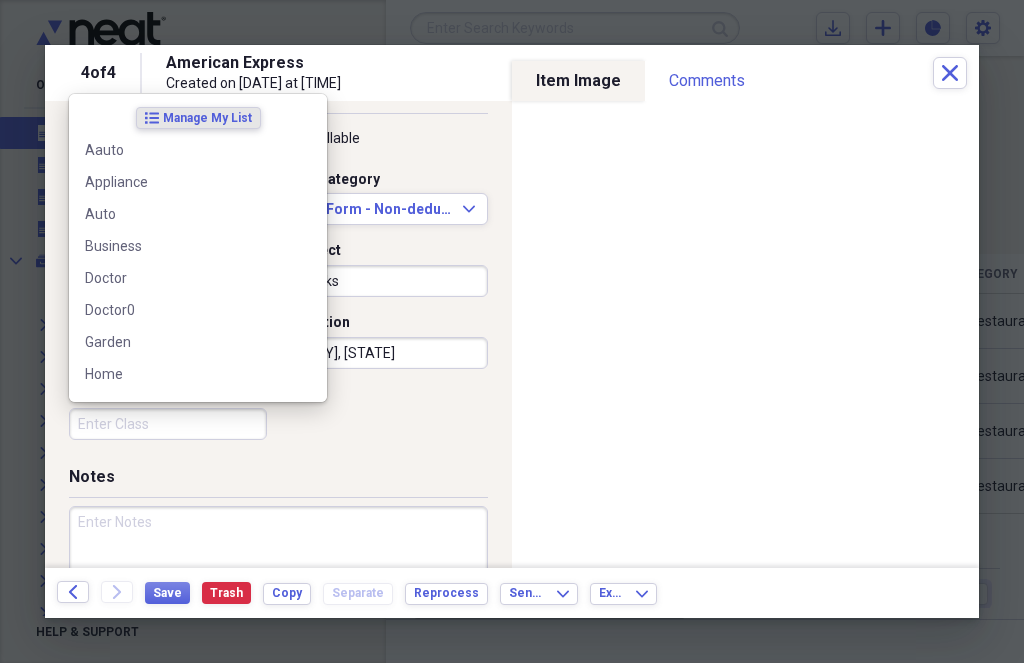 click on "Class" at bounding box center (168, 424) 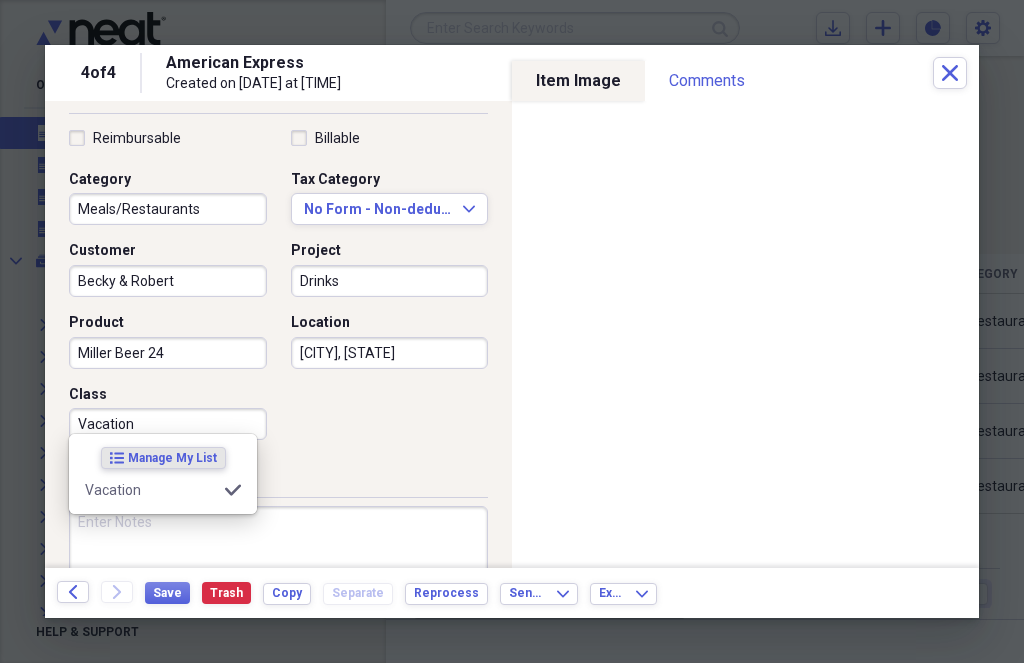type on "Vacation" 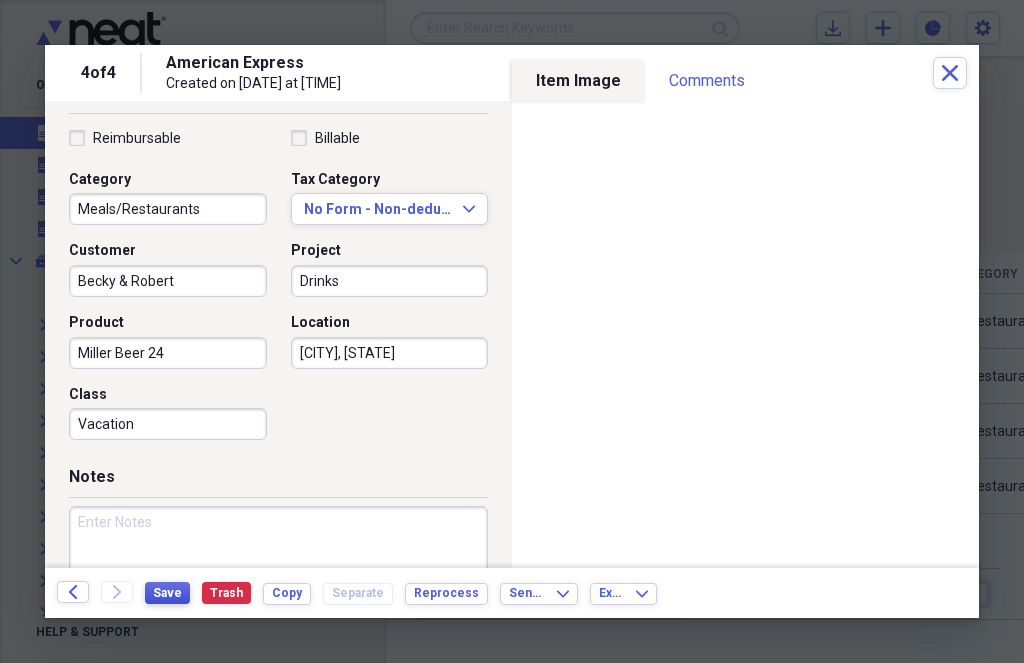 click on "Save" at bounding box center [167, 593] 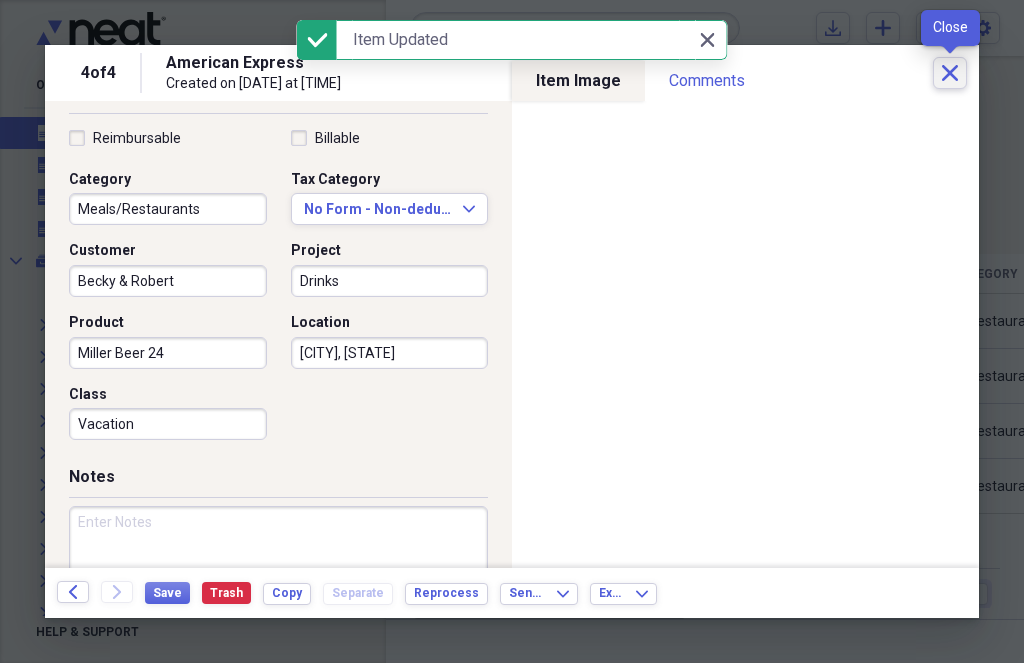 click 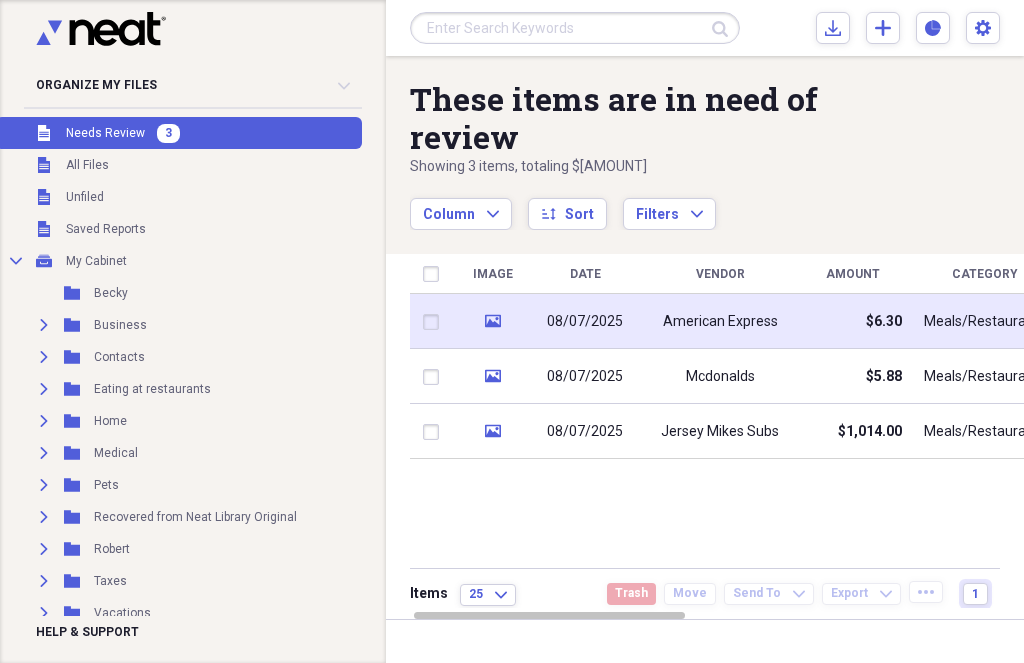 click on "American Express" at bounding box center (720, 321) 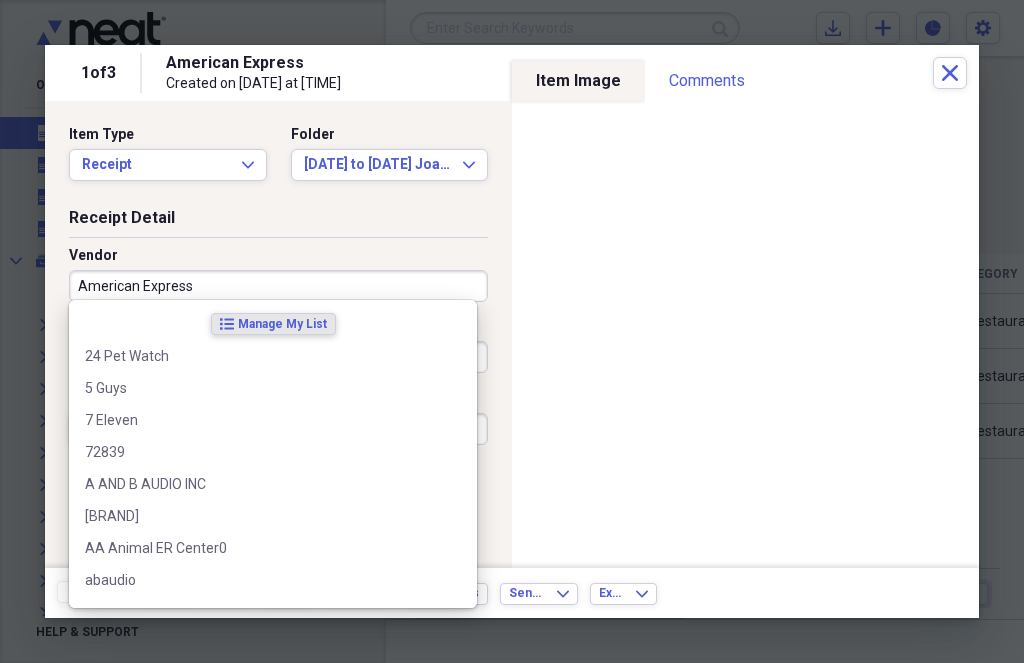 click on "American Express" at bounding box center (278, 286) 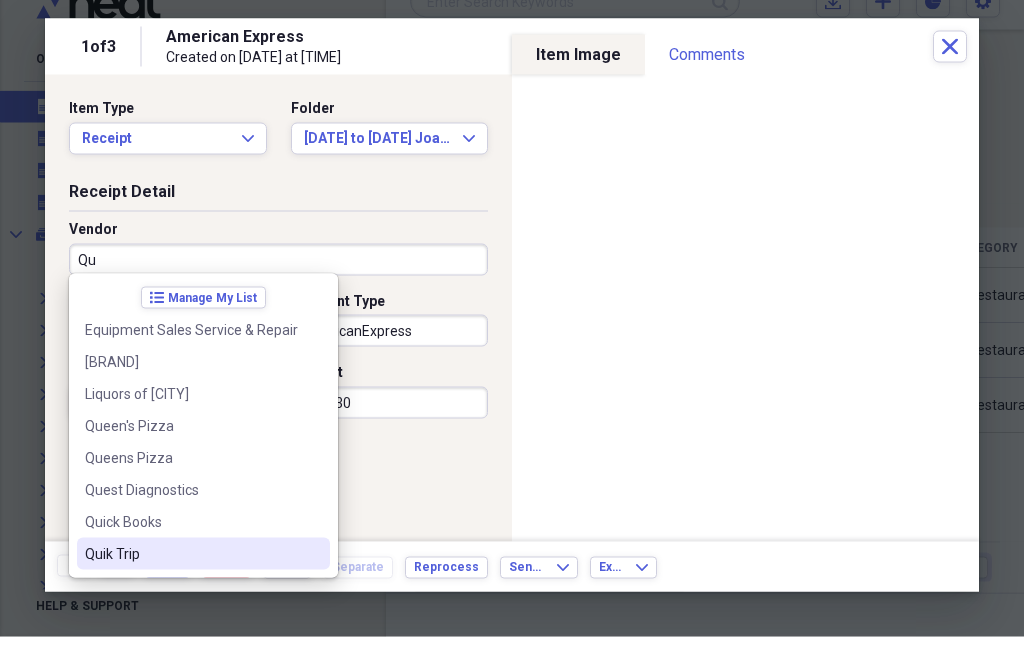 click on "Quik Trip" at bounding box center [191, 580] 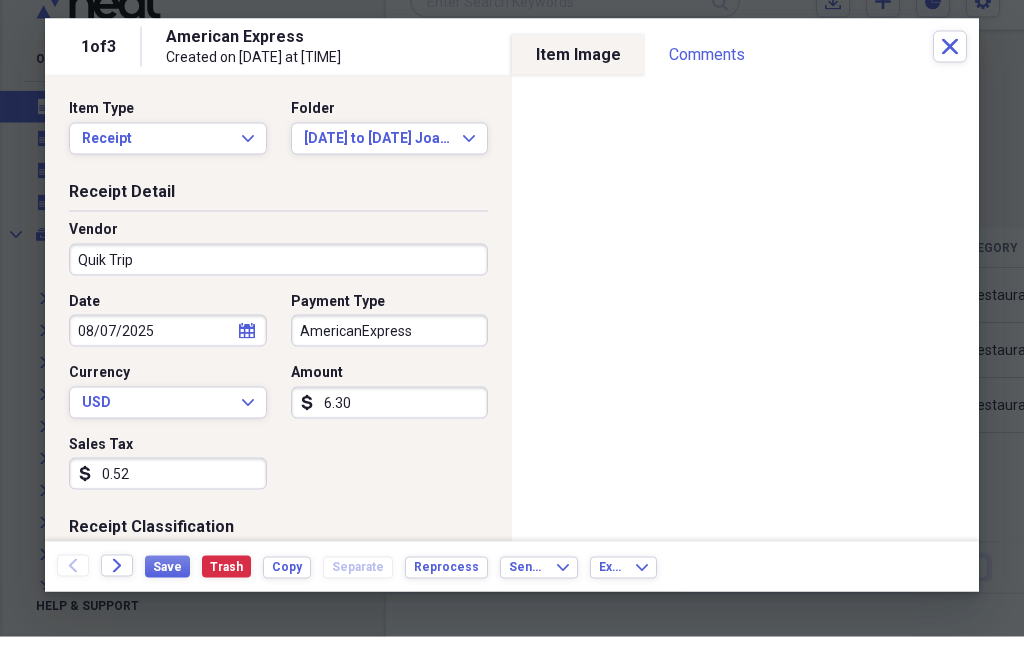 click on "6.30" at bounding box center (390, 429) 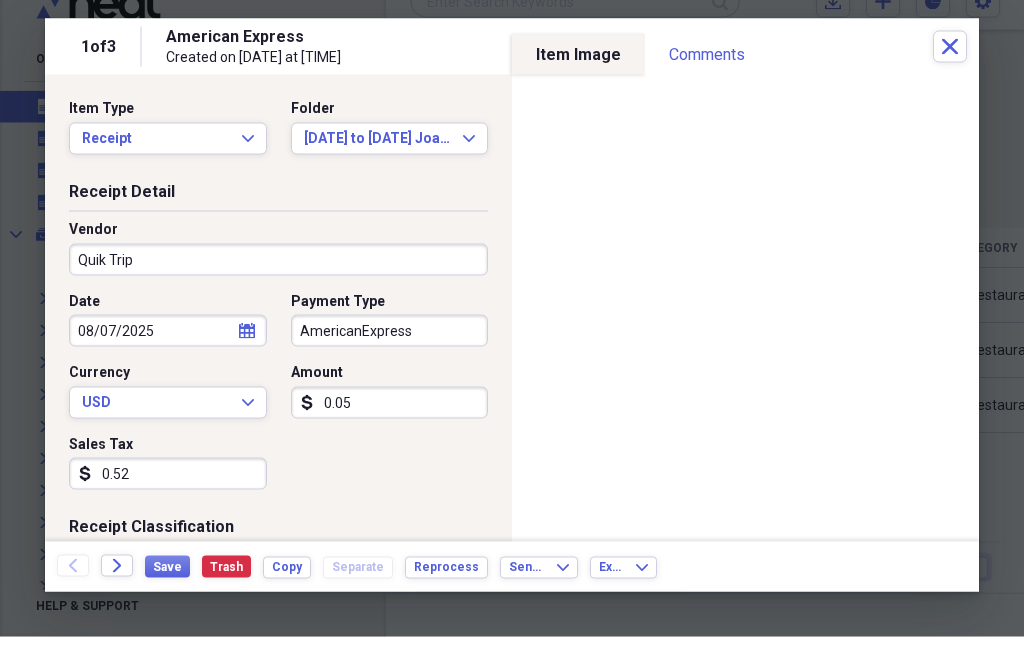 type on "0.05" 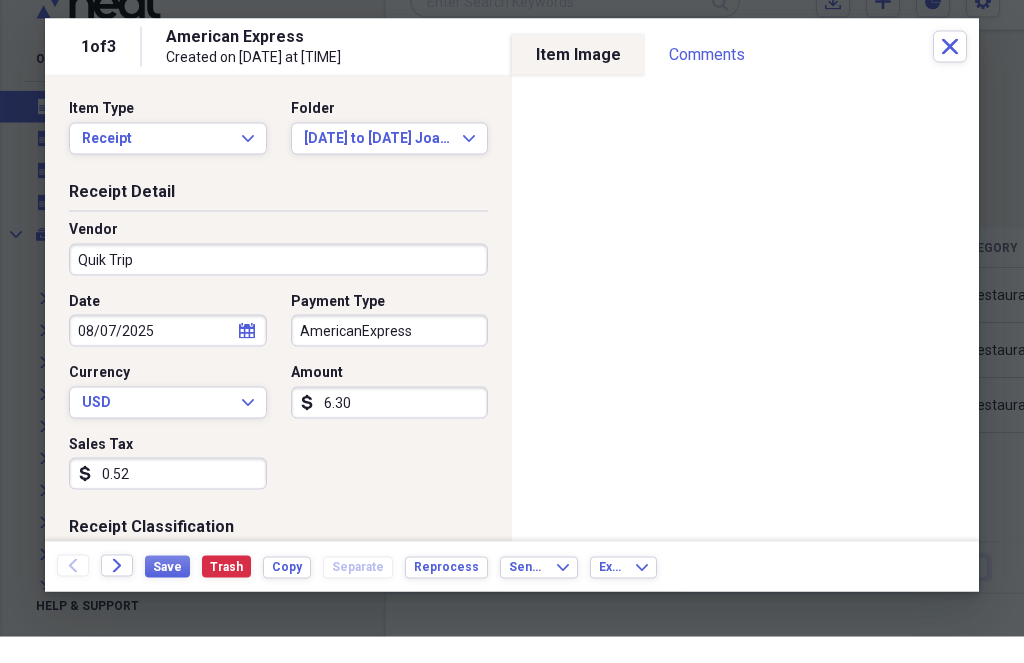 type on "6.30" 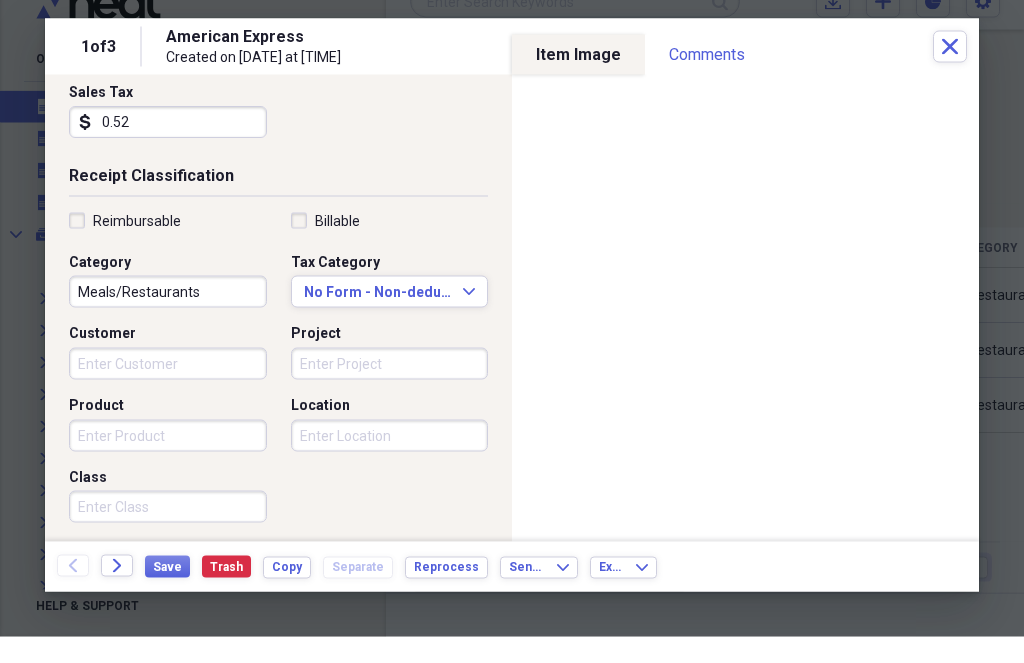 scroll, scrollTop: 351, scrollLeft: 0, axis: vertical 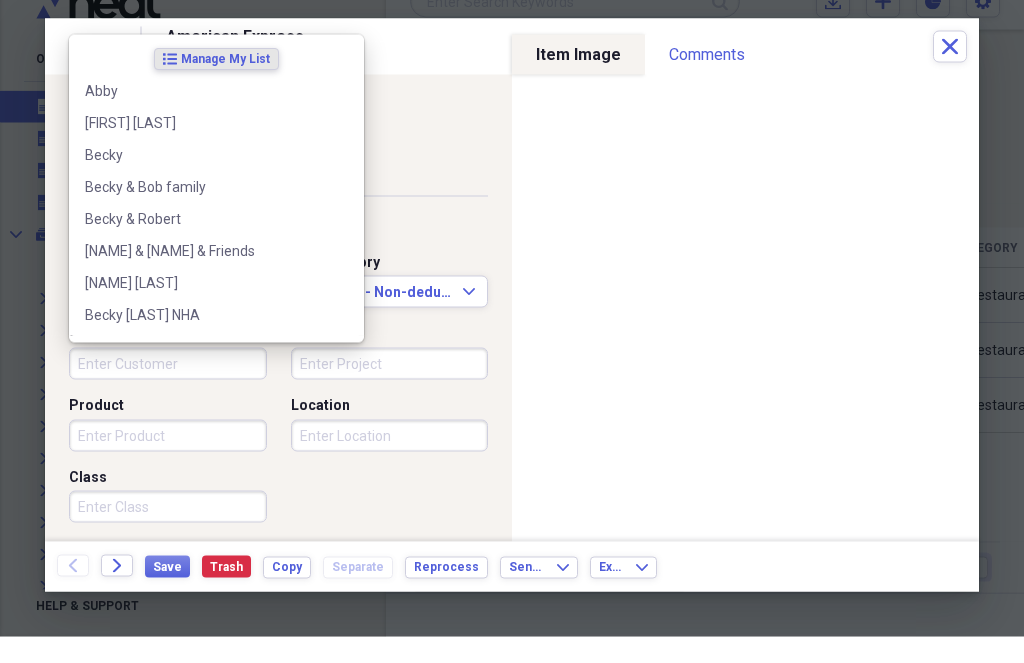 click on "Customer" at bounding box center (168, 390) 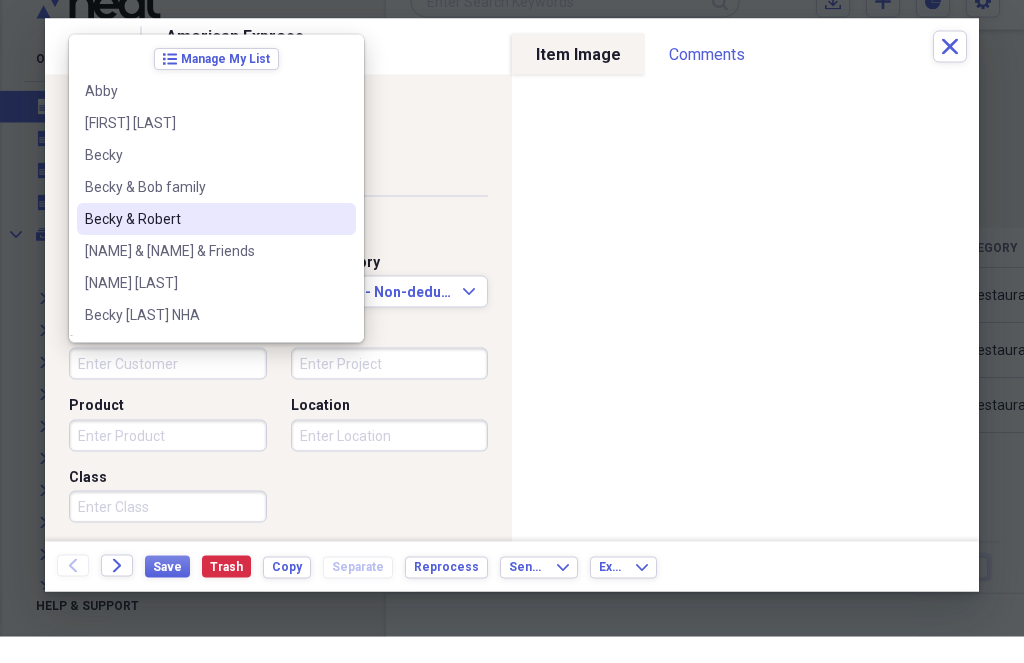 click on "Becky & Robert" at bounding box center (204, 245) 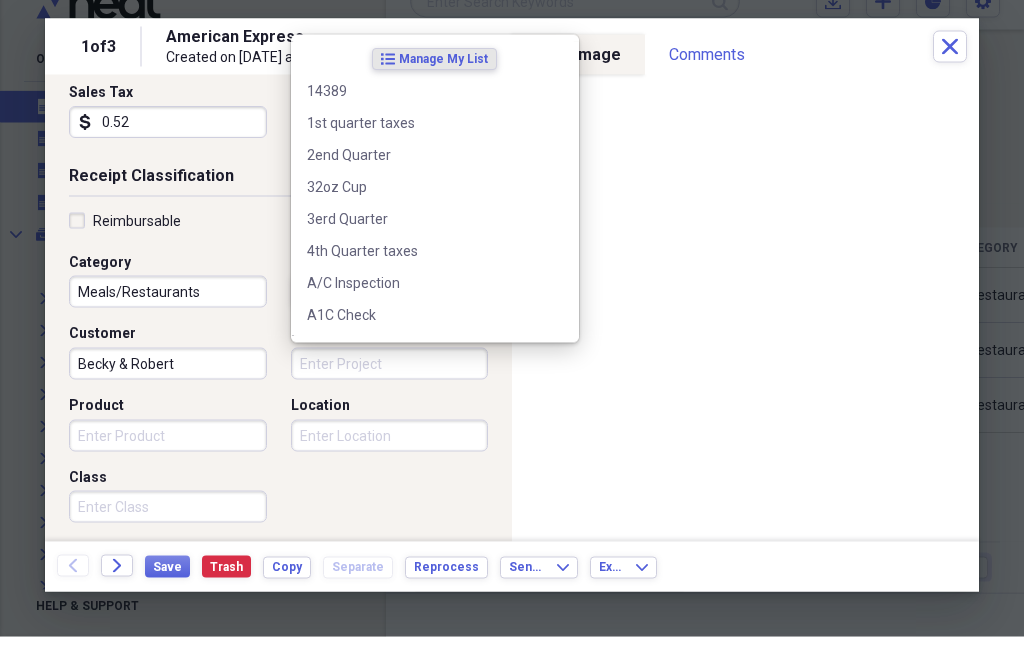 click on "Project" at bounding box center (390, 390) 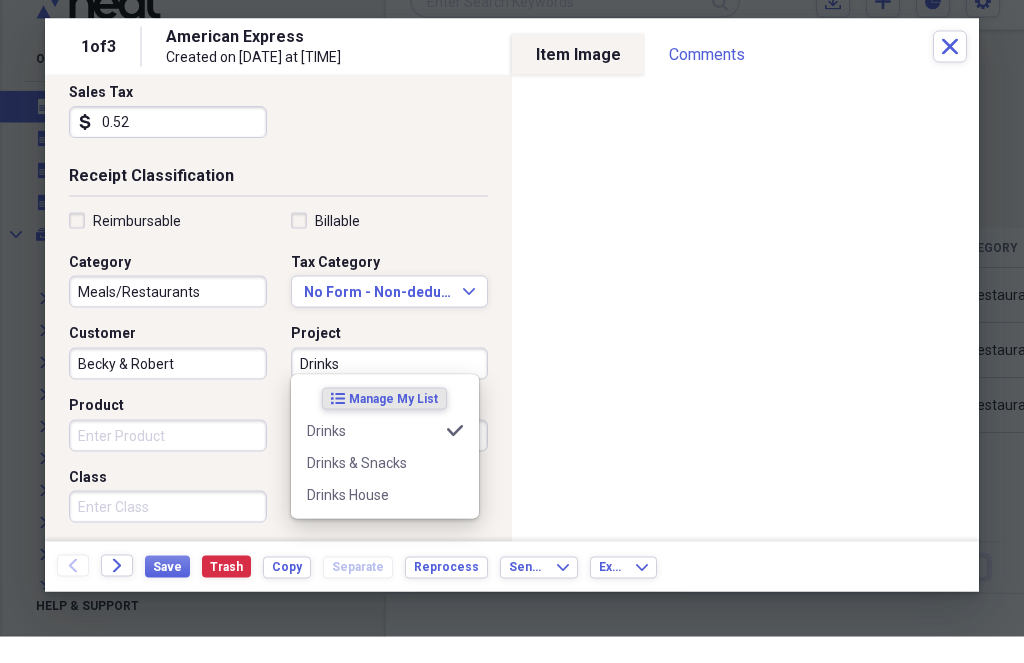 type on "Drinks" 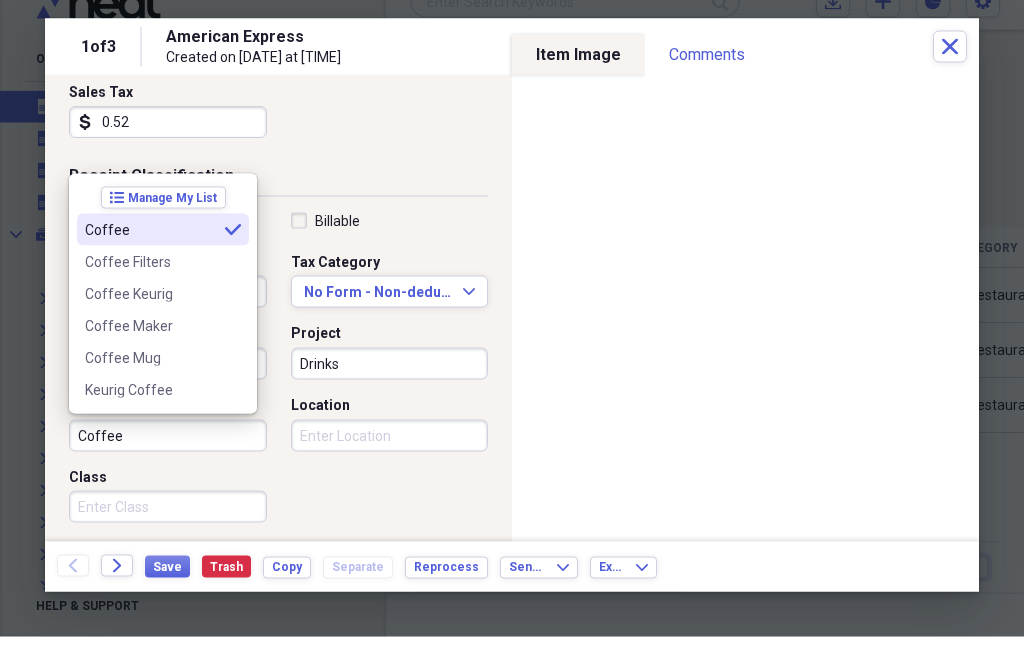 type on "Coffee" 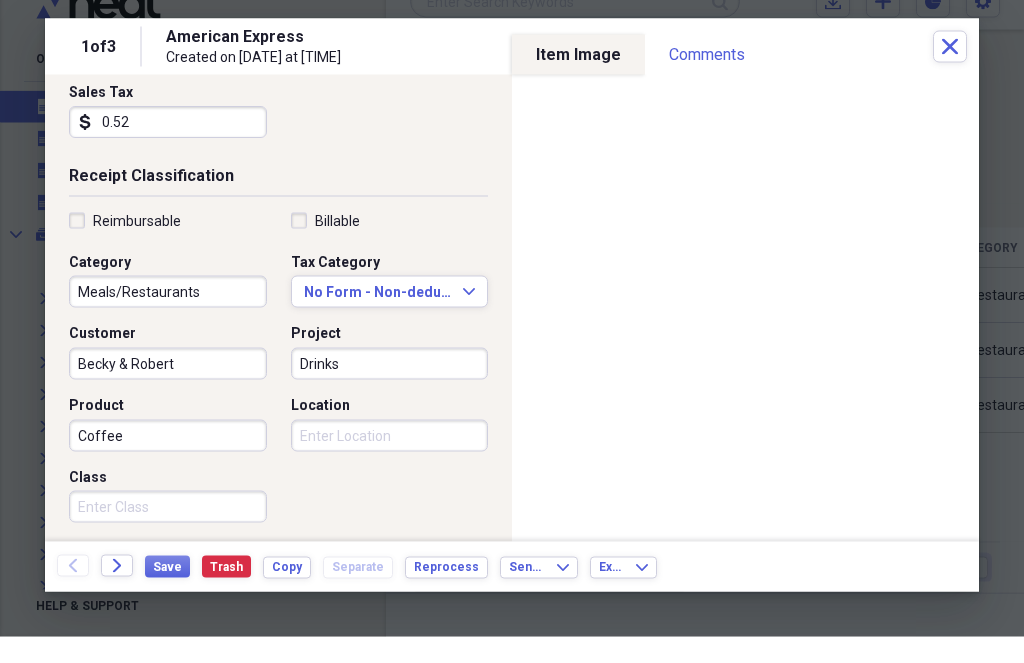 click on "Location" at bounding box center (390, 462) 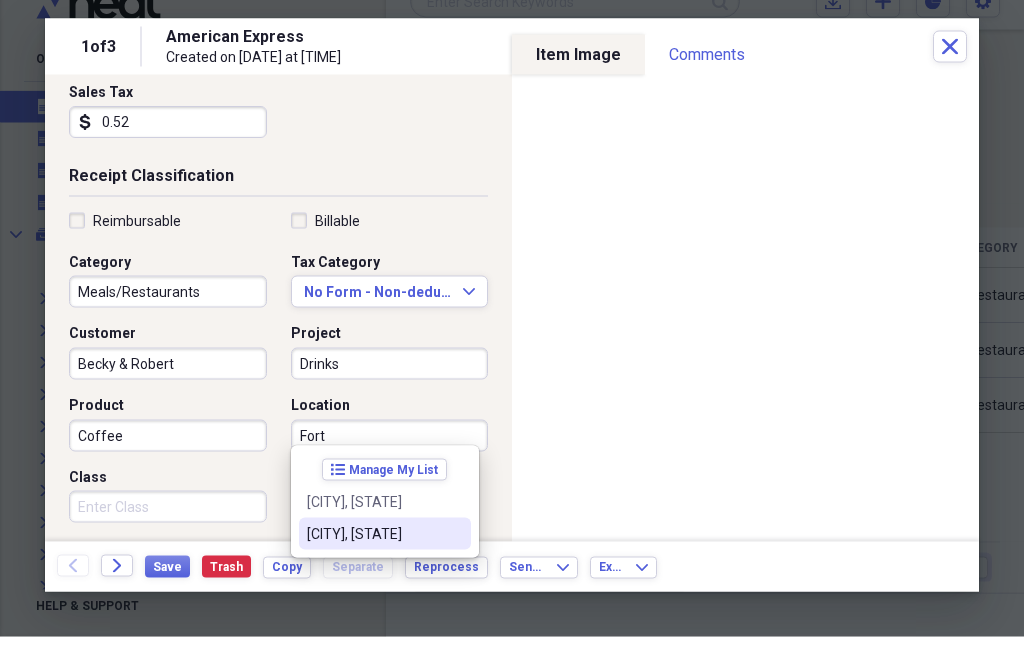 click on "[CITY], [STATE]" at bounding box center [373, 560] 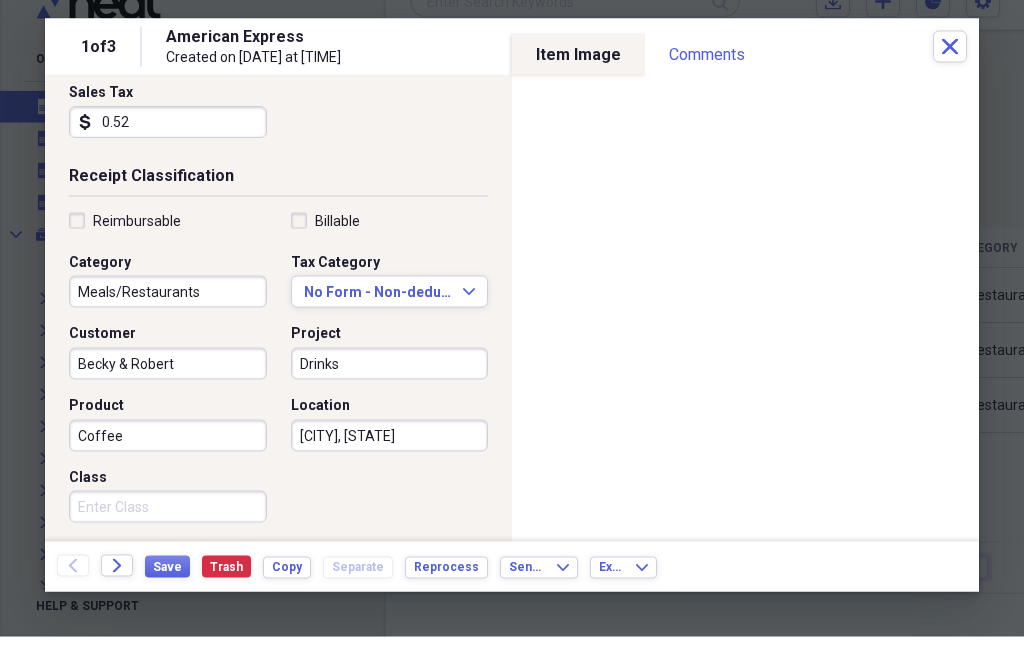 click on "Class" at bounding box center [168, 533] 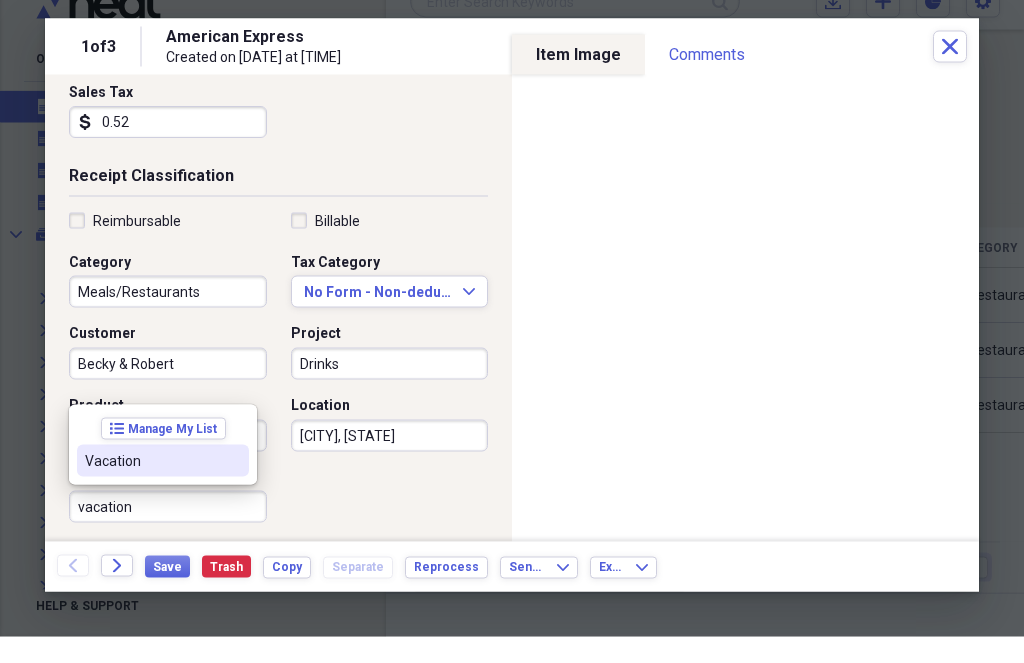 click on "Vacation" at bounding box center [151, 487] 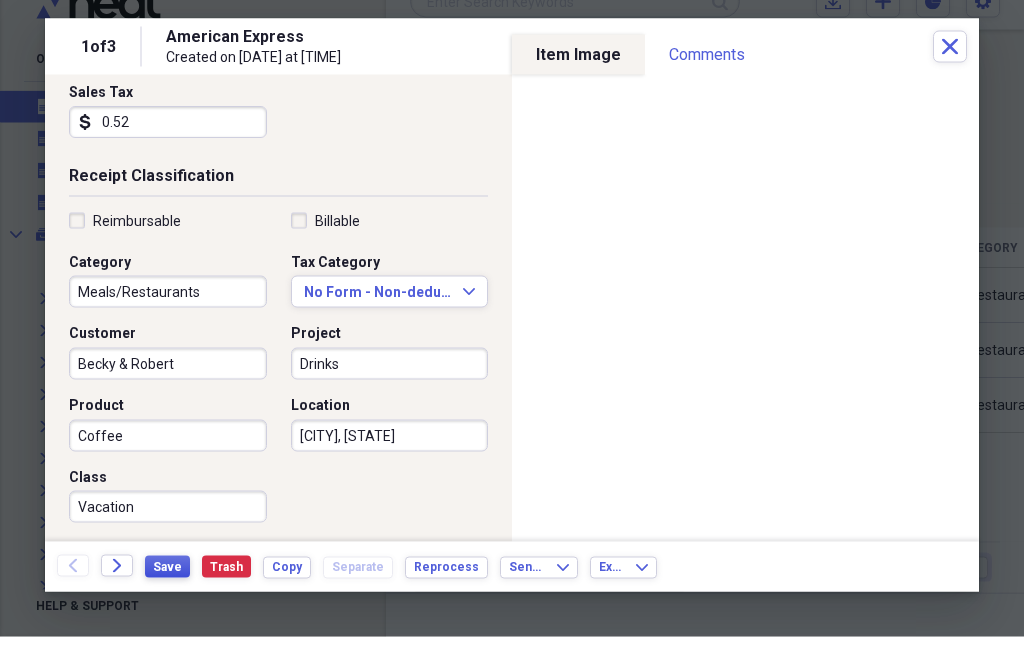 click on "Save" at bounding box center (167, 593) 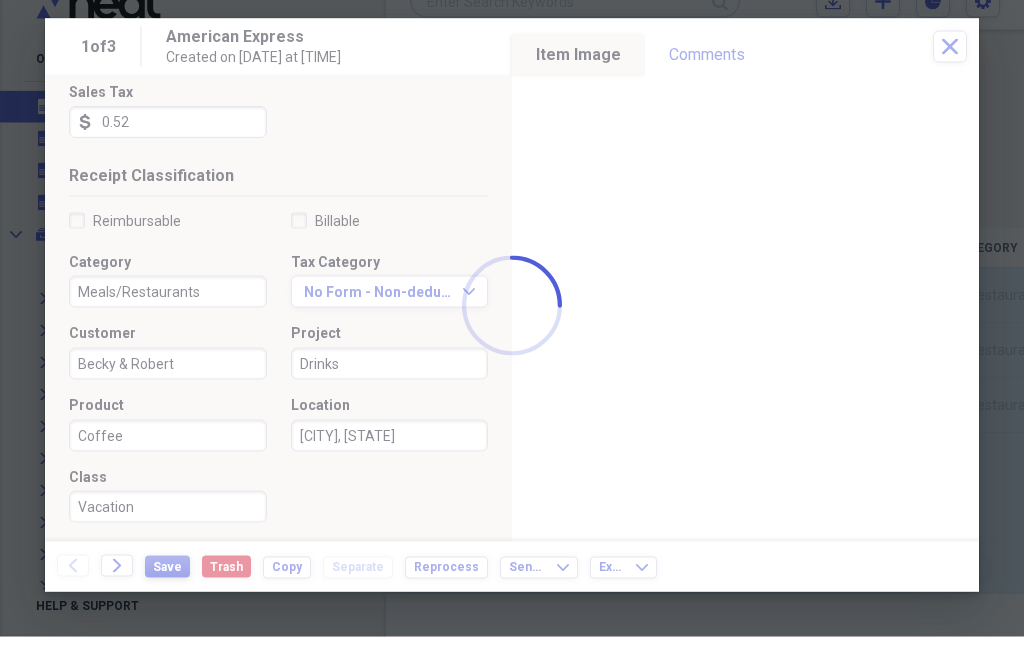 scroll, scrollTop: 27, scrollLeft: 0, axis: vertical 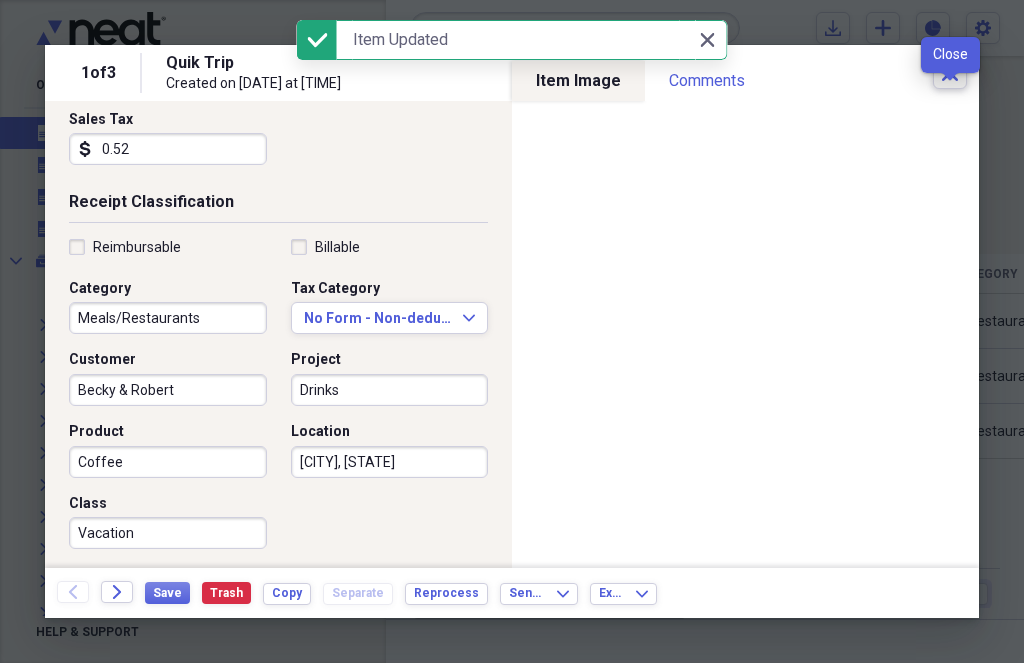 click 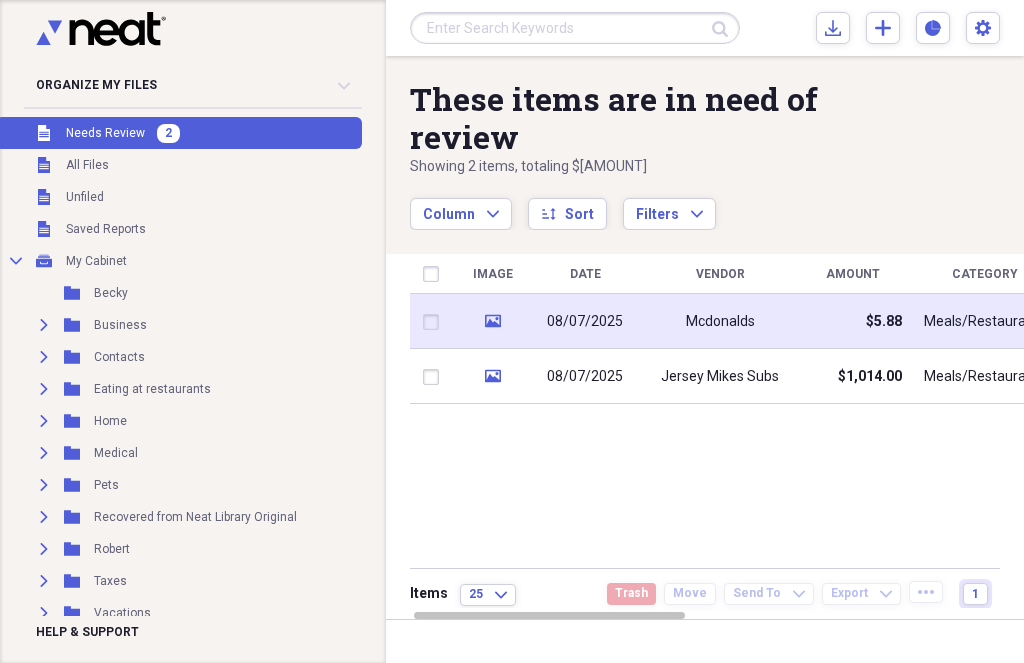 click on "Mcdonalds" at bounding box center (720, 321) 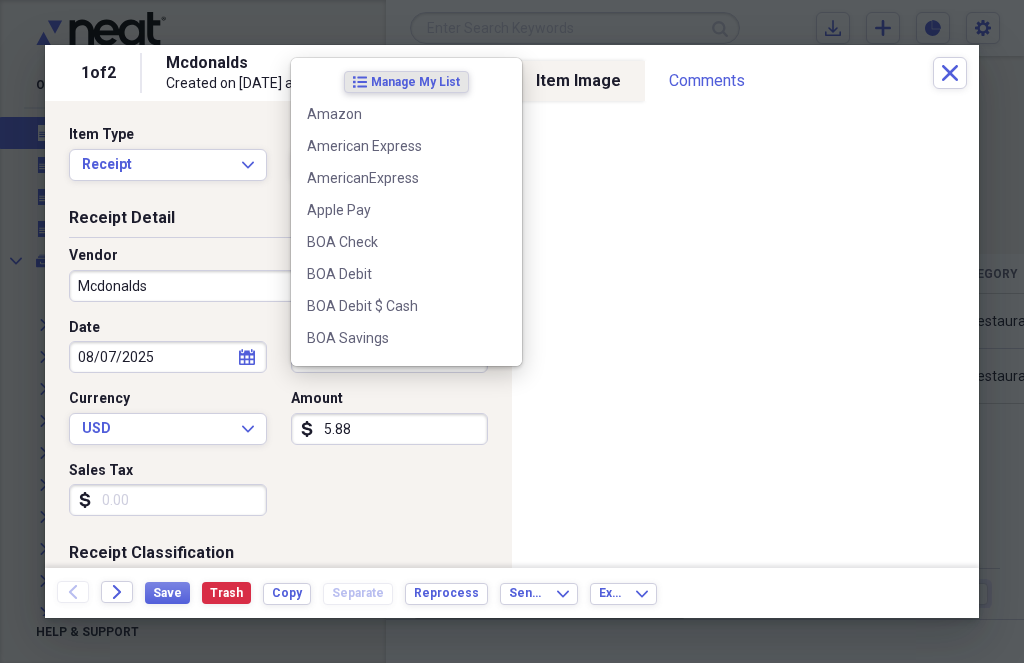 scroll, scrollTop: 26, scrollLeft: 0, axis: vertical 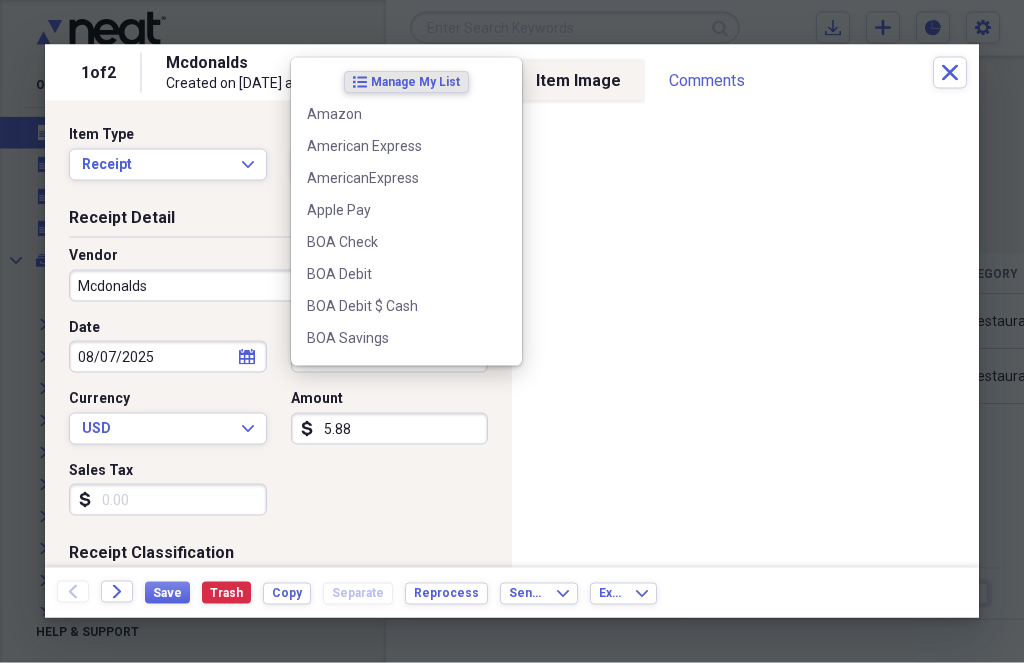 click on "Cash" at bounding box center (390, 357) 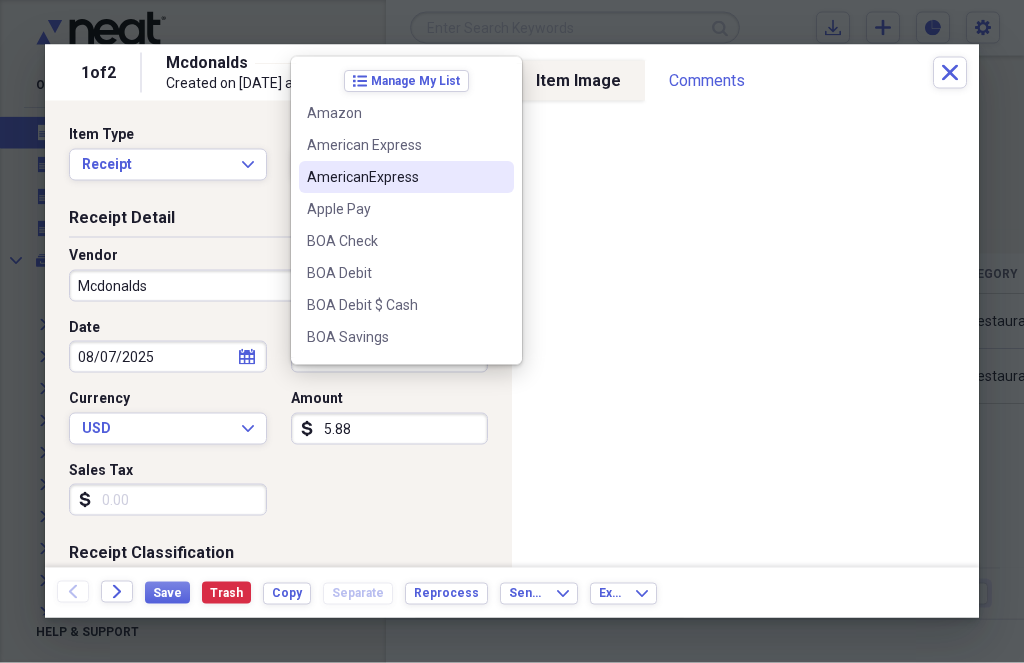 click on "AmericanExpress" at bounding box center (394, 177) 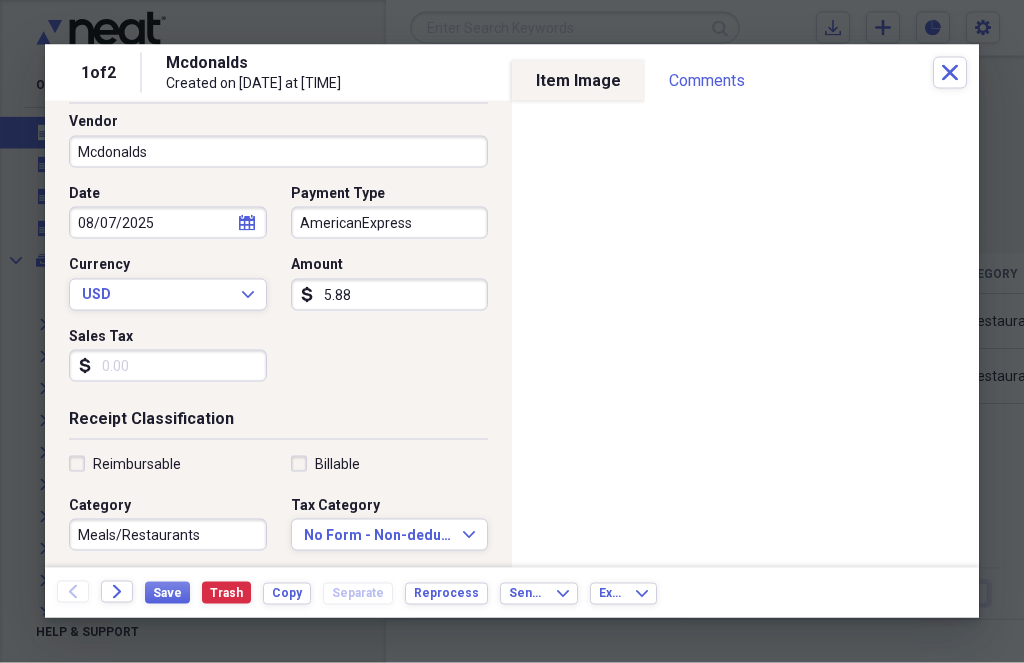 scroll, scrollTop: 136, scrollLeft: 0, axis: vertical 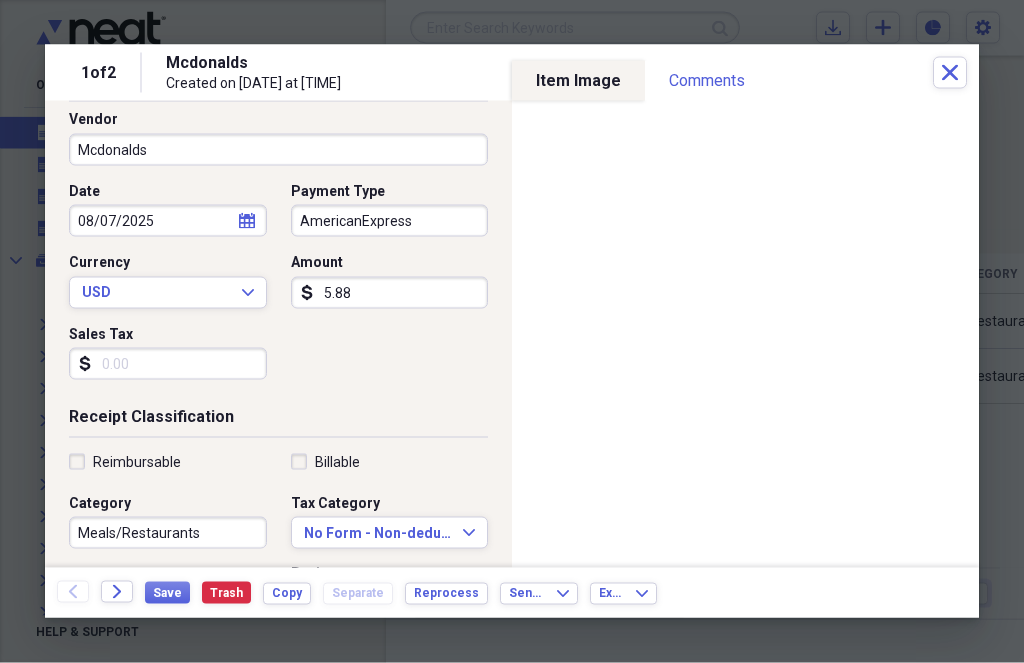 click on "Sales Tax" at bounding box center [168, 364] 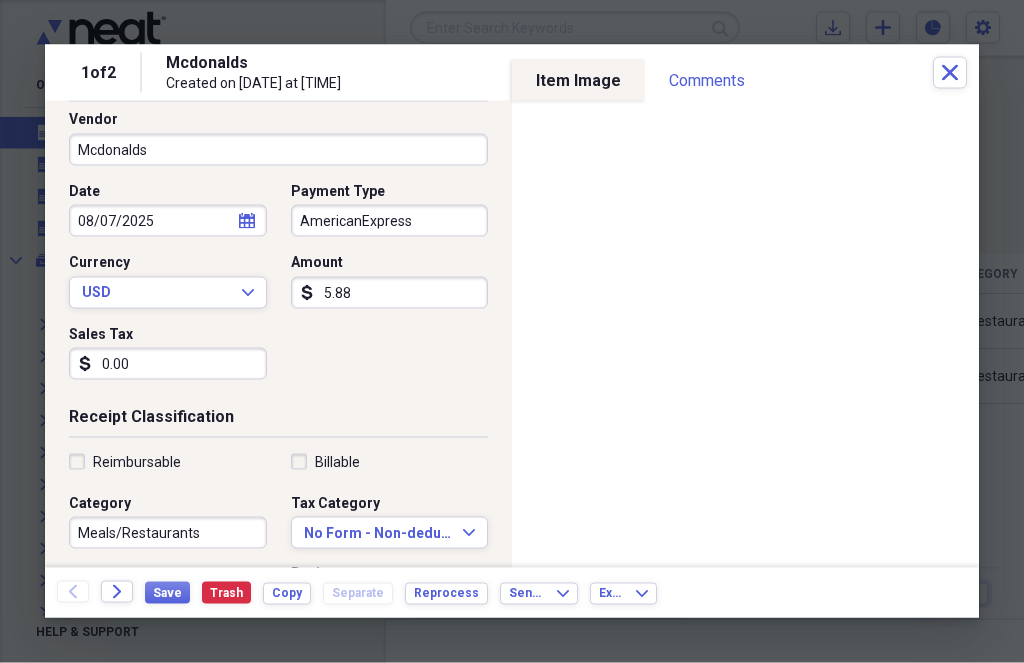 type on "0.00" 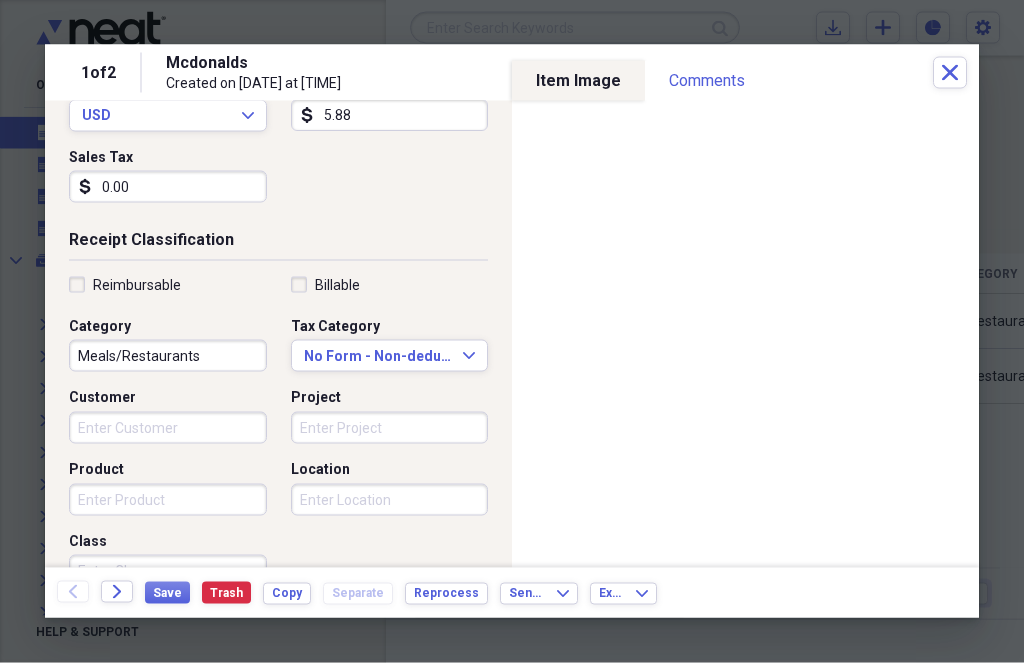 scroll, scrollTop: 350, scrollLeft: 0, axis: vertical 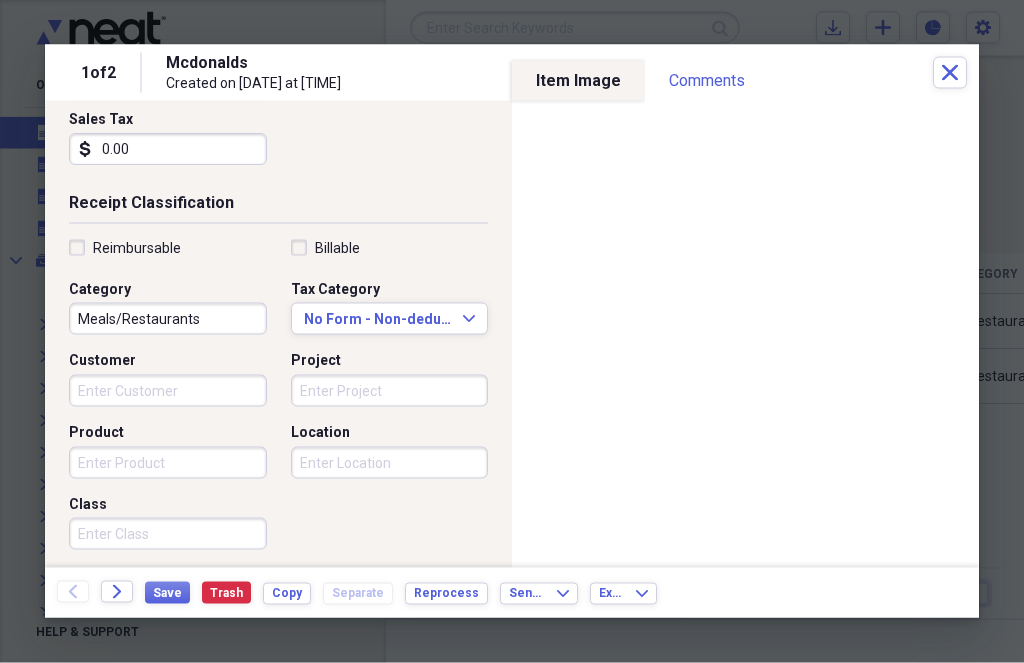 click on "Customer" at bounding box center (168, 391) 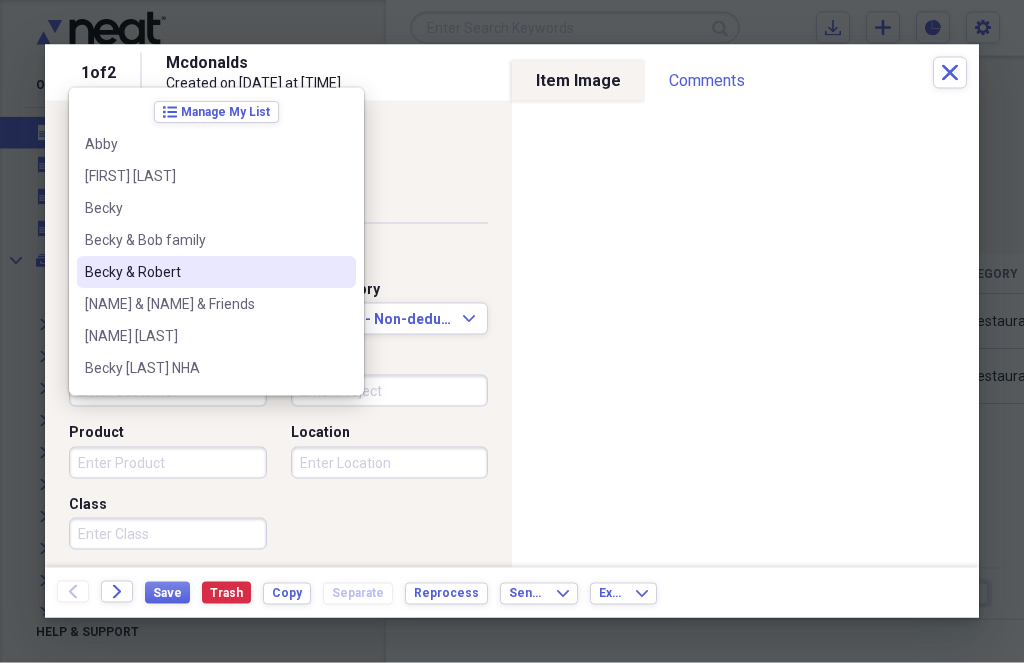 click on "Becky & Robert" at bounding box center [204, 272] 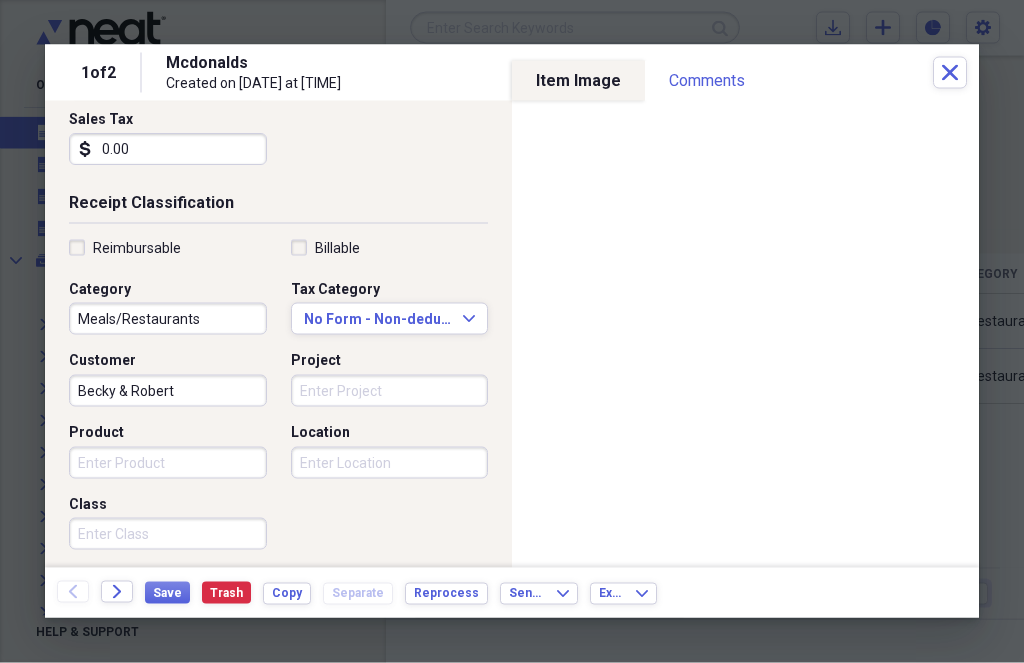 click on "Project" at bounding box center (390, 391) 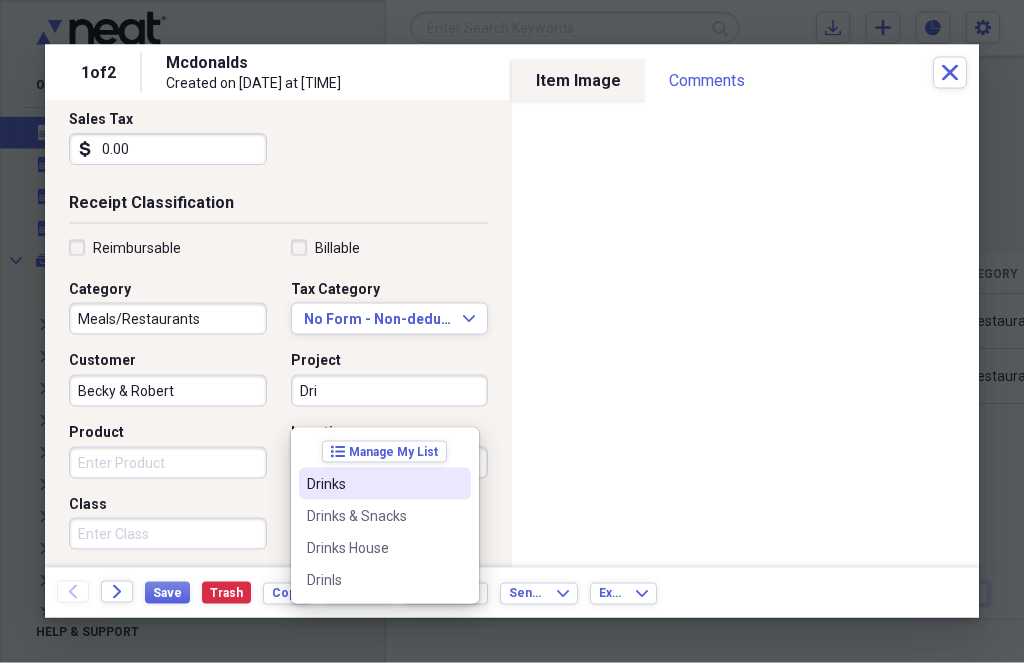 click on "Drinks" at bounding box center (373, 484) 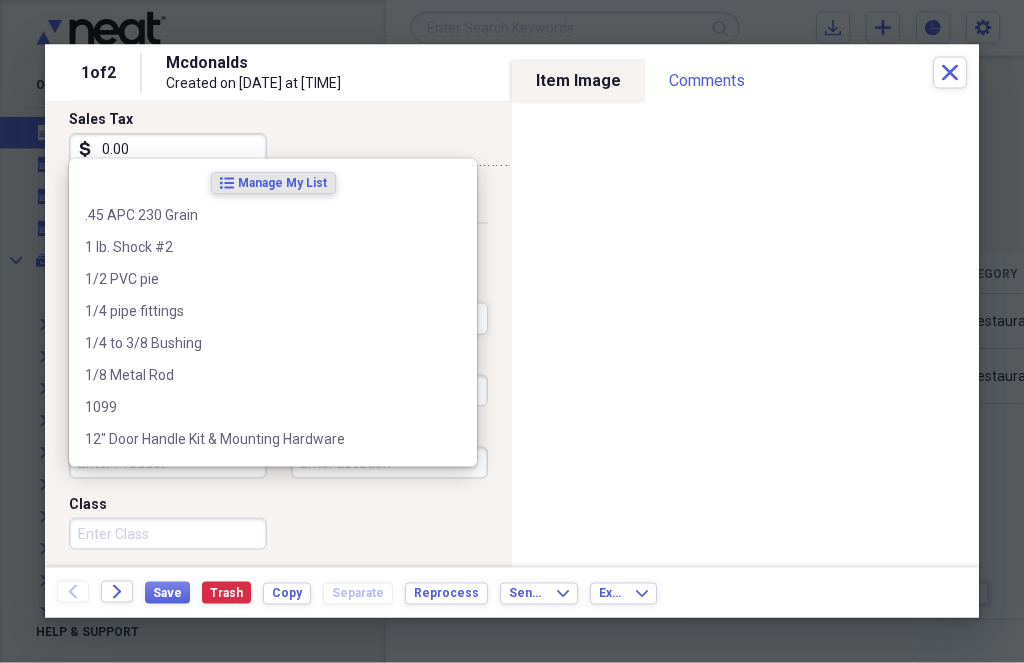 click on "Product" at bounding box center [168, 463] 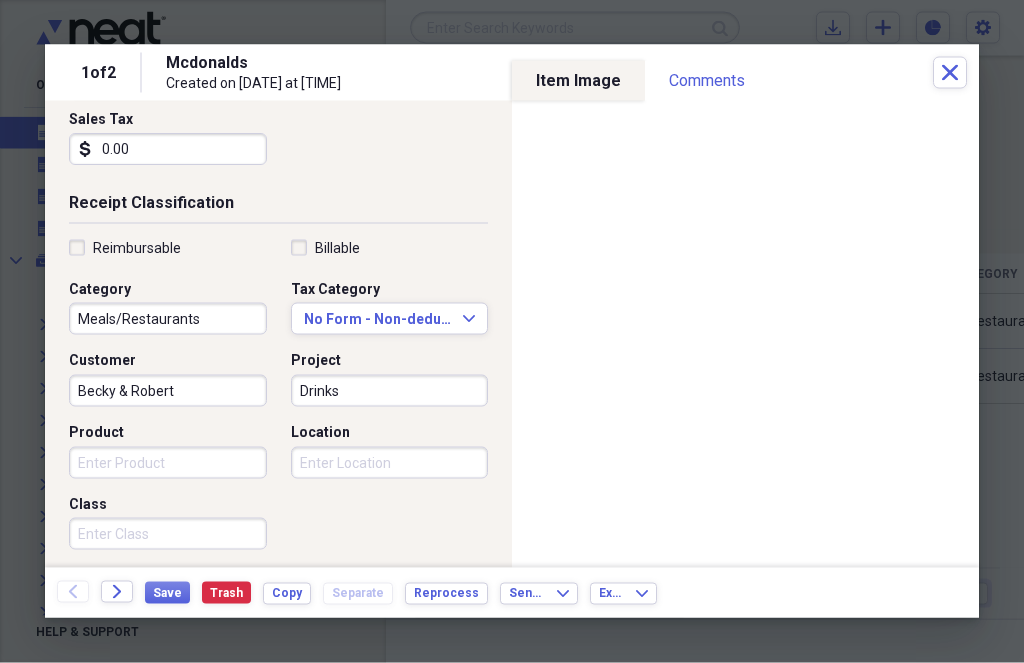 click on "Reimbursable Billable Category Meals/Restaurants Tax Category No Form - Non-deductible Expand Customer [NAME] & [NAME] Project Drinks Product Location Class" at bounding box center (278, 399) 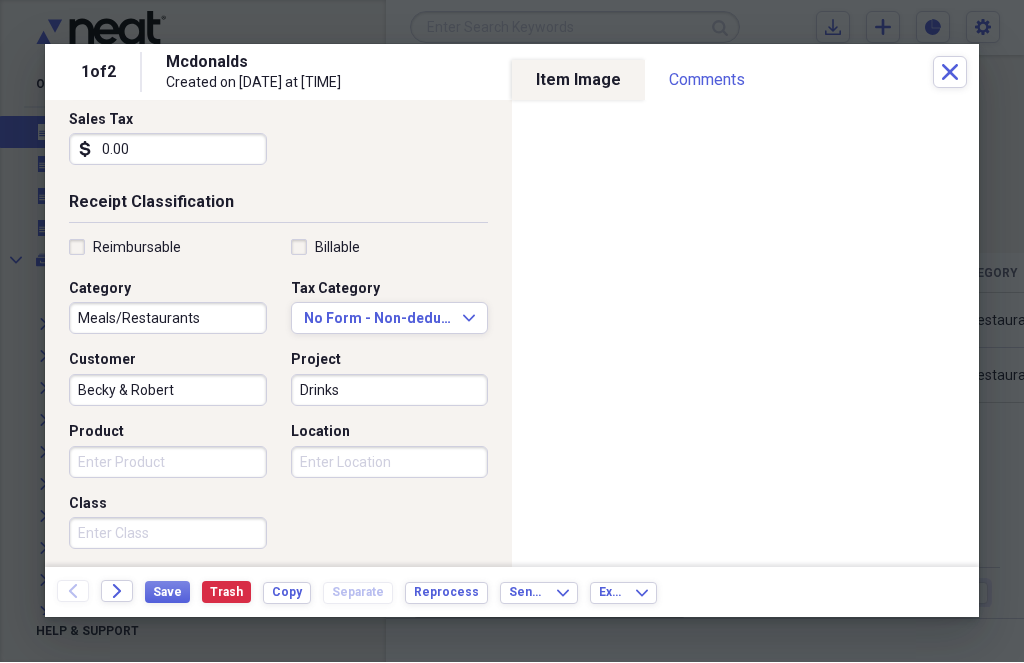scroll, scrollTop: 27, scrollLeft: 0, axis: vertical 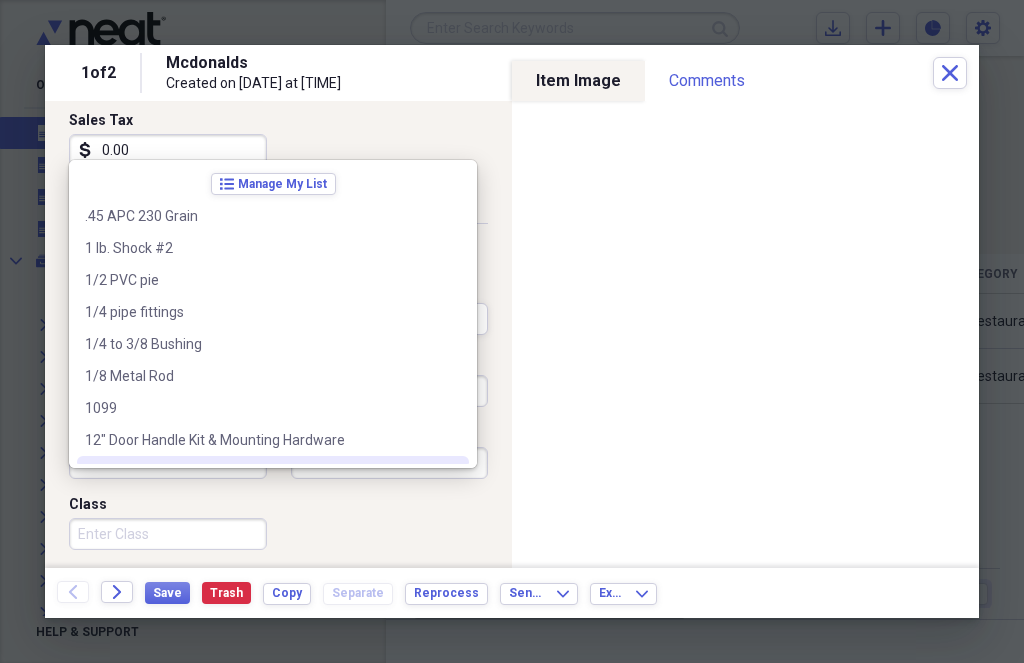 click on "Product" at bounding box center (168, 463) 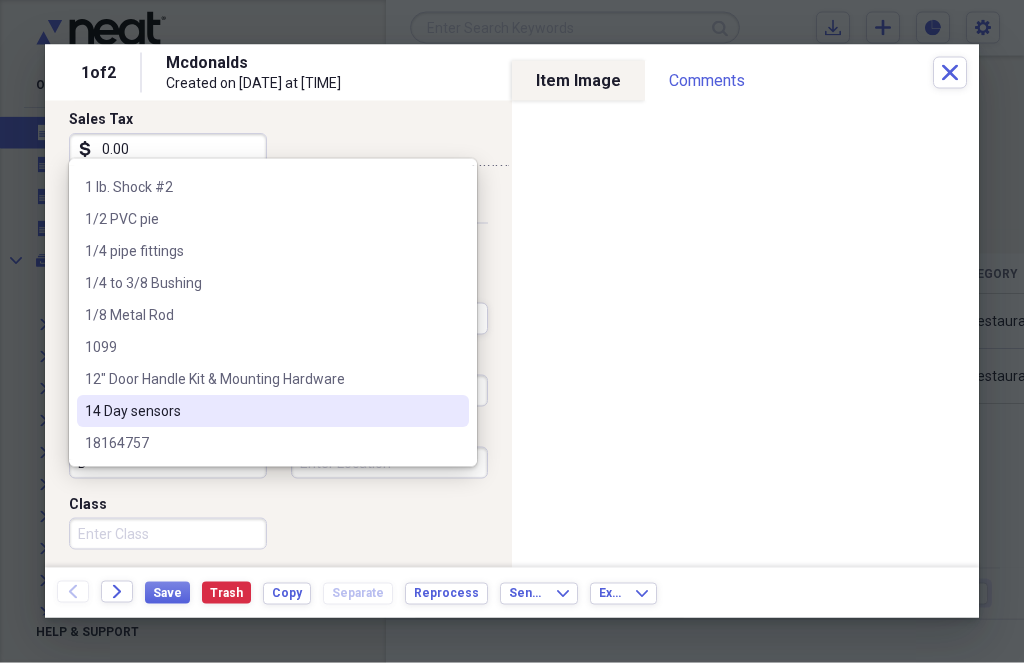 scroll, scrollTop: 0, scrollLeft: 0, axis: both 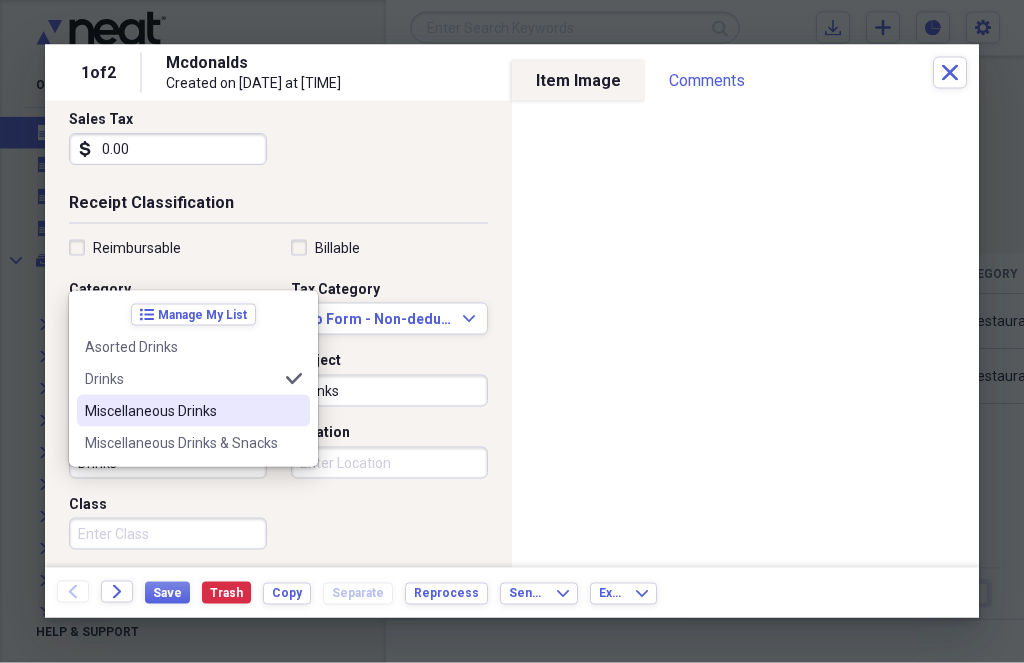 click on "Miscellaneous Drinks" at bounding box center [181, 411] 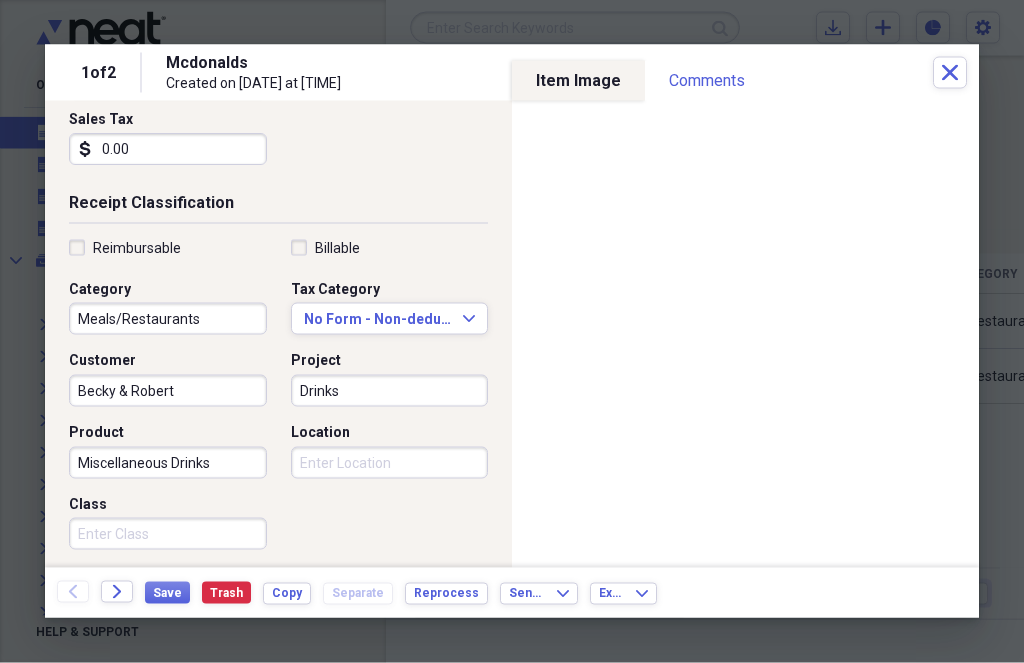 click on "Location" at bounding box center (390, 463) 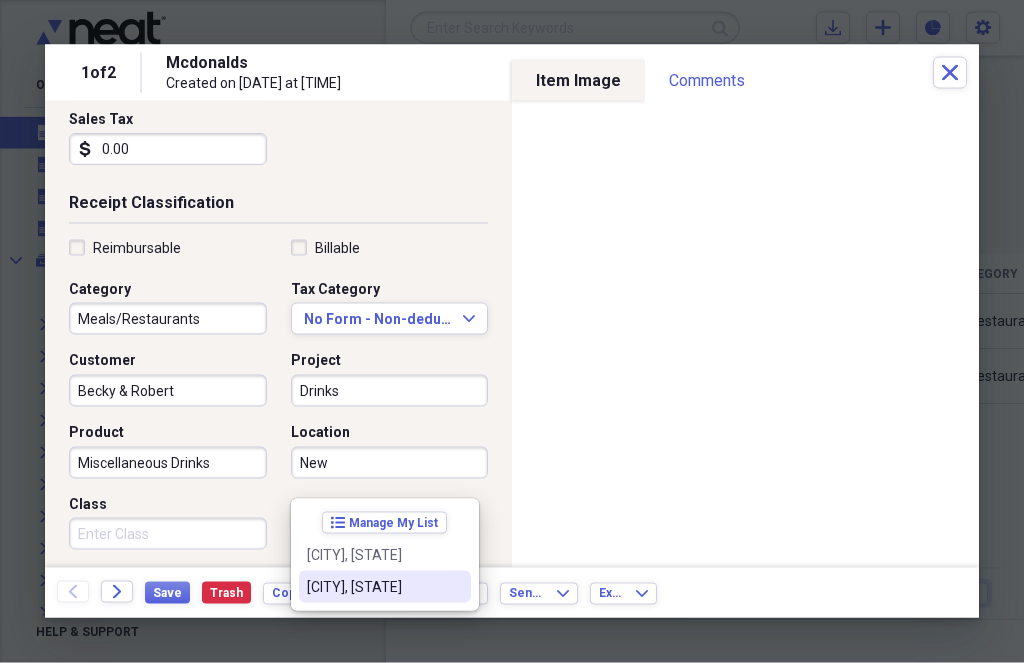 click on "[CITY], [STATE]" at bounding box center (373, 587) 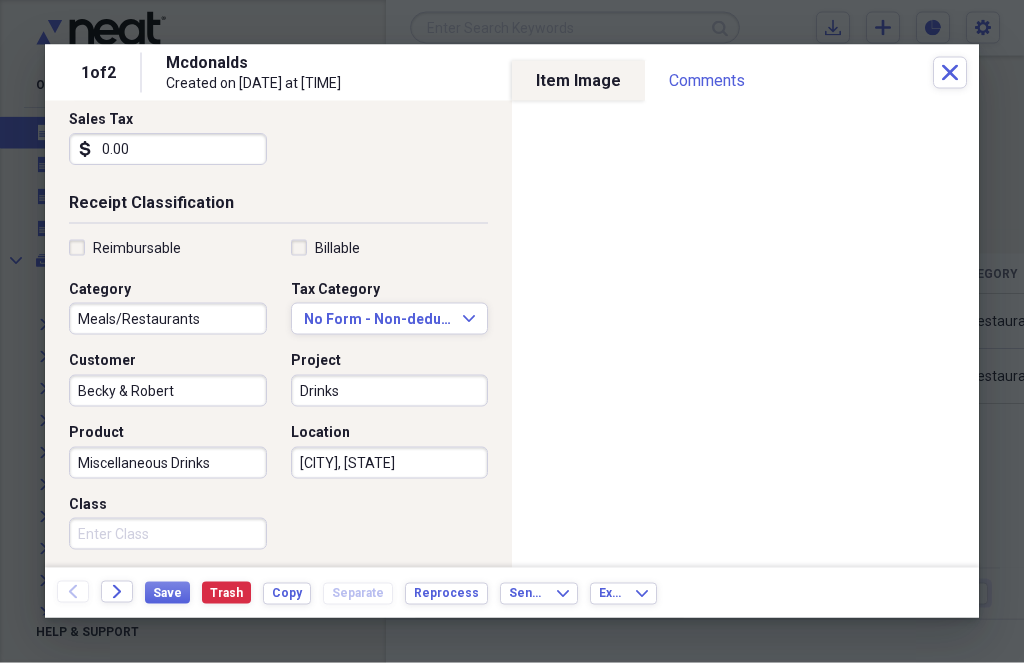 click on "Class" at bounding box center (168, 534) 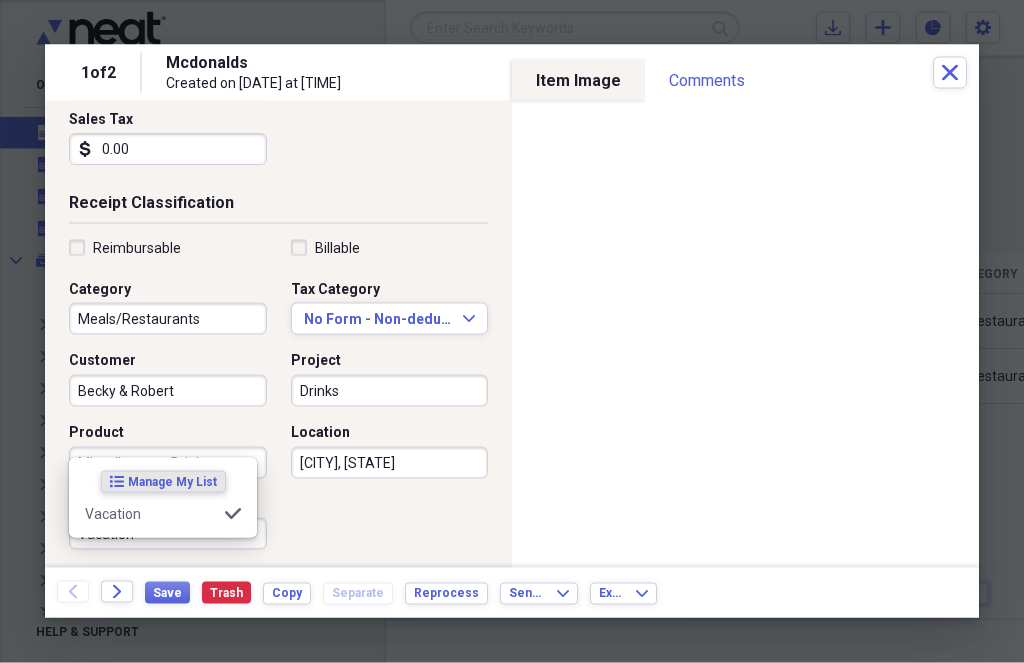 type on "Vacation" 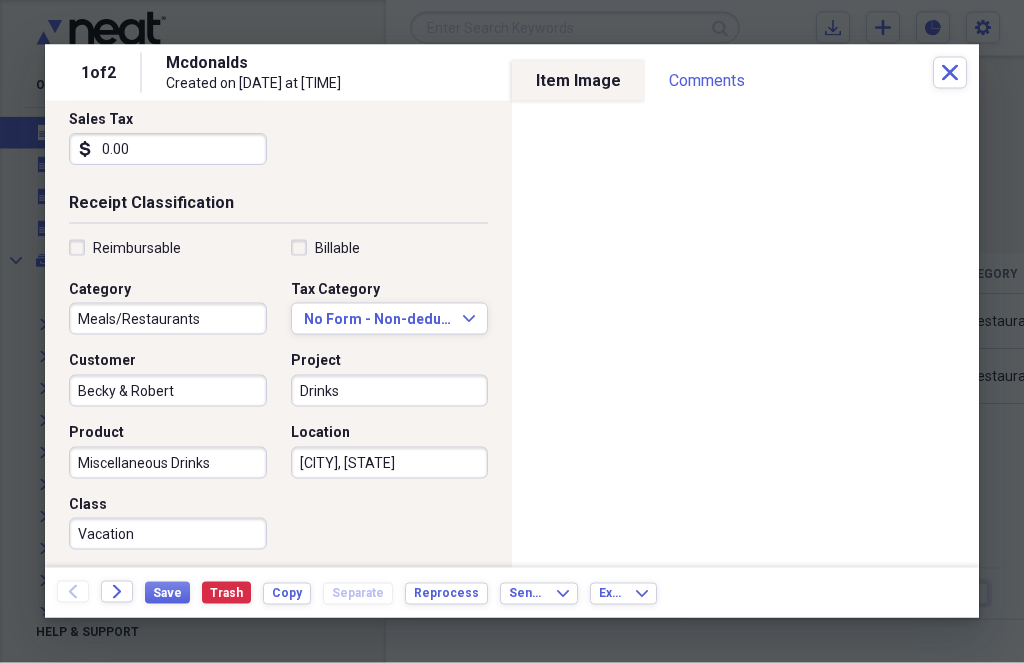 click on "Reimbursable Billable Category Meals/Restaurants Tax Category No Form - Non-deductible Expand Customer [NAME] & [NAME] Project Drinks Product Miscellaneous Drinks Location [CITY], [STATE] Class Vacation" at bounding box center [278, 399] 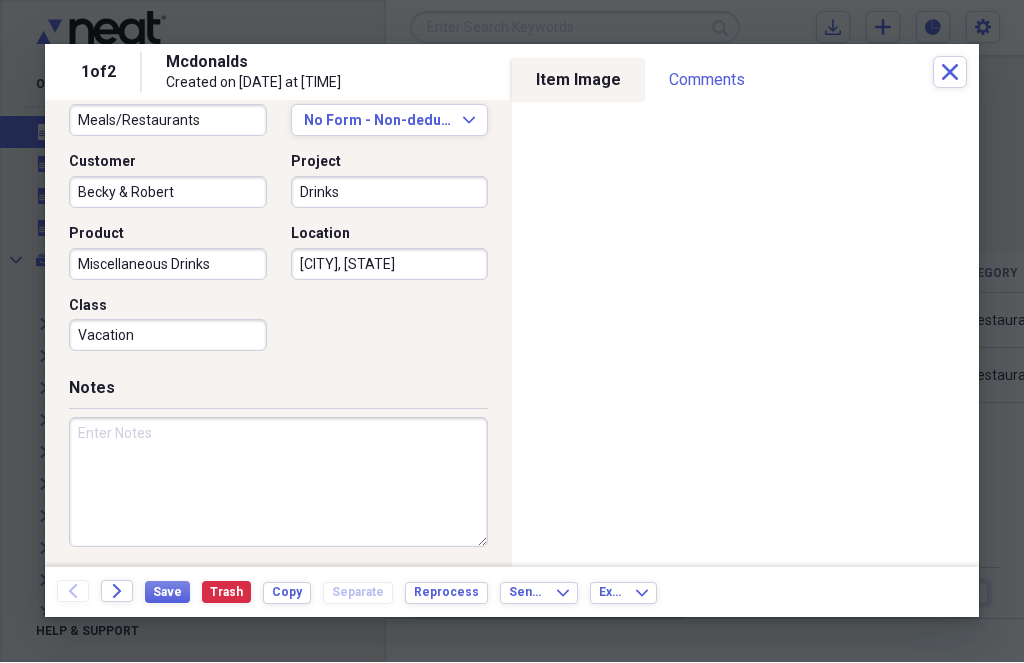 scroll, scrollTop: 547, scrollLeft: 0, axis: vertical 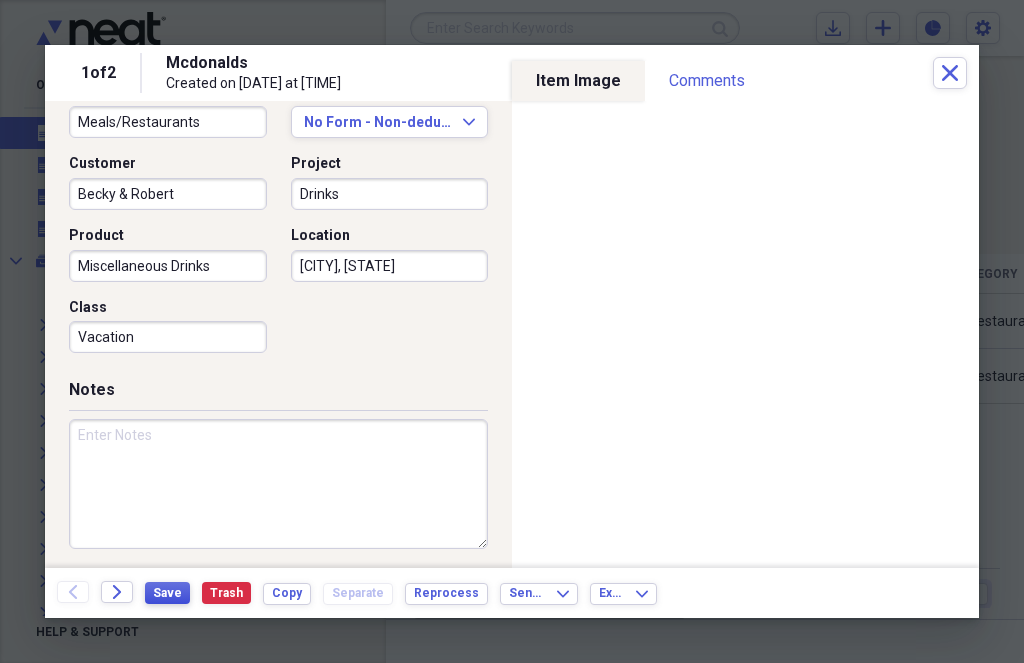 click on "Save" at bounding box center [167, 593] 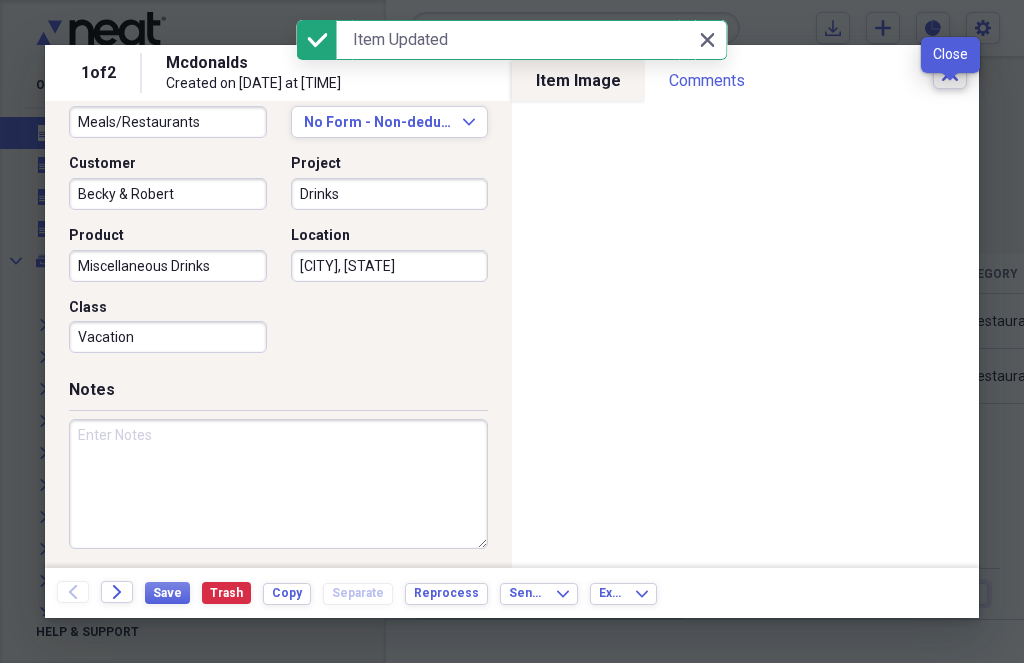 click on "Close" 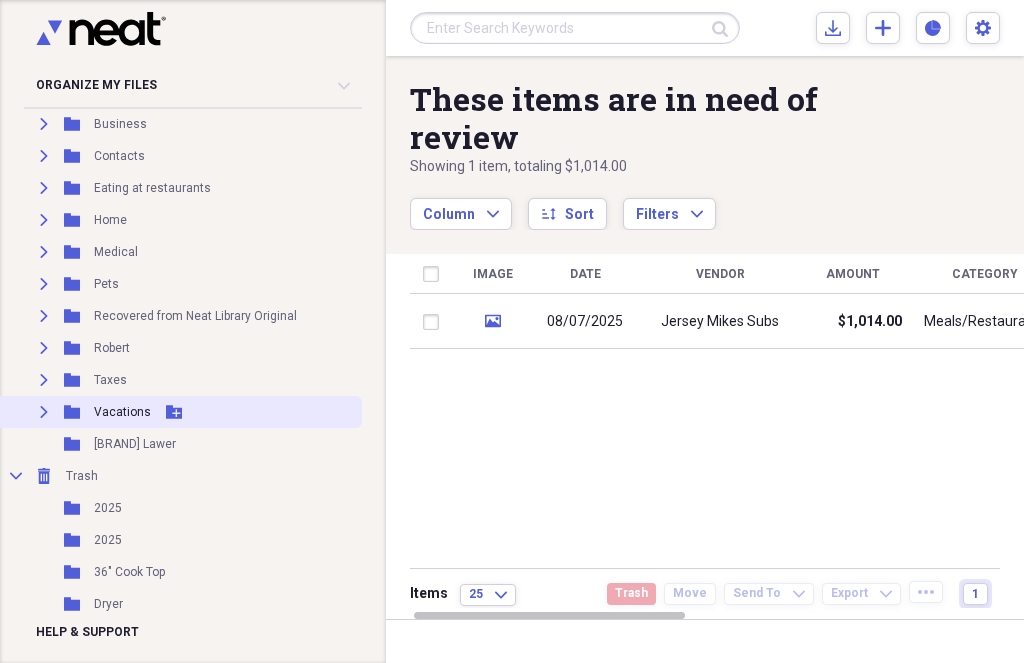 scroll, scrollTop: 200, scrollLeft: 0, axis: vertical 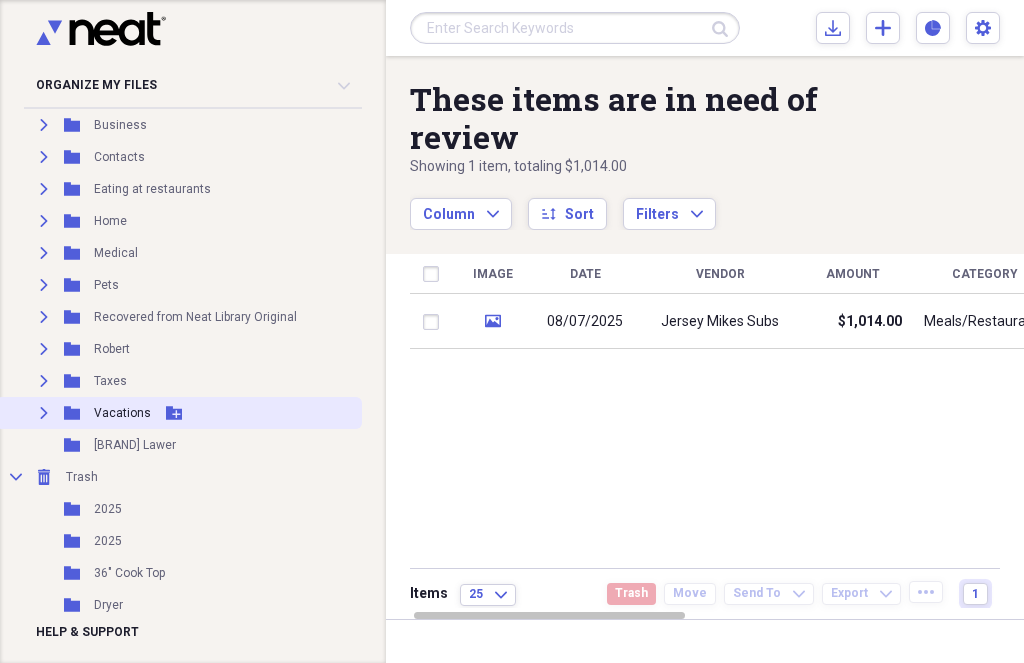click on "Expand" 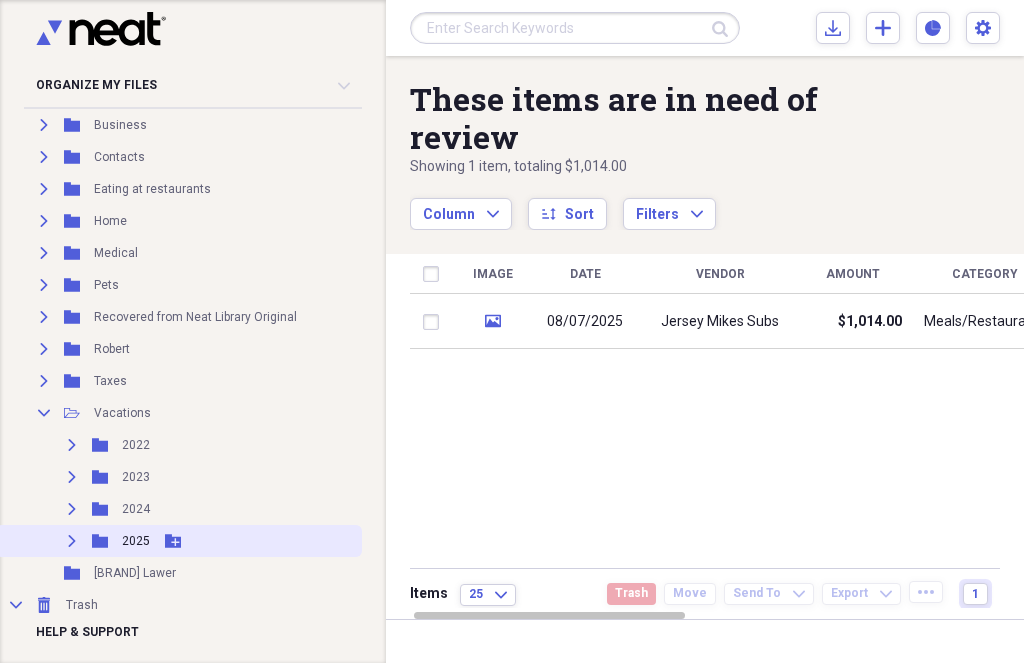click 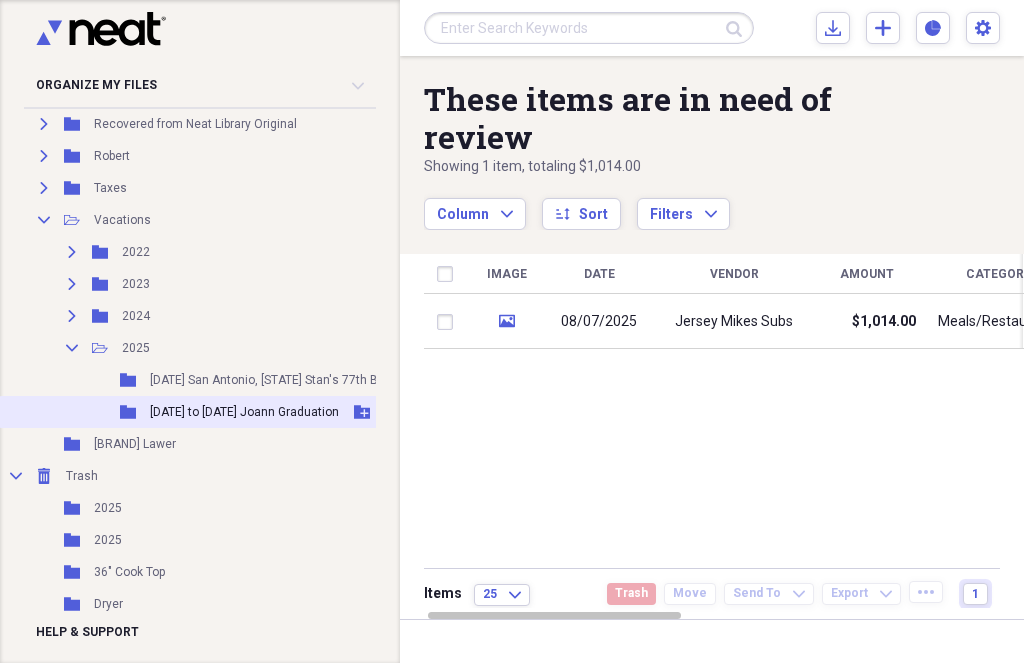 scroll, scrollTop: 392, scrollLeft: 0, axis: vertical 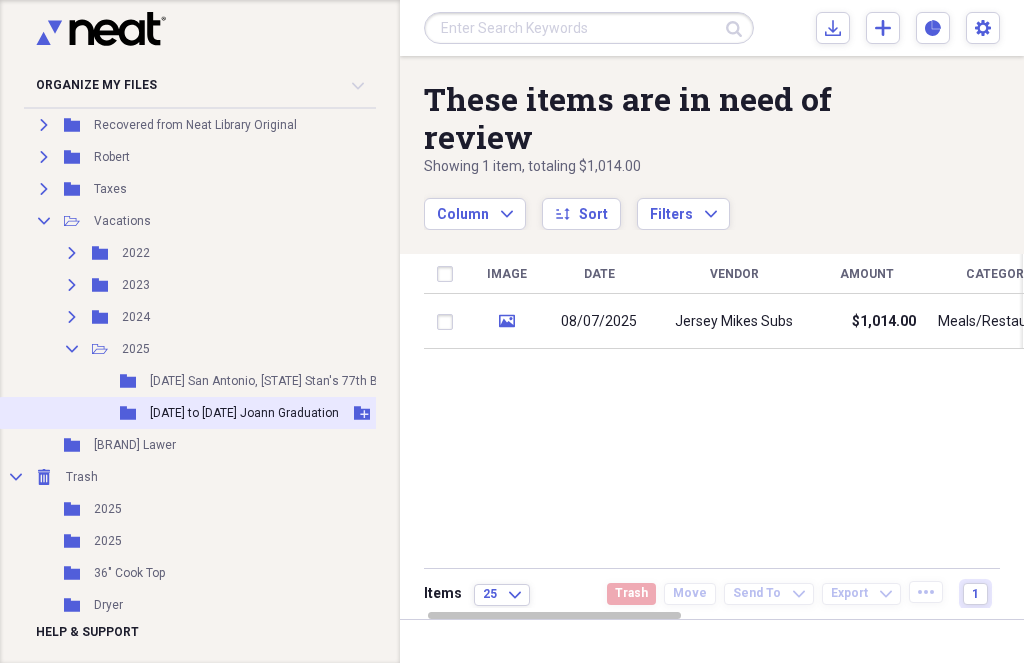 click on "[DATE] to [DATE] Joann Graduation" at bounding box center [244, 413] 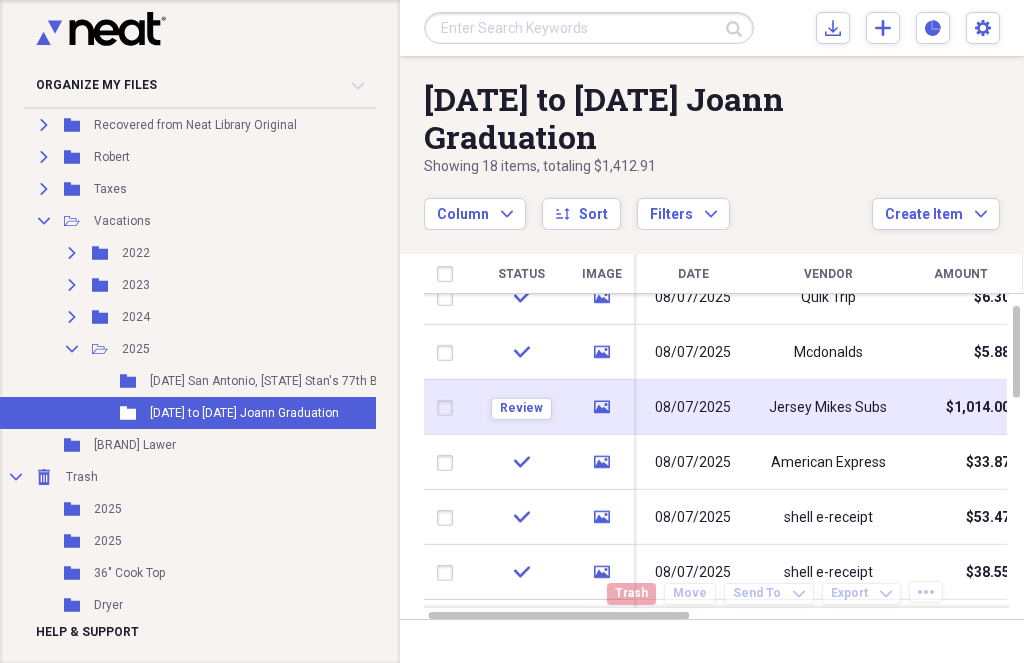 click at bounding box center [449, 408] 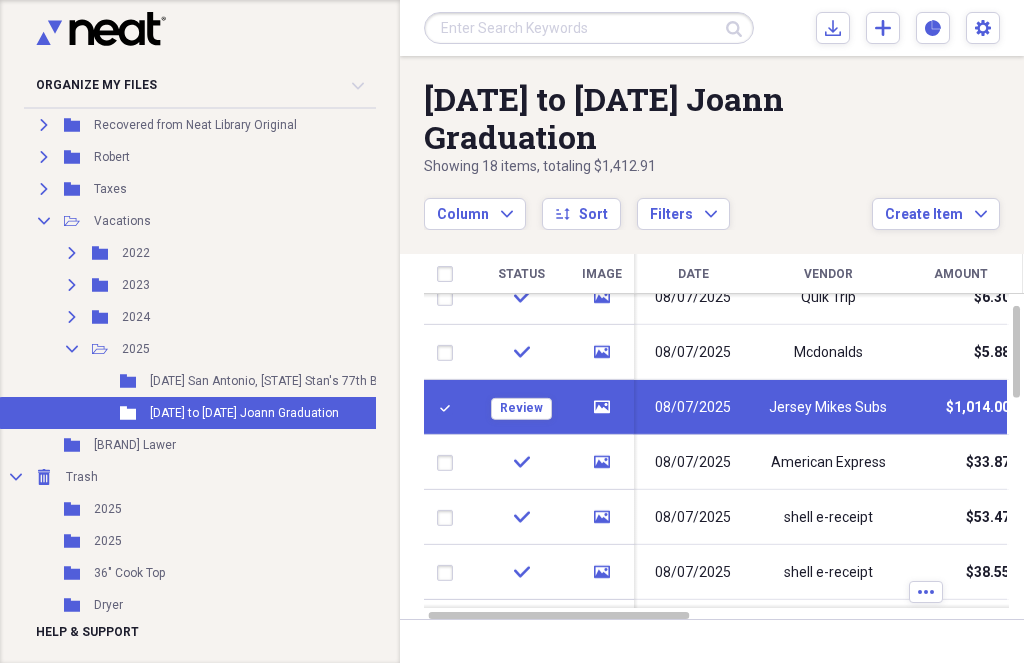 click on "Trash" at bounding box center [631, 593] 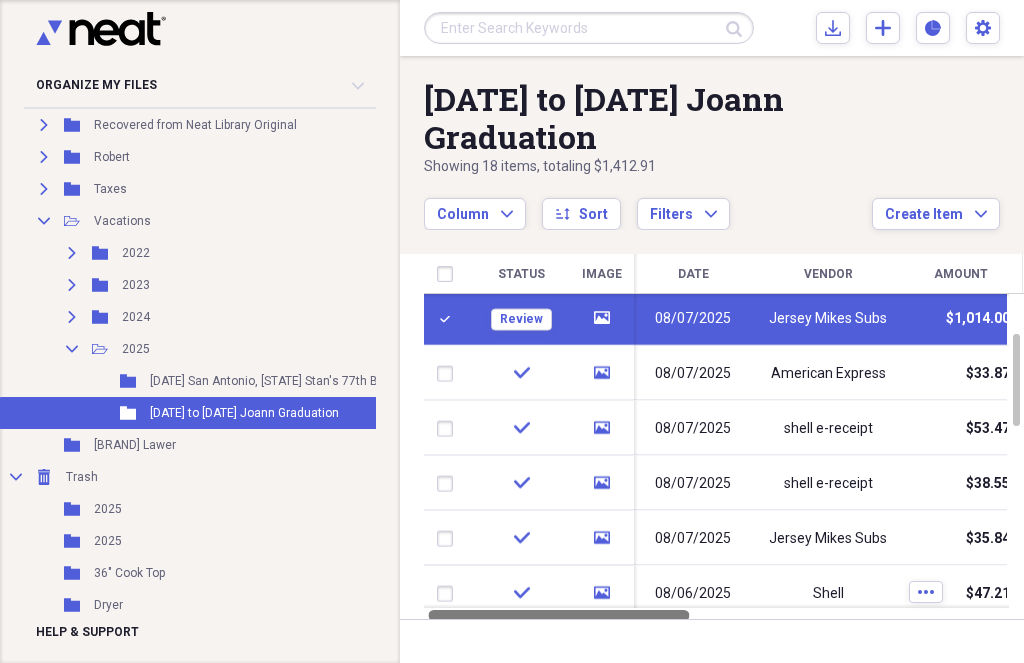 click at bounding box center (558, 615) 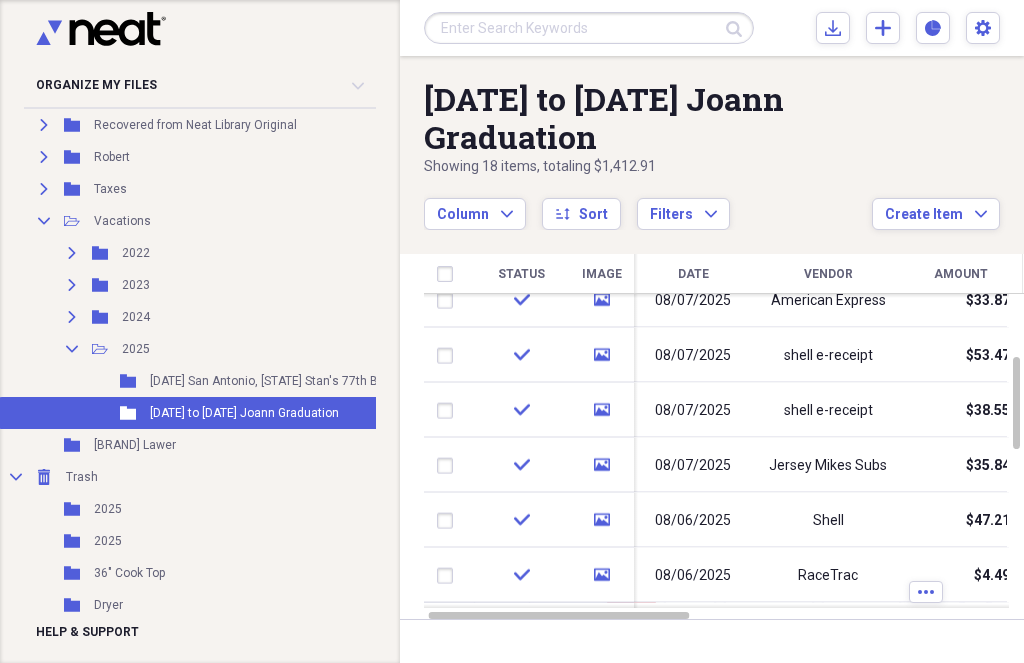 click on "Trash" at bounding box center [631, 593] 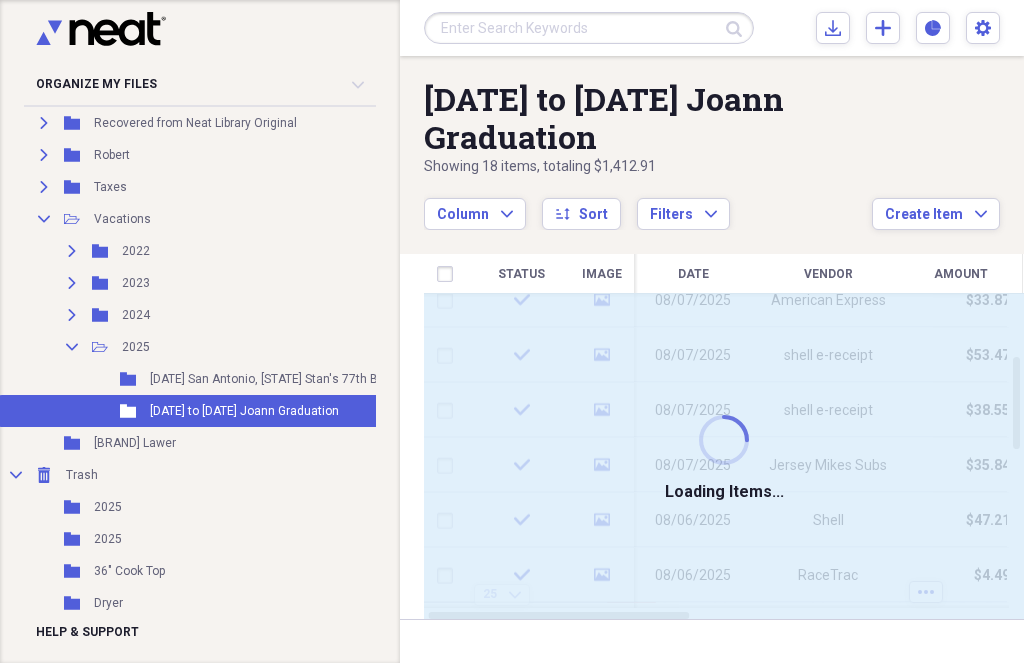 checkbox on "false" 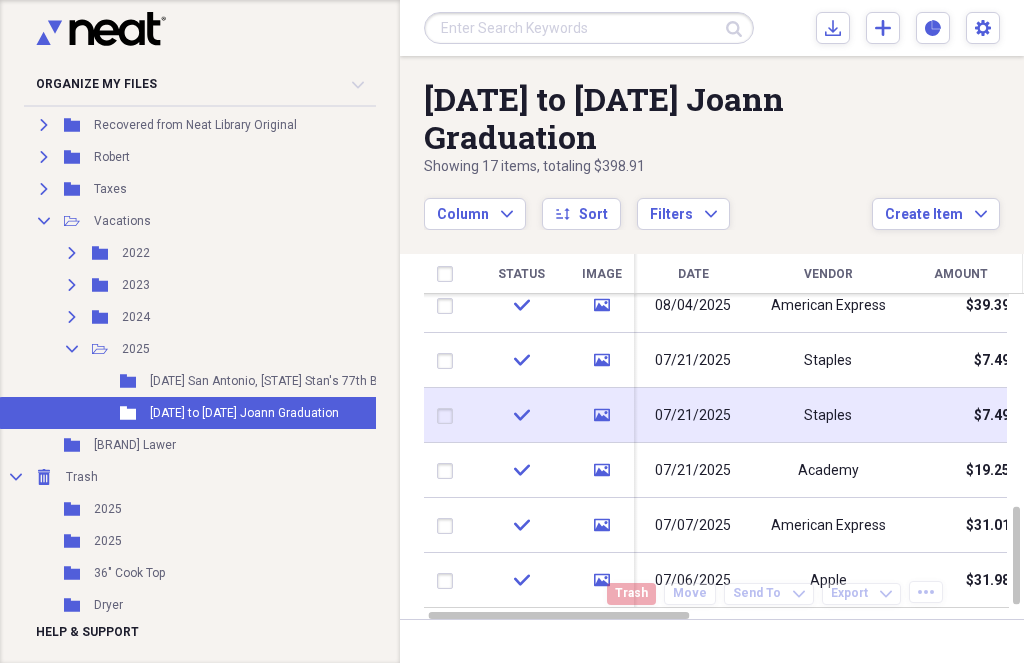 click at bounding box center (449, 416) 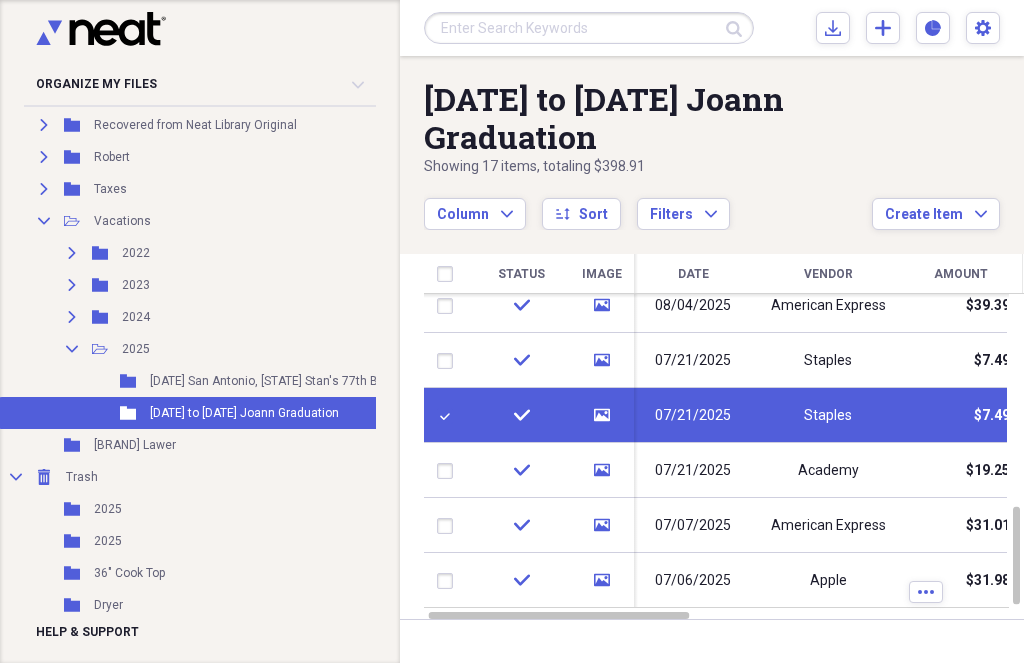 click on "Trash" at bounding box center [631, 593] 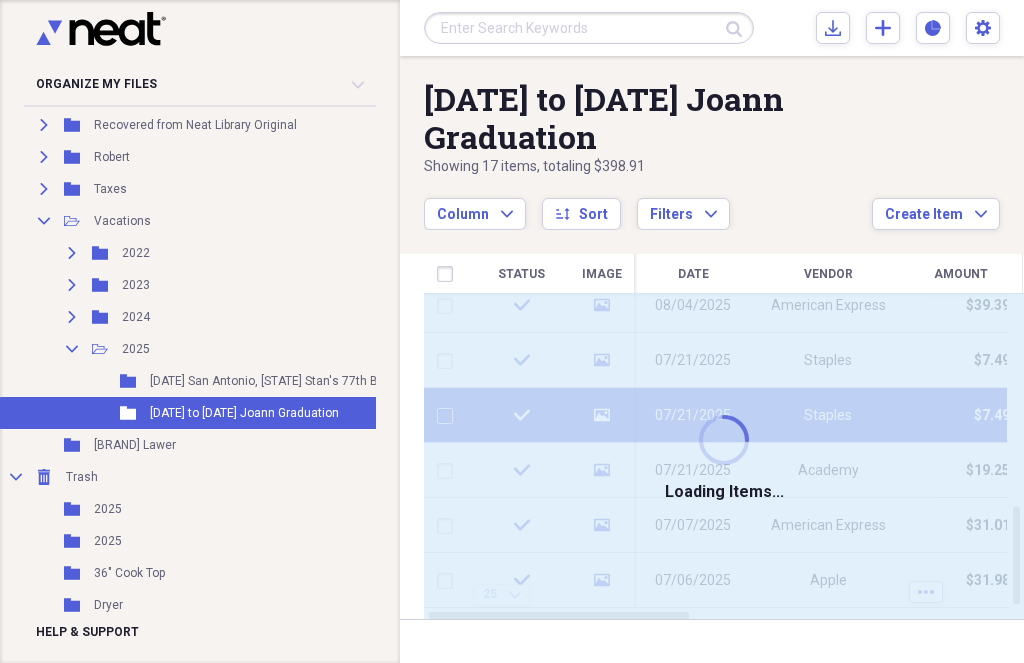 checkbox on "false" 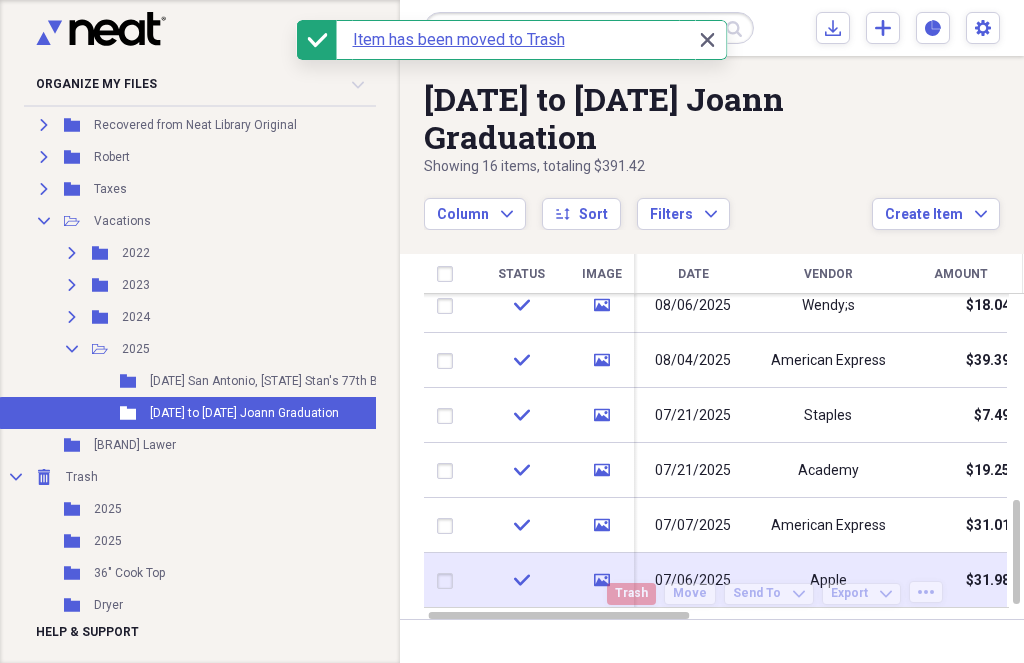 click on "Apple" at bounding box center (828, 580) 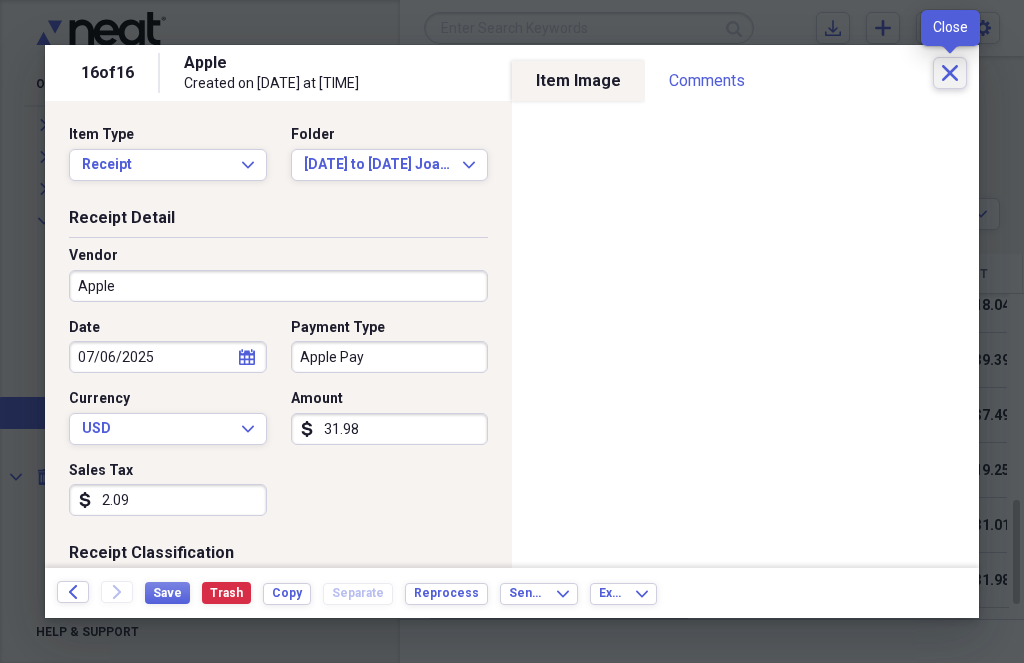 click on "Close" 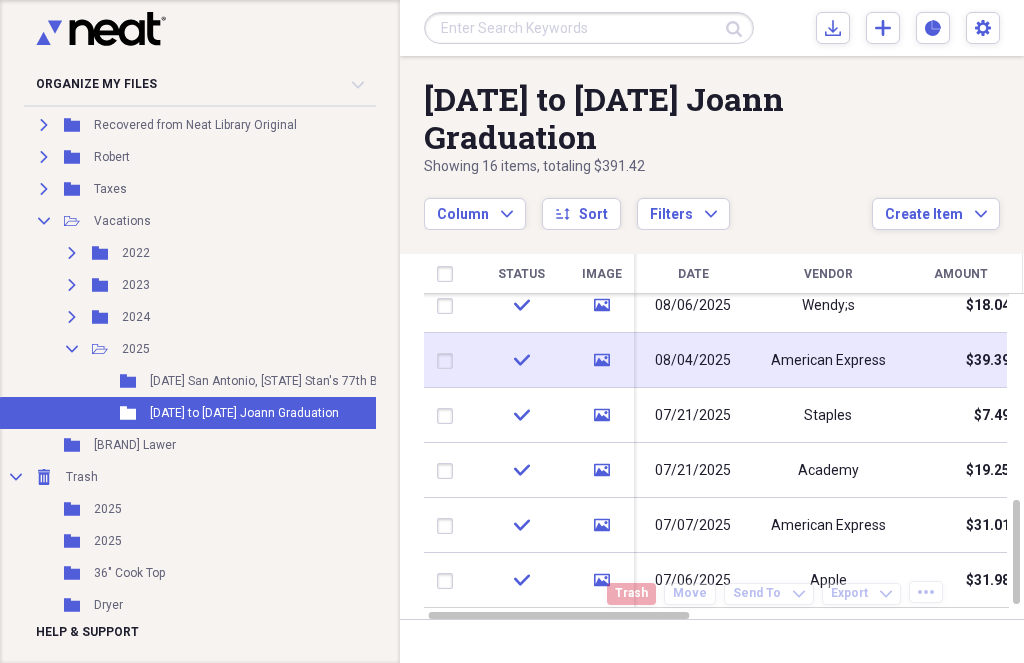 click on "American Express" at bounding box center [828, 360] 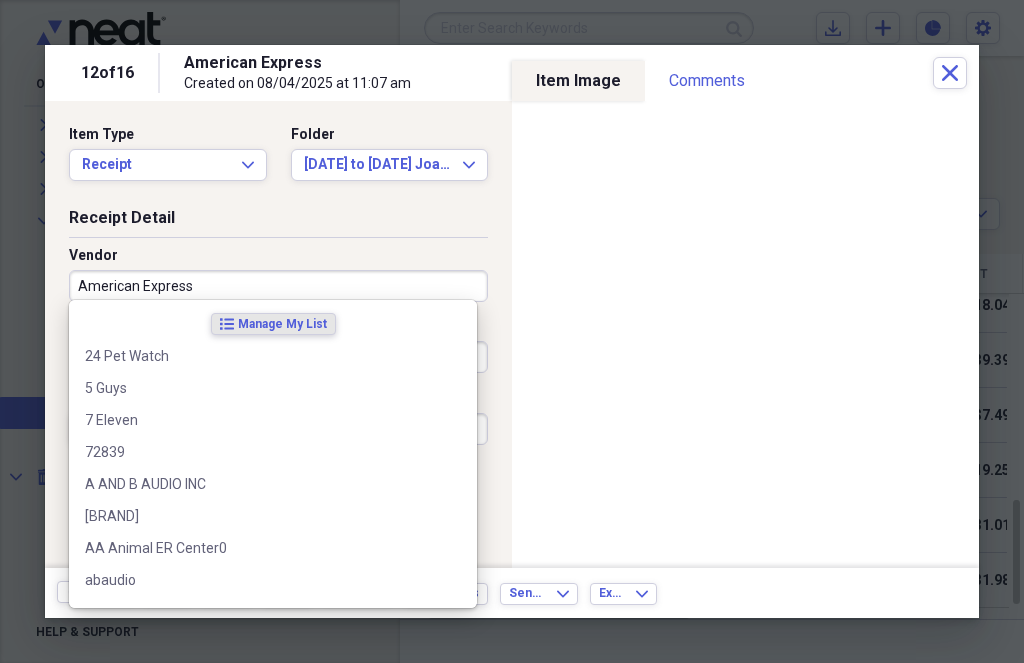 click on "American Express" at bounding box center (278, 286) 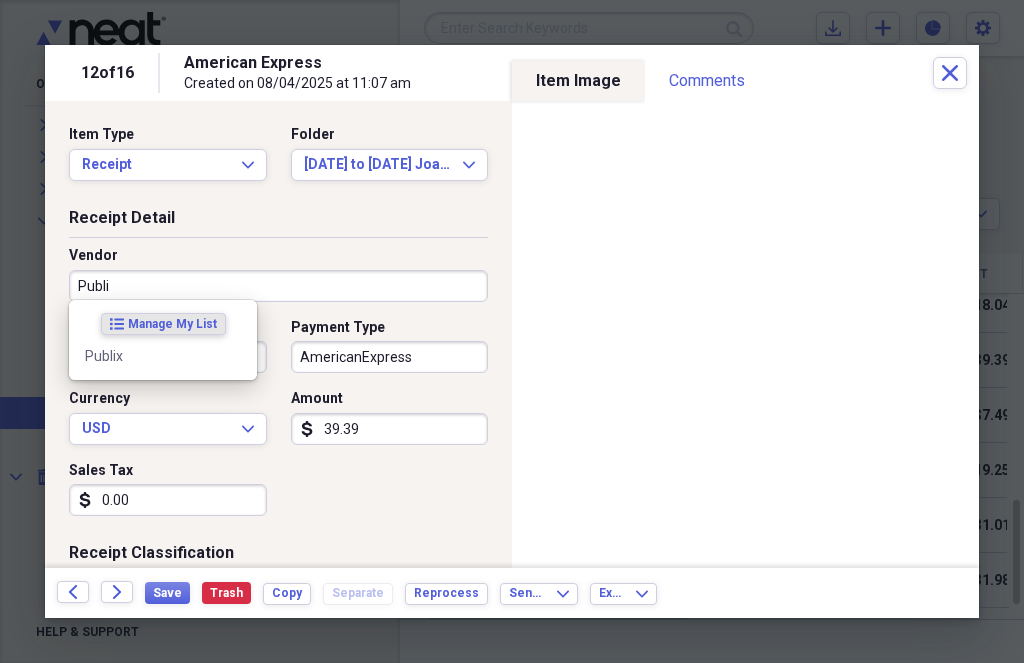 type on "Publix" 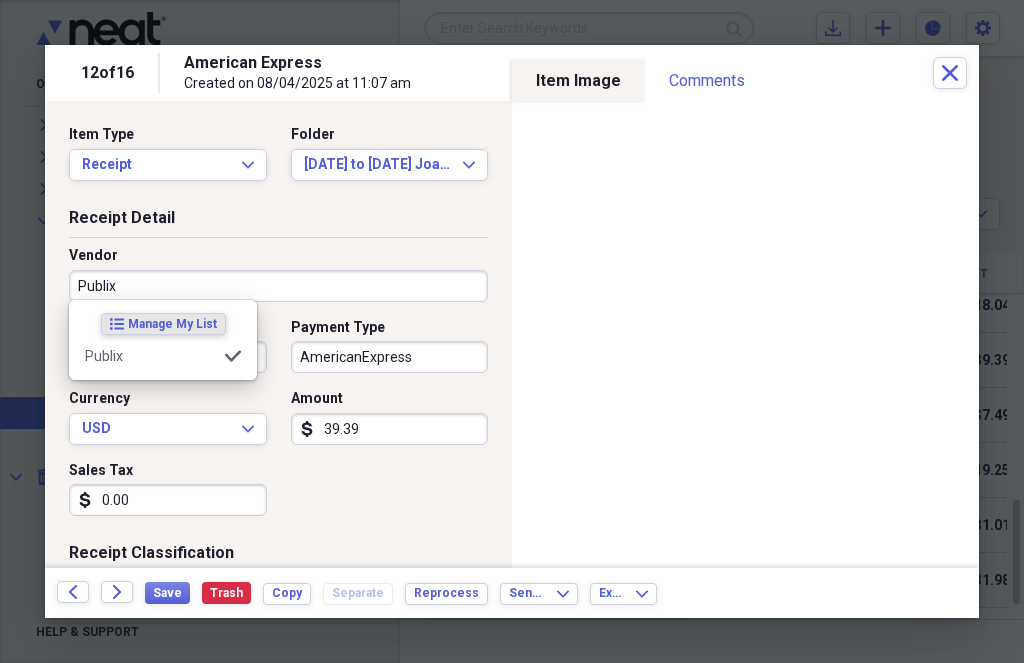 type on "Groceries" 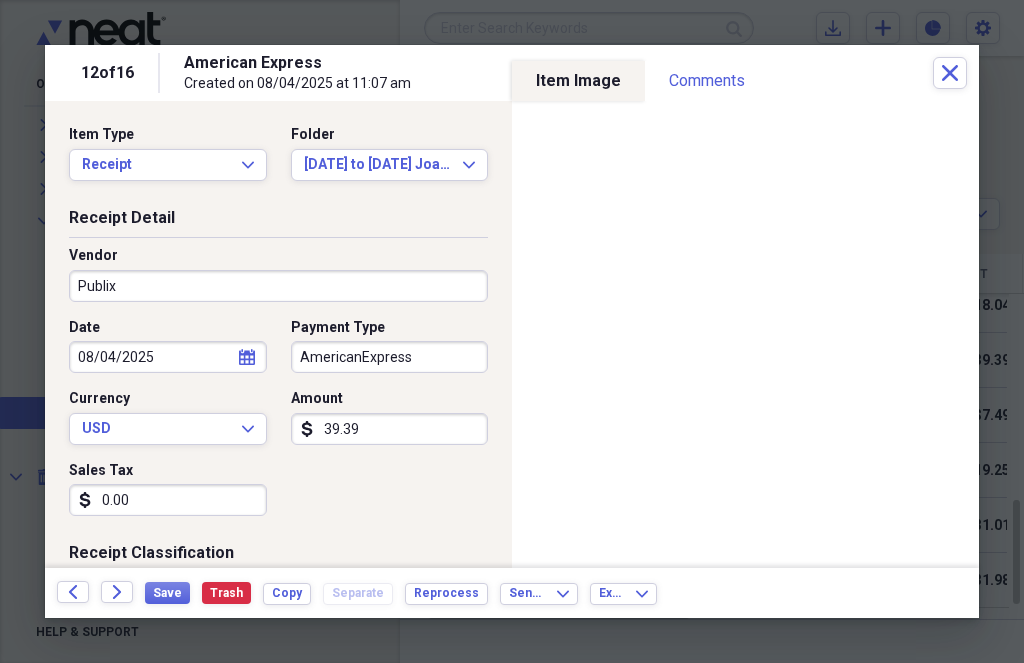 click on "Receipt Detail Vendor Publix Date [DATE] calendar Calendar Payment Type AmericanExpress Currency USD Expand Amount dollar-sign [AMOUNT] Sales Tax dollar-sign [AMOUNT]" at bounding box center (278, 375) 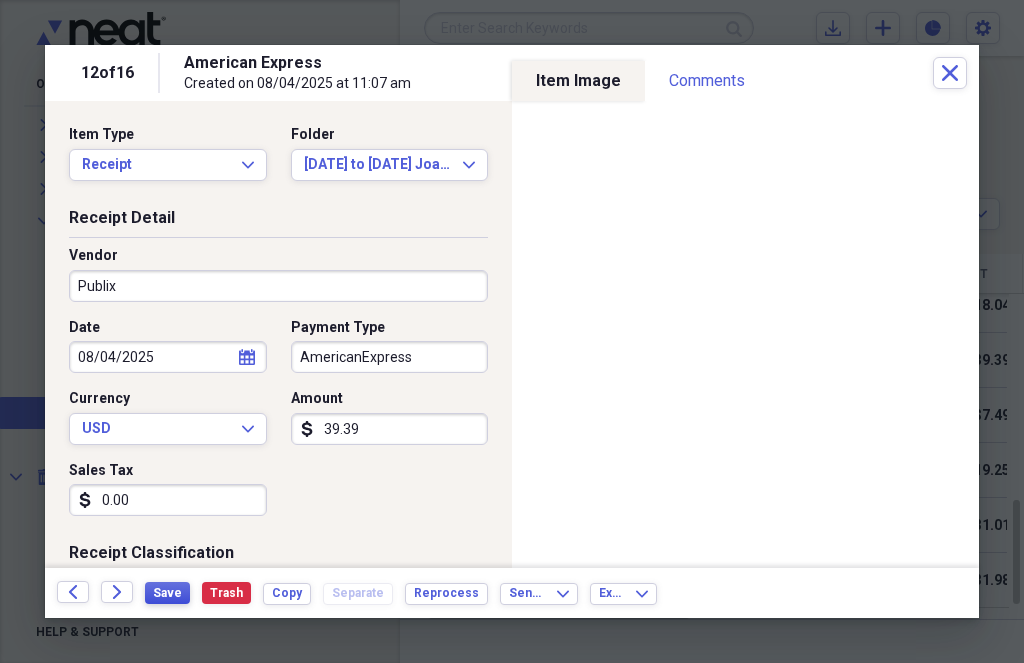 click on "Save" at bounding box center (167, 593) 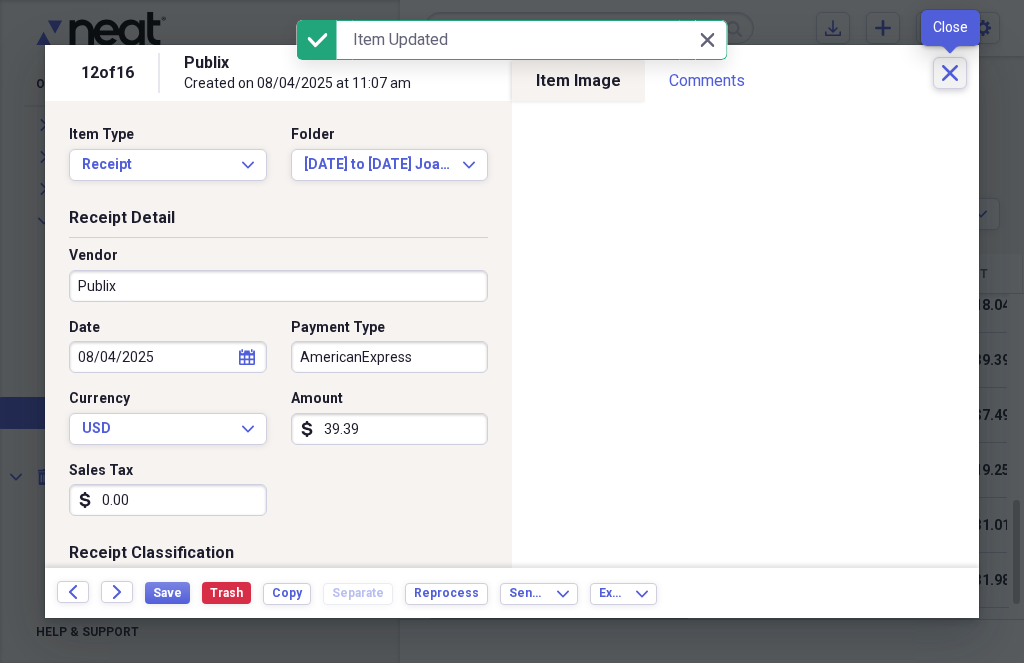 click on "Close" 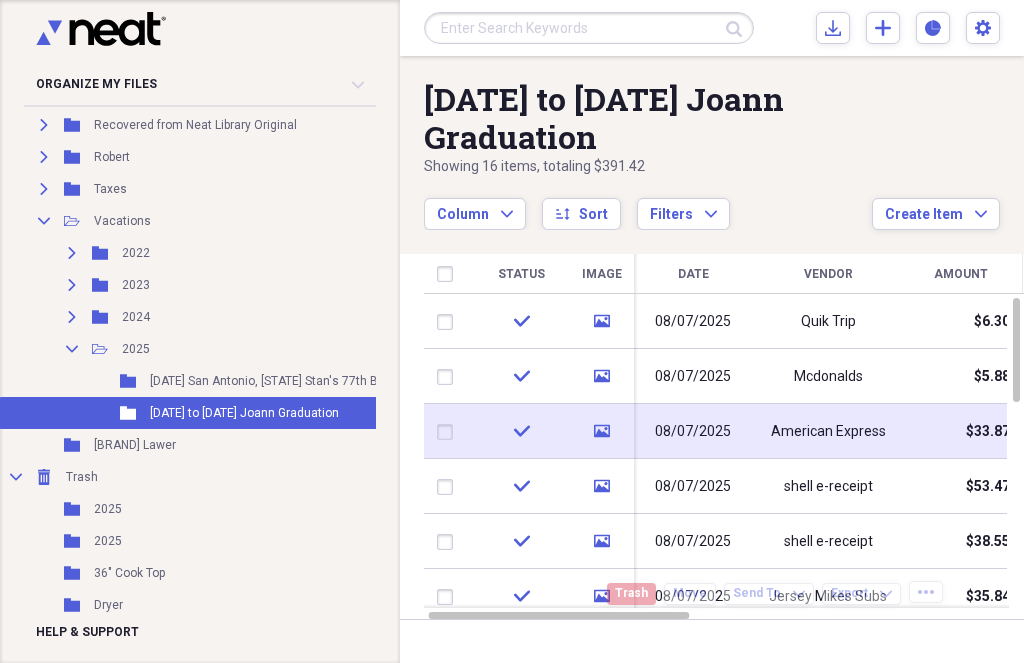 click on "American Express" at bounding box center [828, 431] 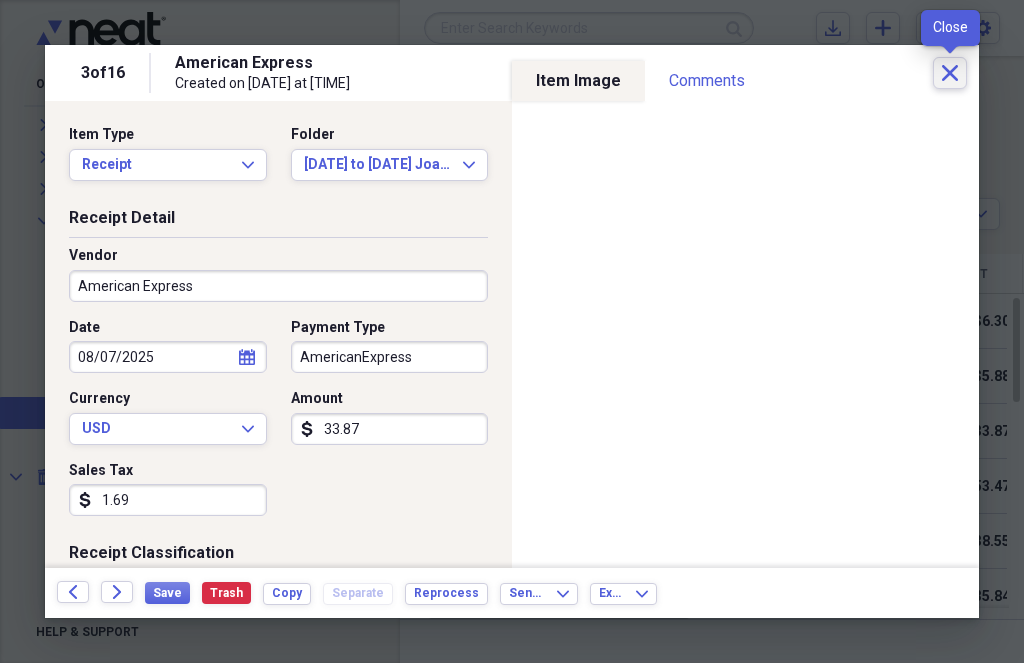 click 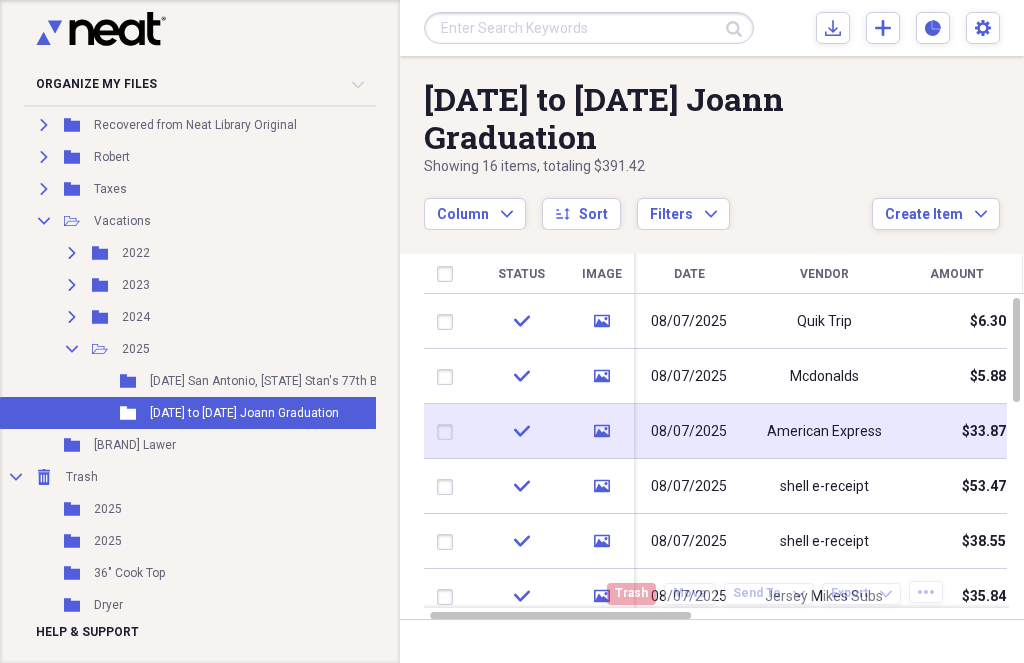 click on "American Express" at bounding box center (824, 432) 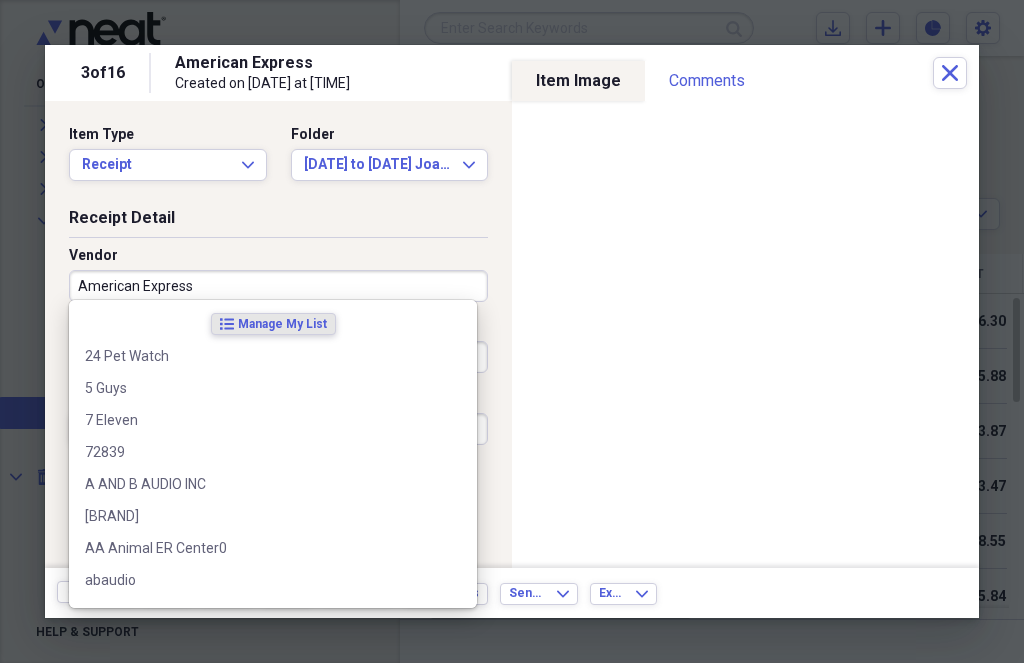 click on "American Express" at bounding box center [278, 286] 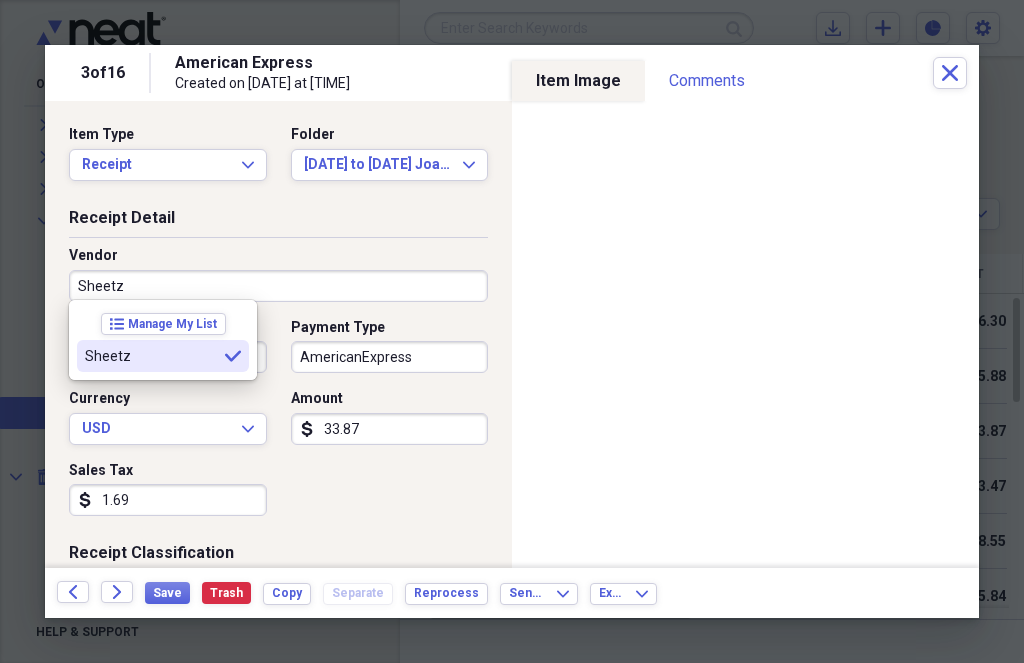 type on "Sheetz" 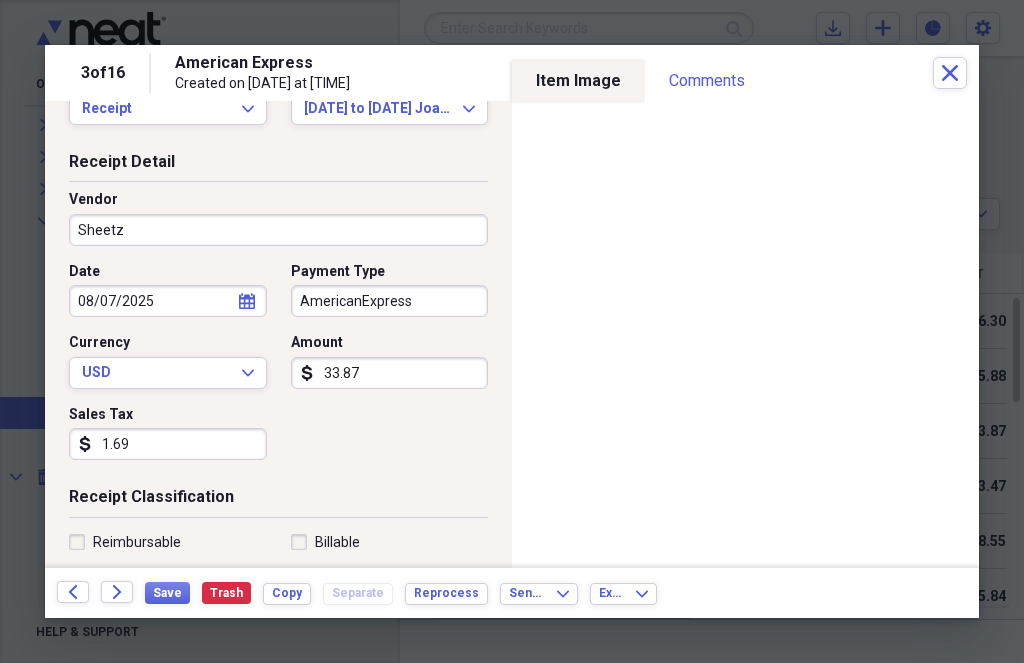 scroll, scrollTop: 60, scrollLeft: 0, axis: vertical 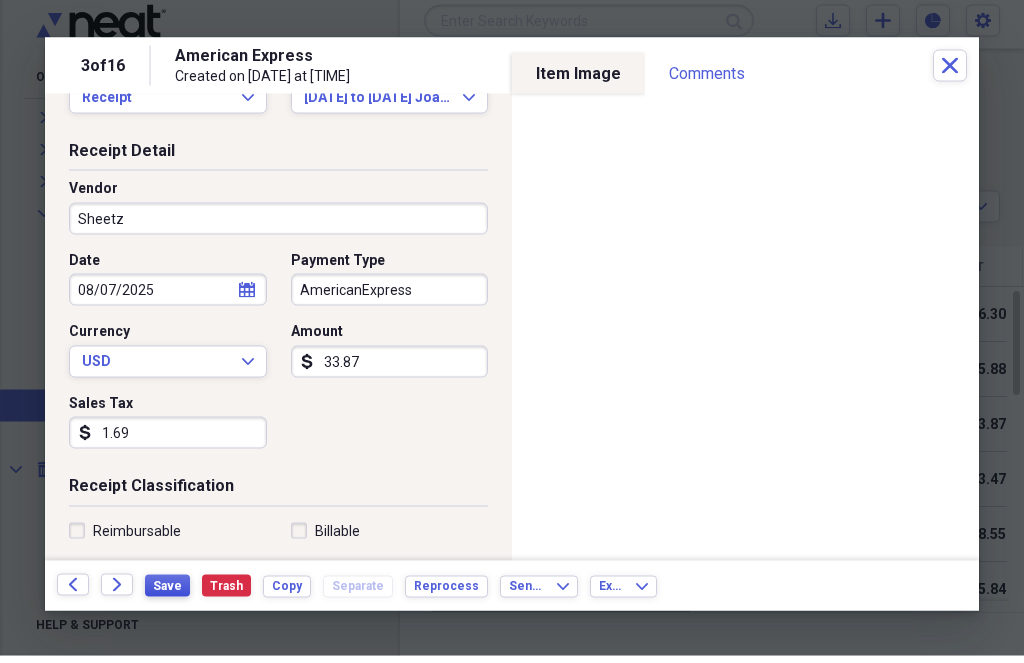 click on "Save" at bounding box center [167, 593] 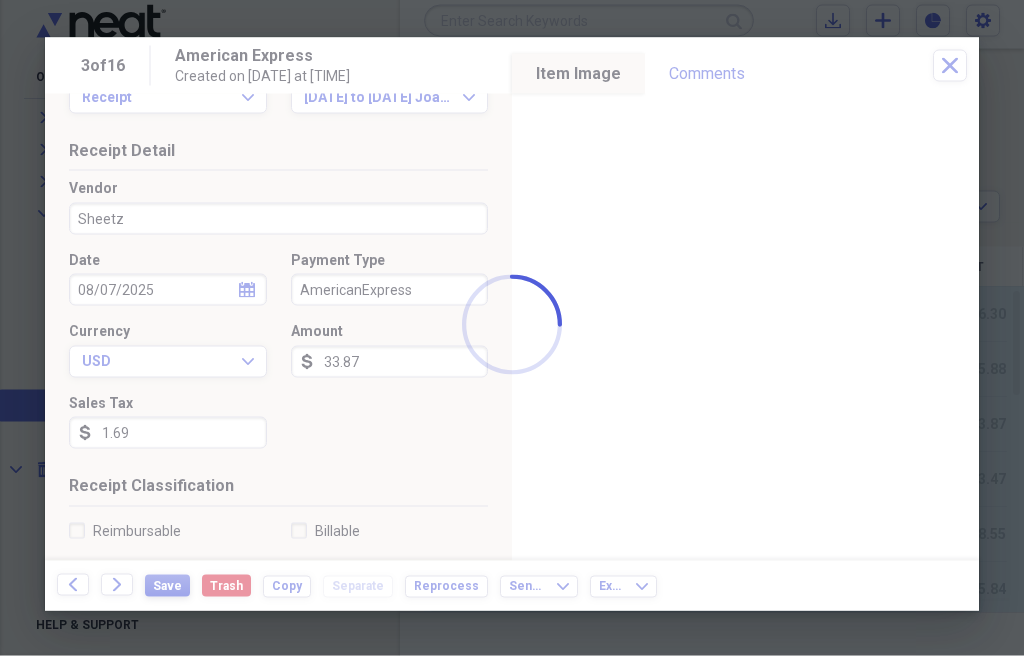scroll, scrollTop: 8, scrollLeft: 0, axis: vertical 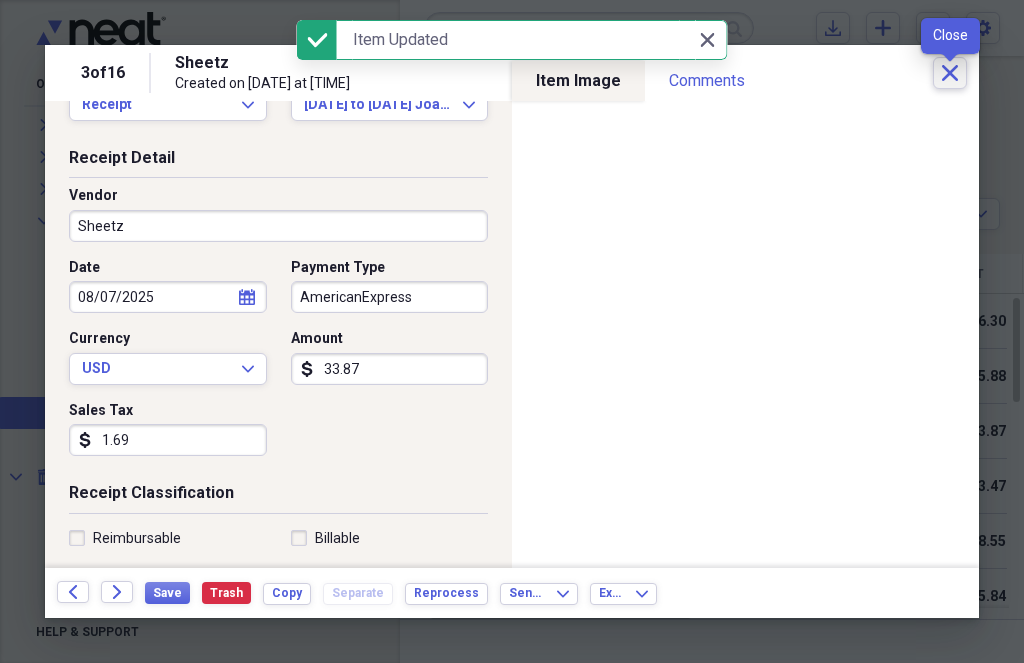 click on "Close" 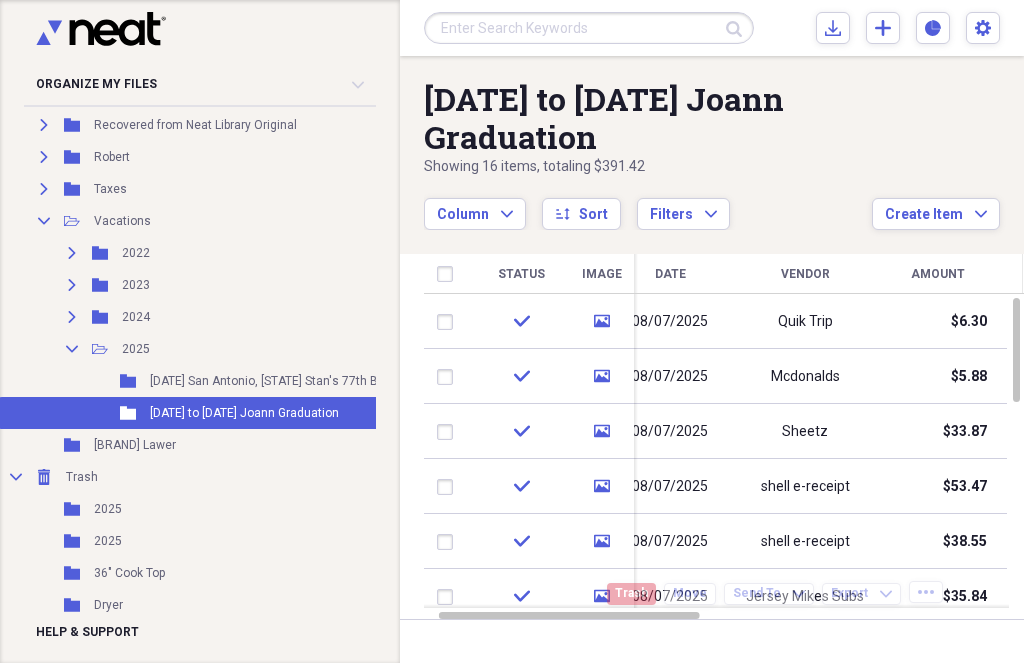 scroll, scrollTop: 0, scrollLeft: 0, axis: both 